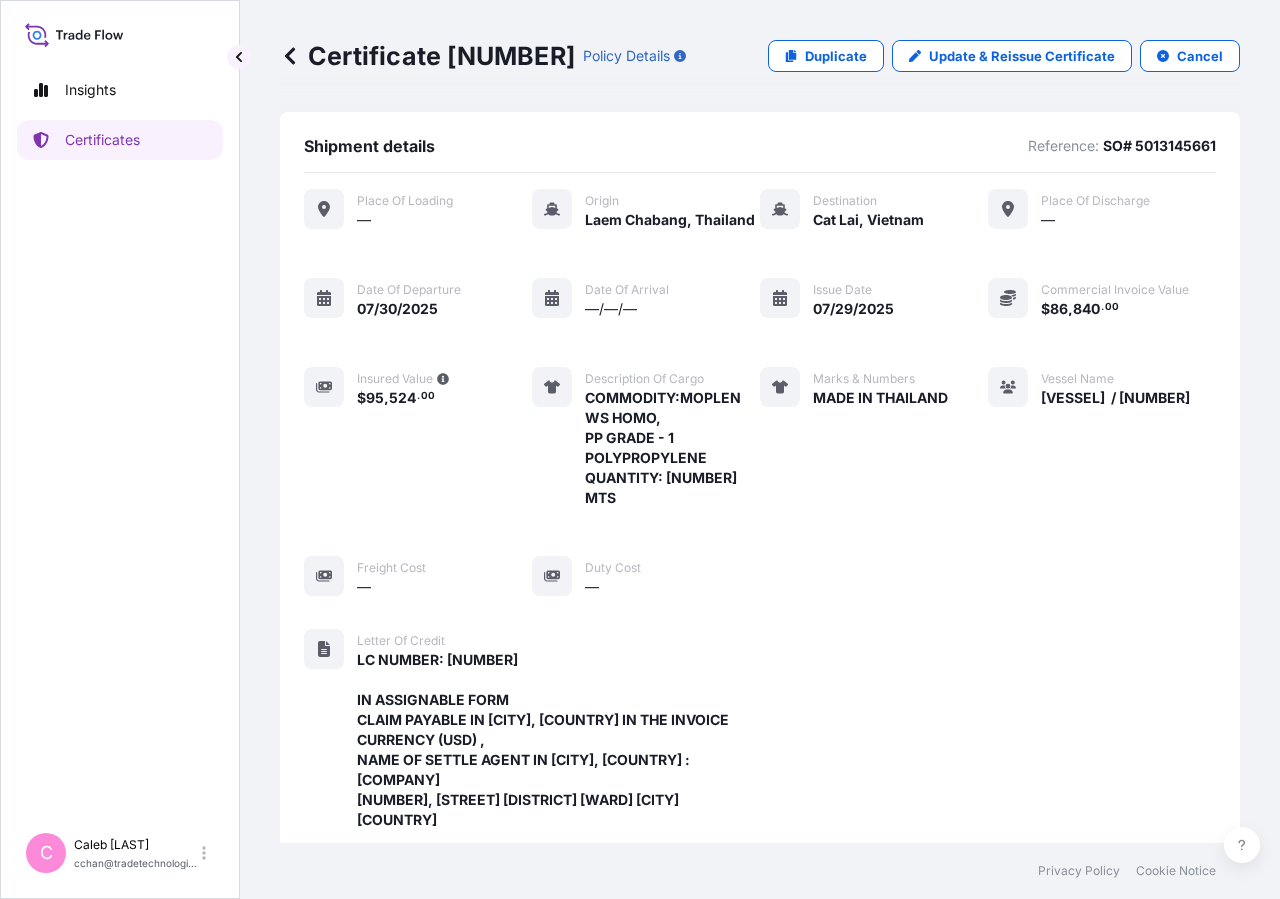 scroll, scrollTop: 0, scrollLeft: 0, axis: both 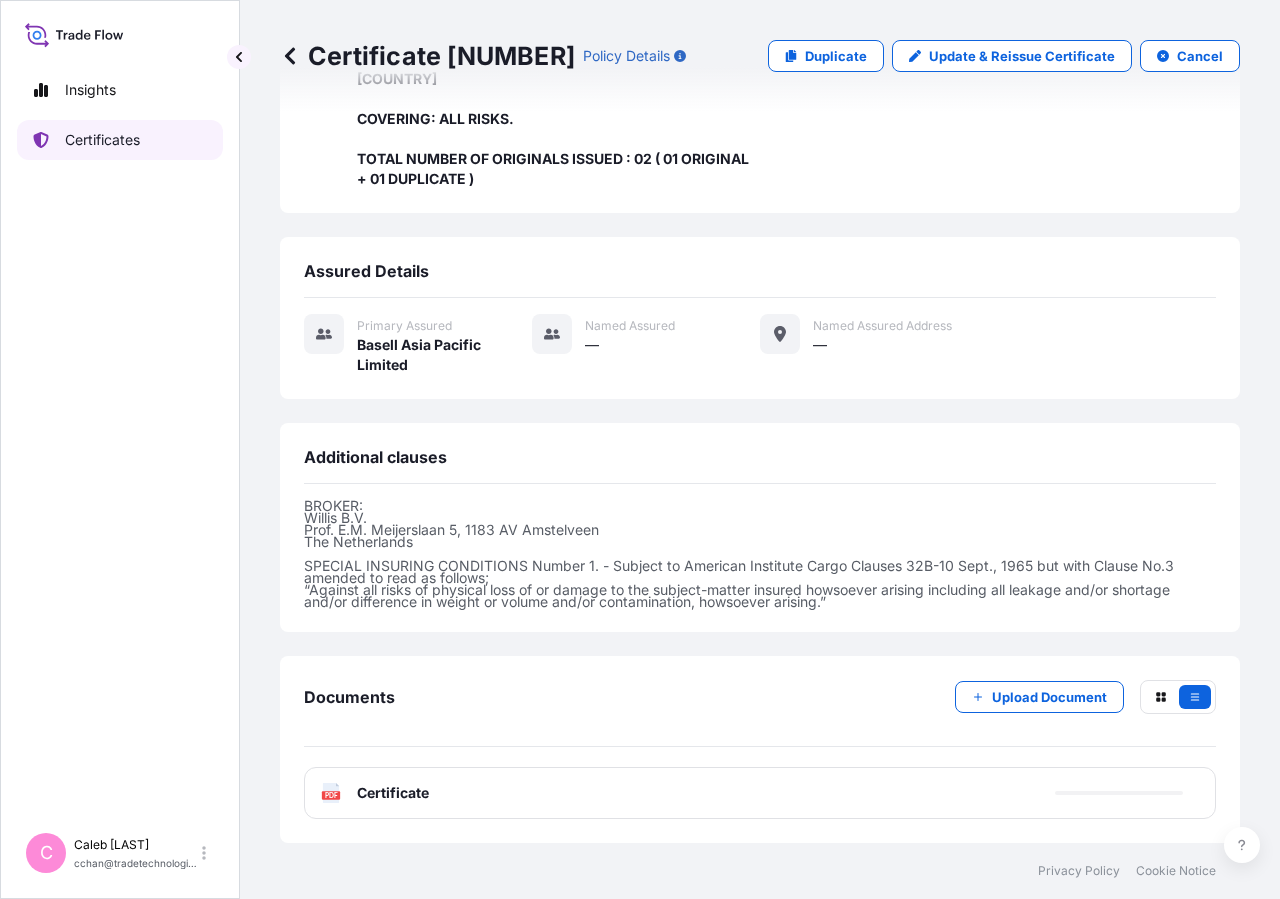 click on "Certificates" at bounding box center [102, 140] 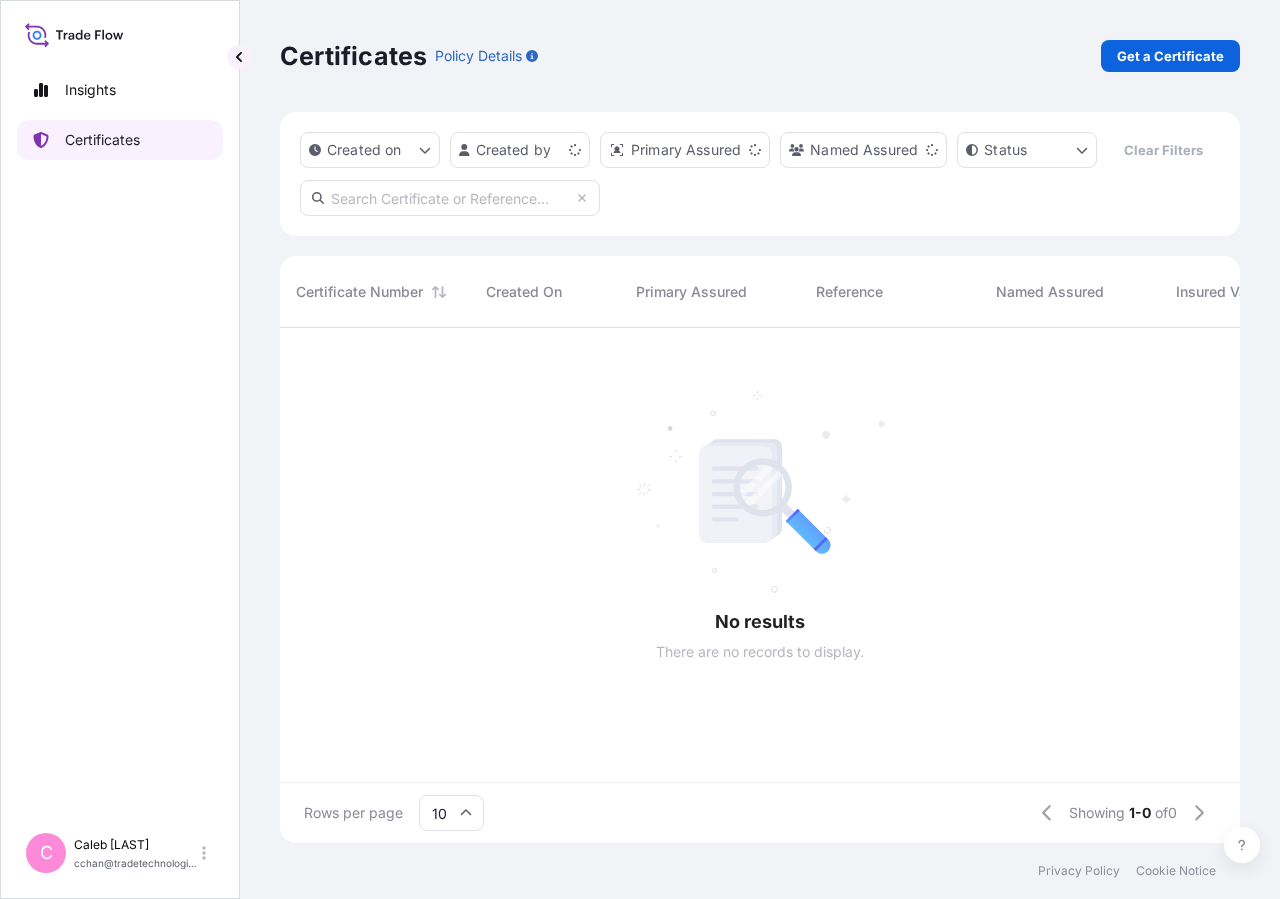 scroll, scrollTop: 0, scrollLeft: 0, axis: both 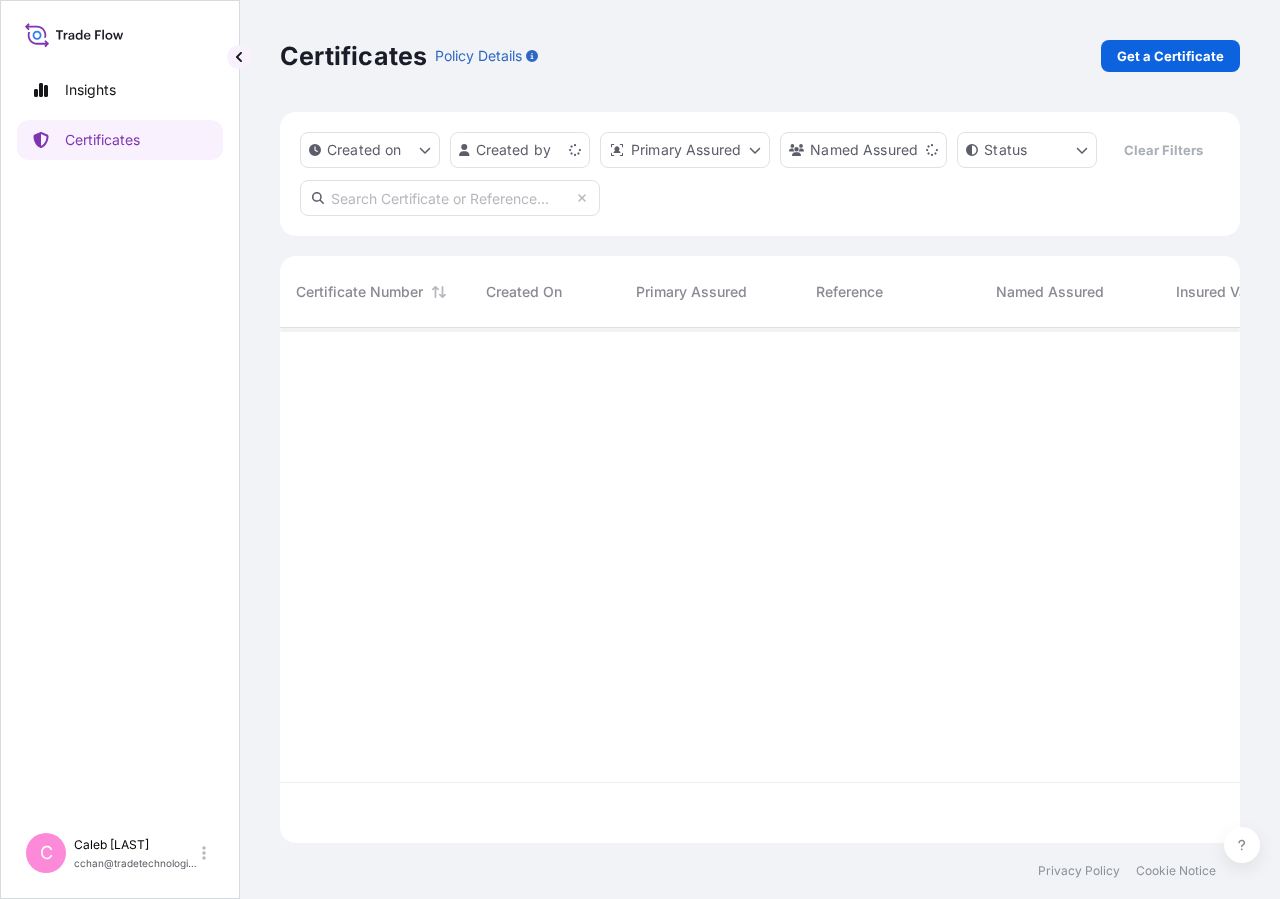 click at bounding box center (450, 198) 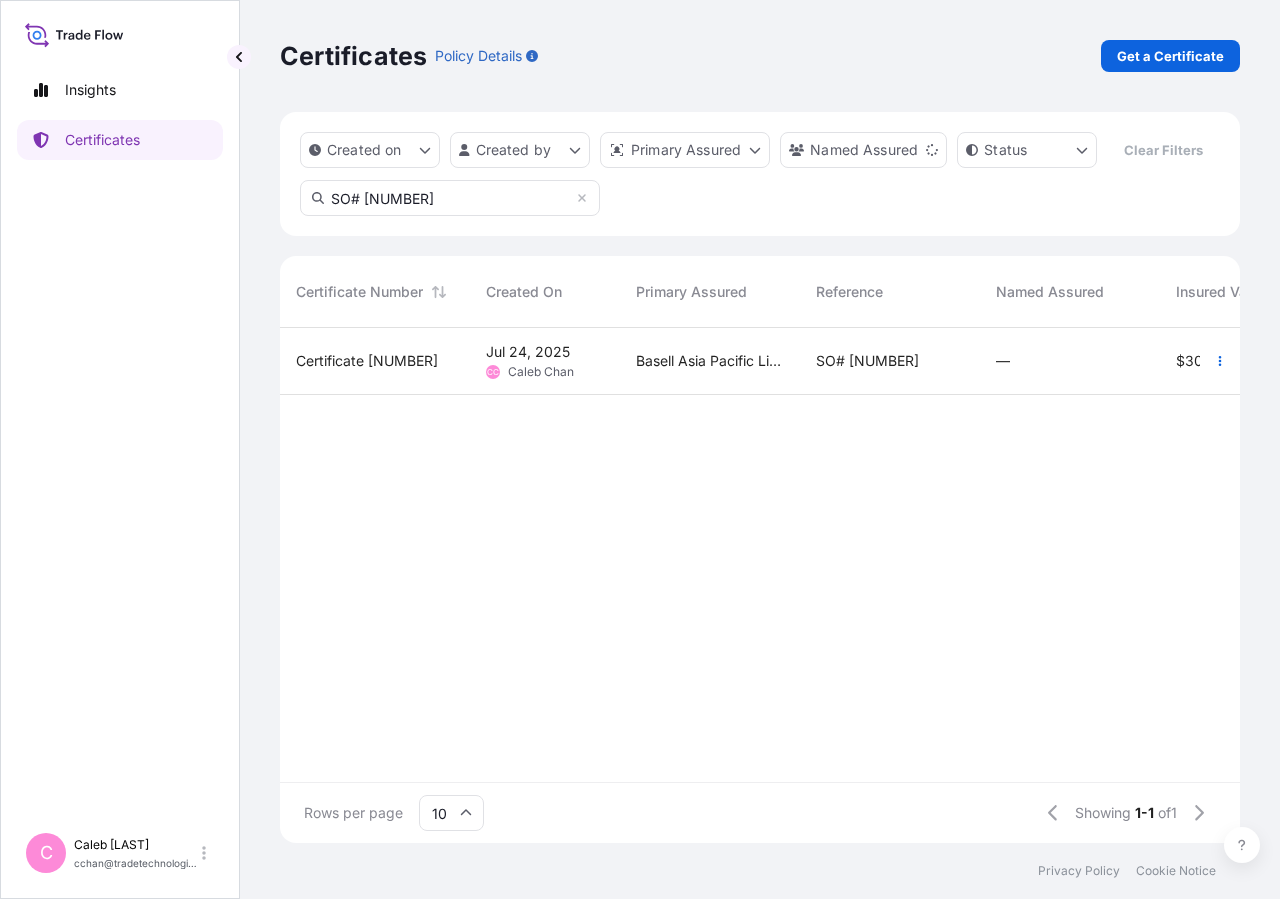 type on "SO# [NUMBER]" 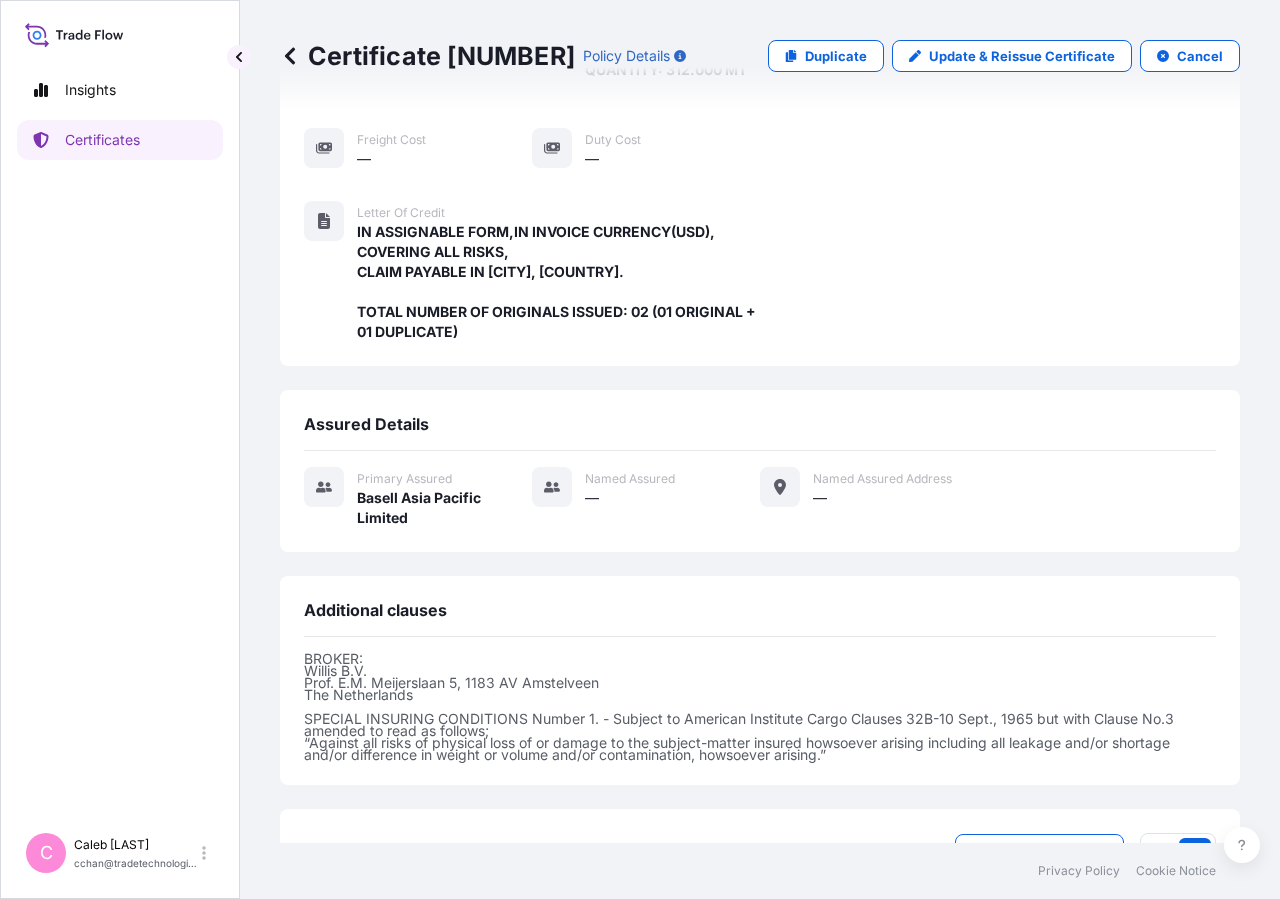 scroll, scrollTop: 338, scrollLeft: 0, axis: vertical 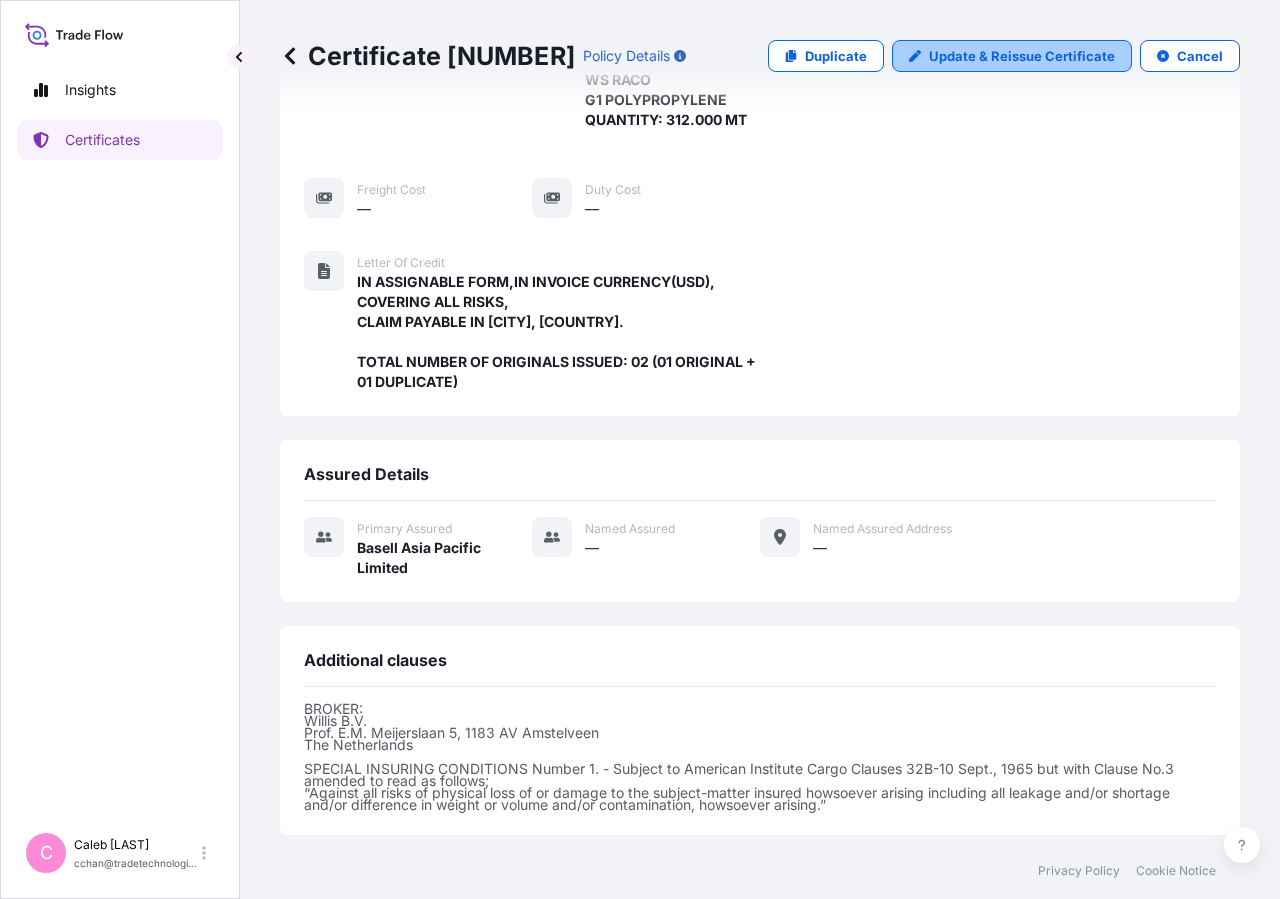 click on "Update & Reissue Certificate" at bounding box center [1012, 56] 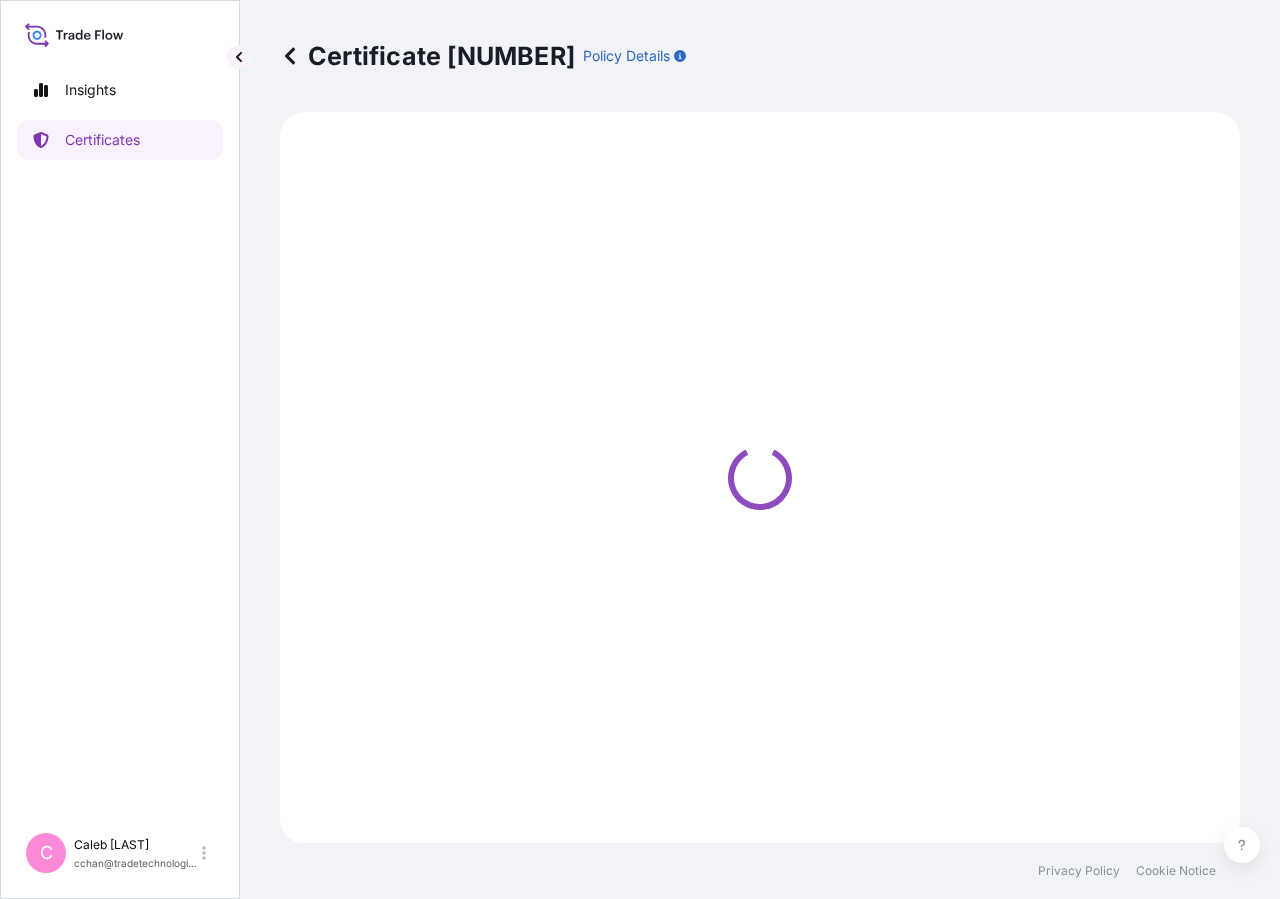 select on "Sea" 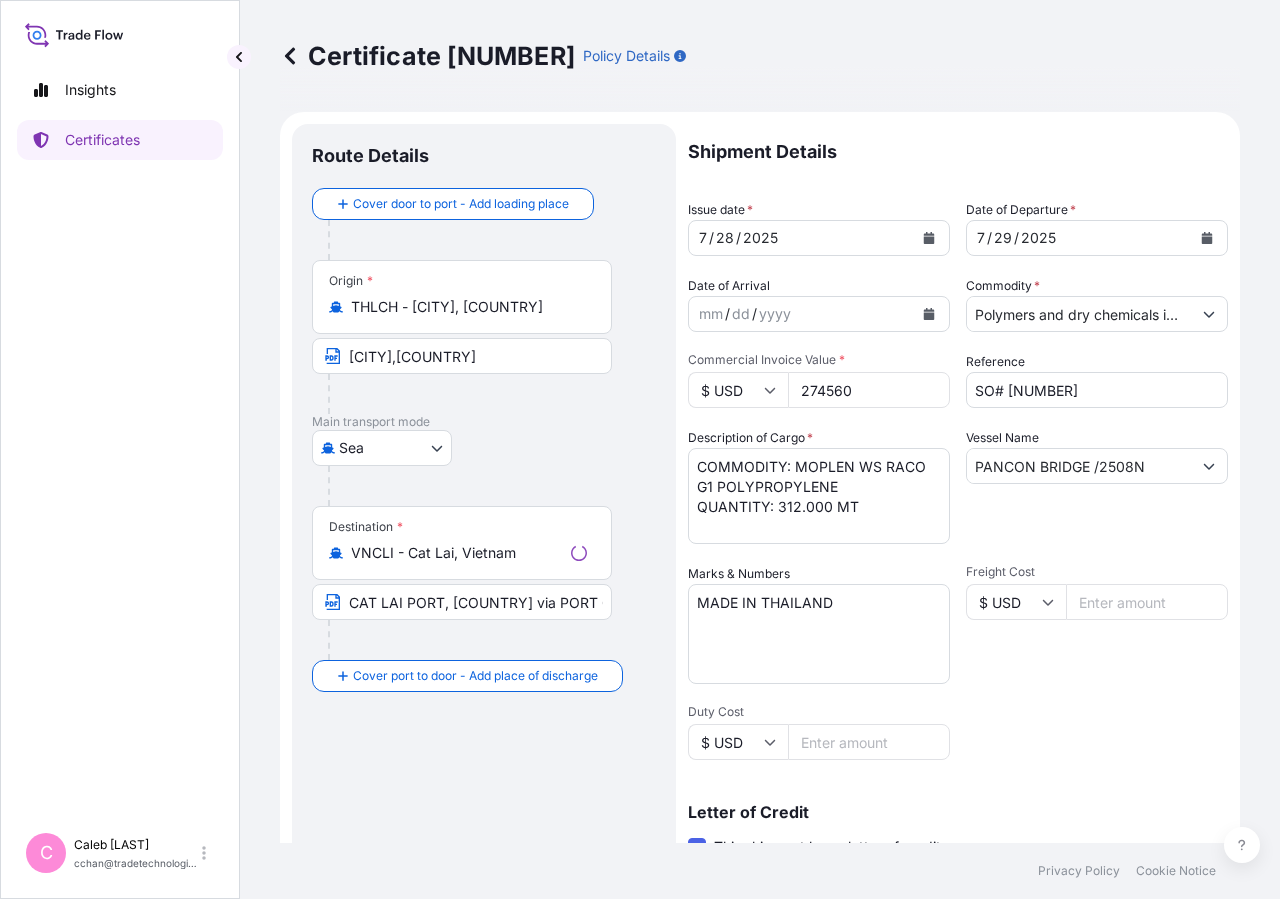select on "32034" 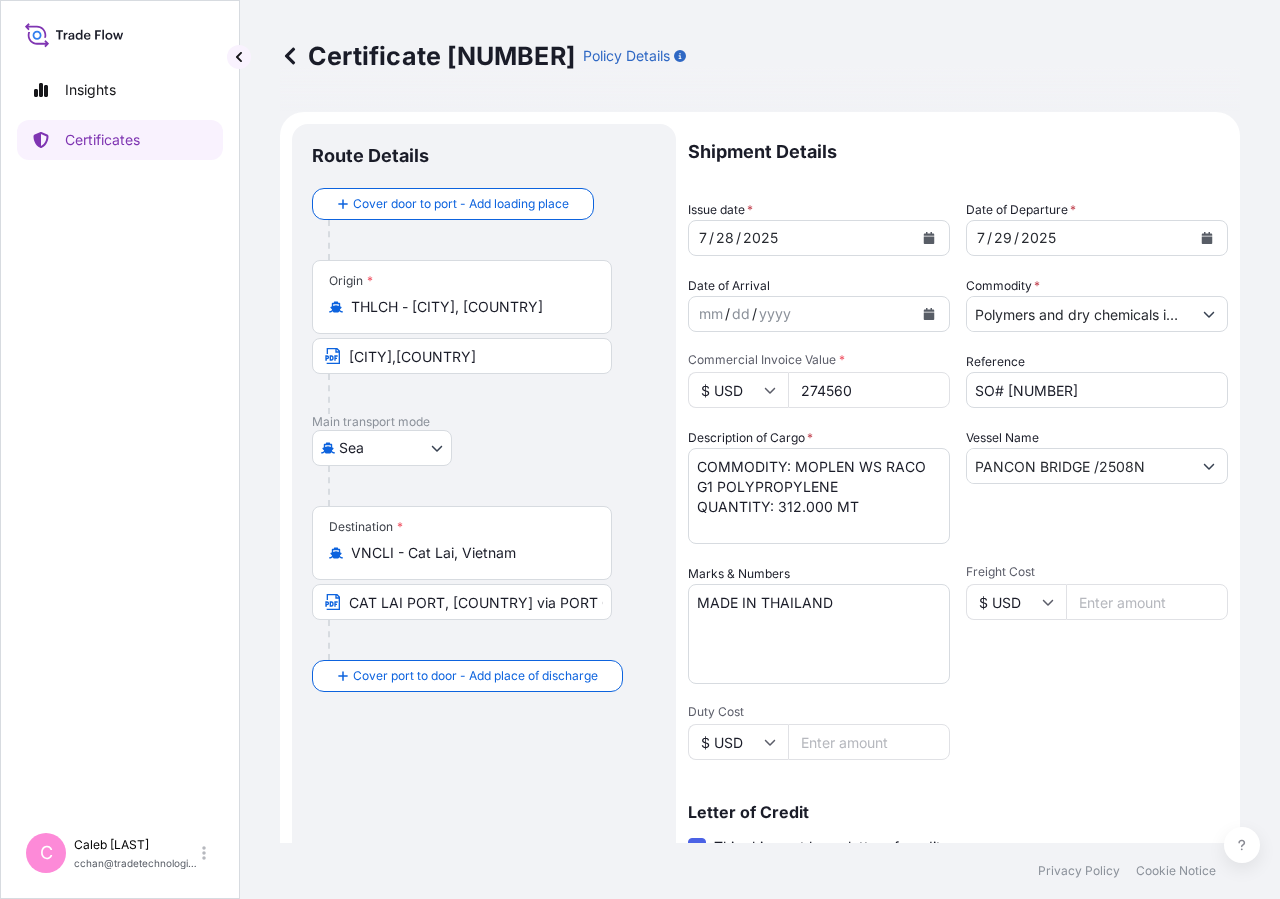 click at bounding box center [1207, 238] 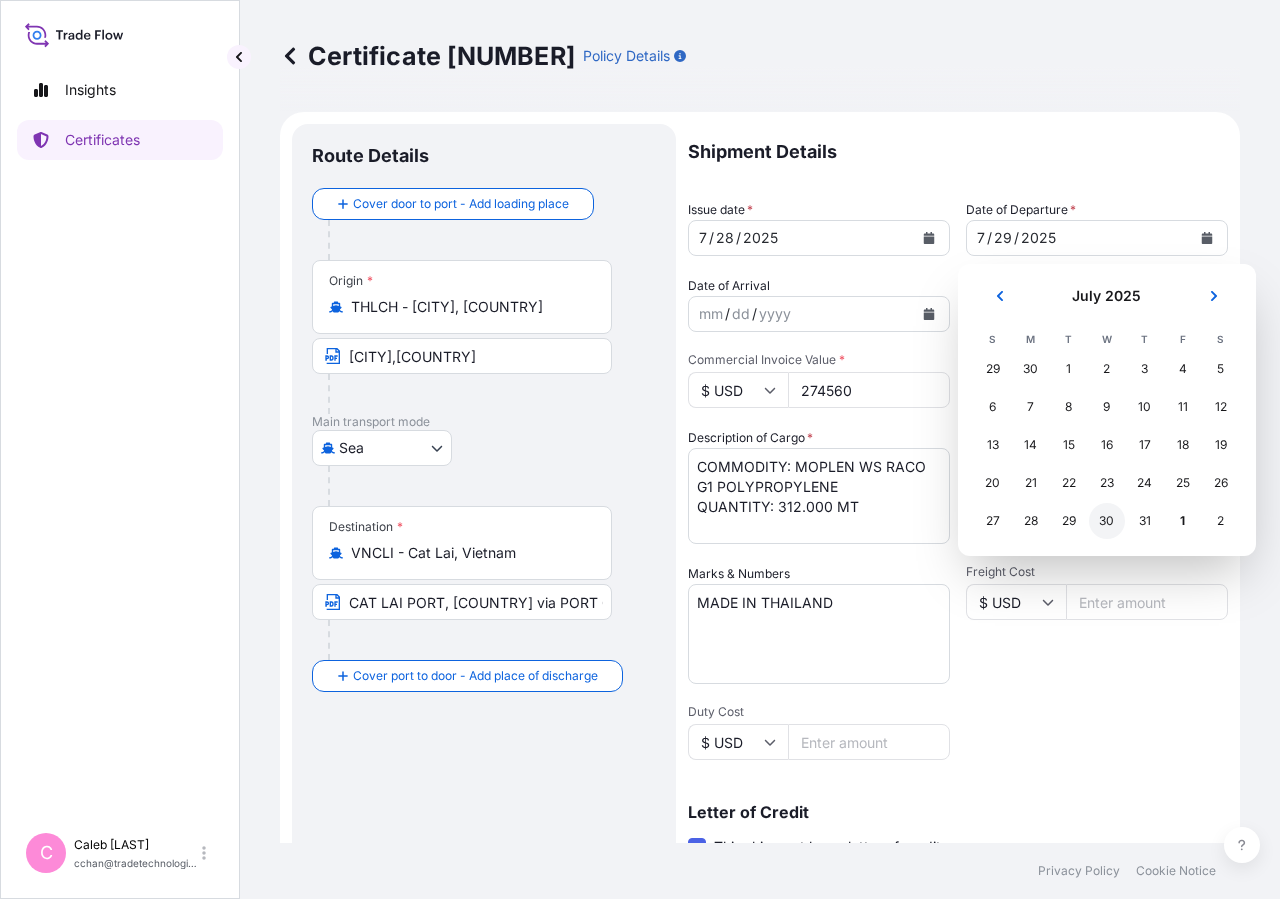 click on "30" at bounding box center [1107, 521] 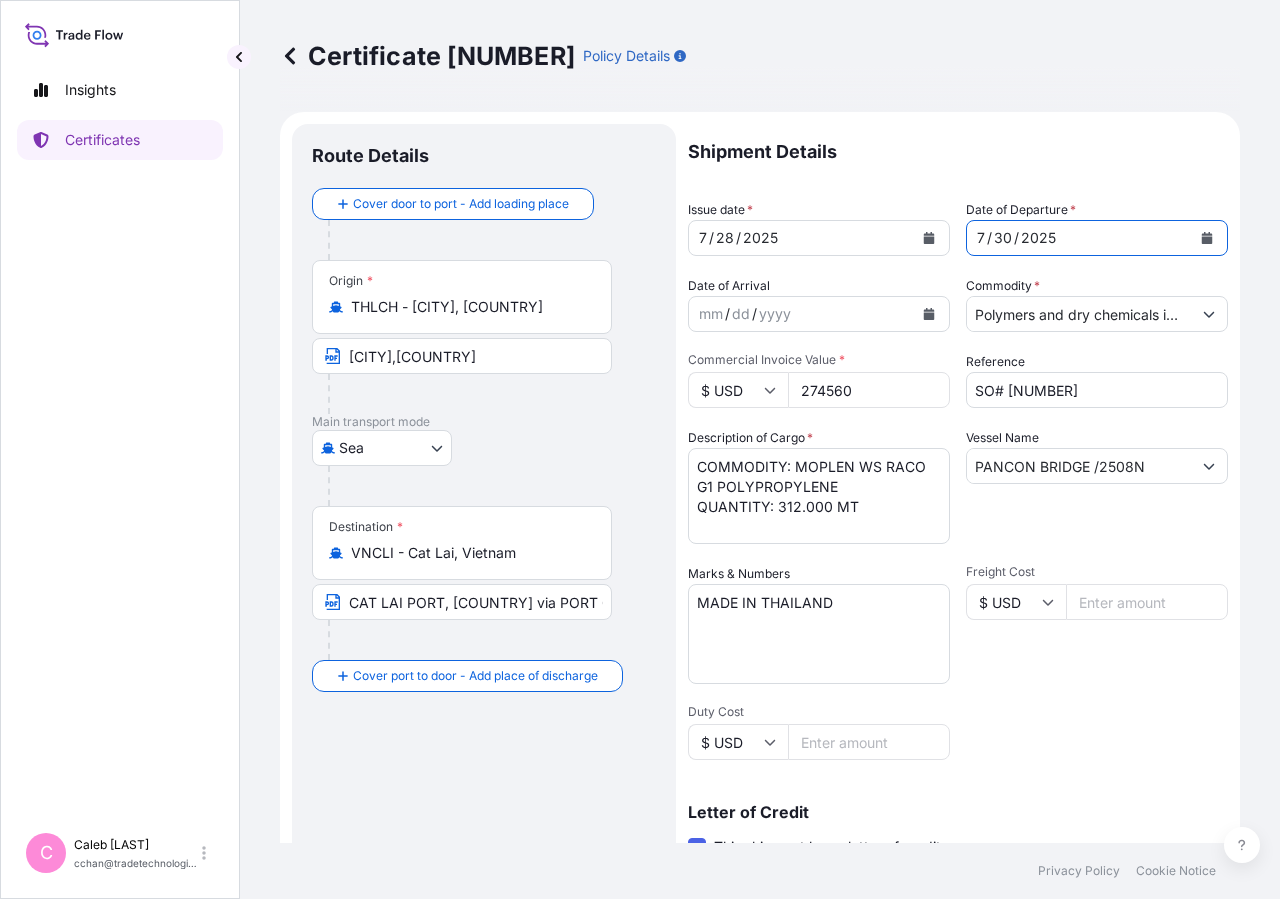 click on "Shipment Details Issue date * [MONTH] / [DAY] / [YEAR] Date of Departure * [MONTH] / [DAY] / [YEAR] Date of Arrival mm / dd / yyyy Commodity * Polymers and dry chemicals in bulk Packing Category Commercial Invoice Value    * $ USD [NUMBER] Reference SO# [NUMBER] Description of Cargo * COMMODITY: MOPLEN WS RACO
G1 POLYPROPYLENE
QUANTITY: [NUMBER] MT Vessel Name [VESSEL] / [NUMBER] Marks & Numbers MADE IN THAILAND Freight Cost   $ USD Duty Cost   $ USD Letter of Credit This shipment has a letter of credit Letter of credit * IN ASSIGNABLE FORM,IN INVOICE CURRENCY(USD),
COVERING ALL RISKS,
CLAIM PAYABLE IN [CITY], [COUNTRY].
TOTAL NUMBER OF ORIGINALS ISSUED: 02 (01 ORIGINAL + 01 DUPLICATE)
Letter of credit may not exceed 12000 characters Assured Details Primary Assured * [COMPANY] [COMPANY] [COMPANY] Named Assured Named Assured Address" at bounding box center (958, 676) 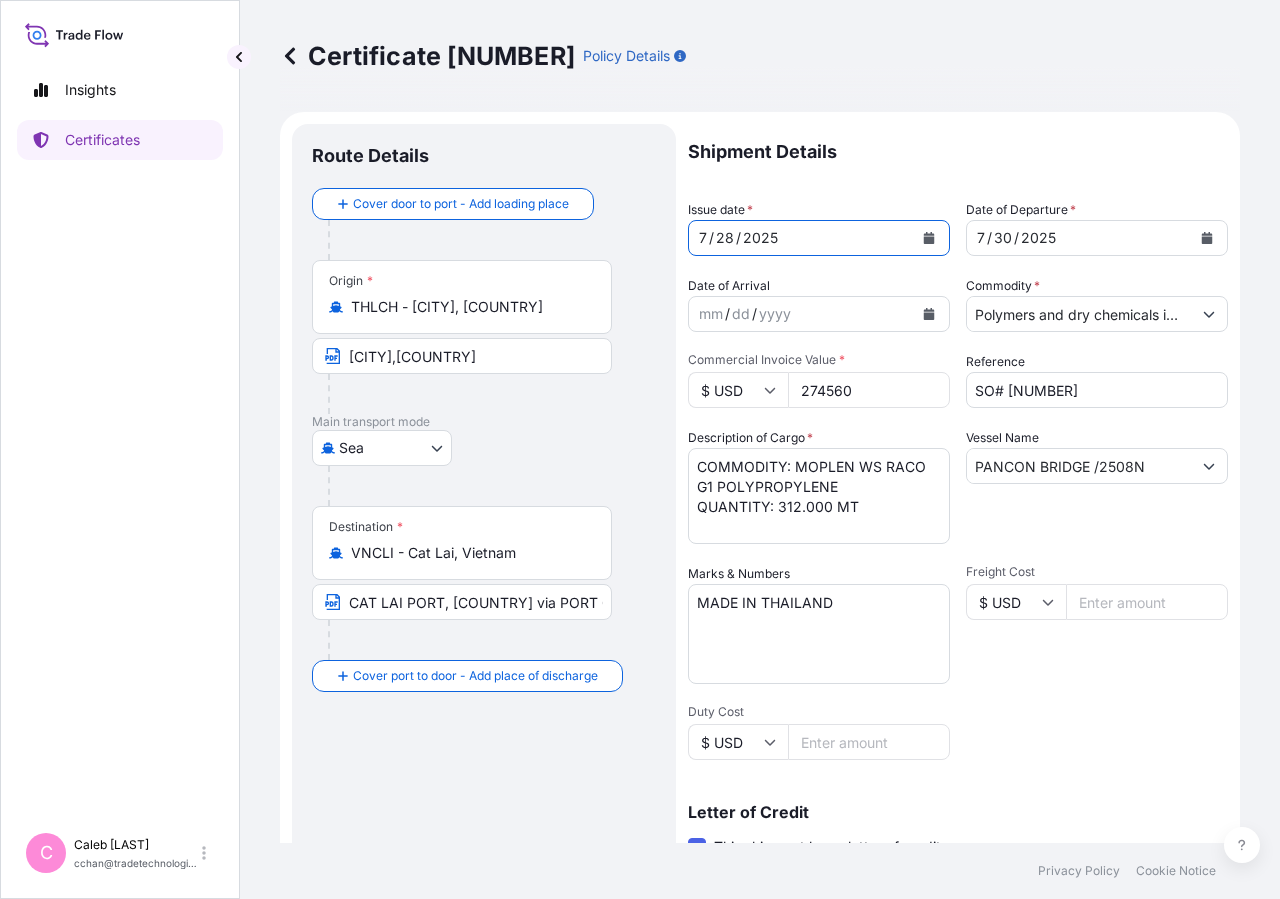 click at bounding box center [929, 238] 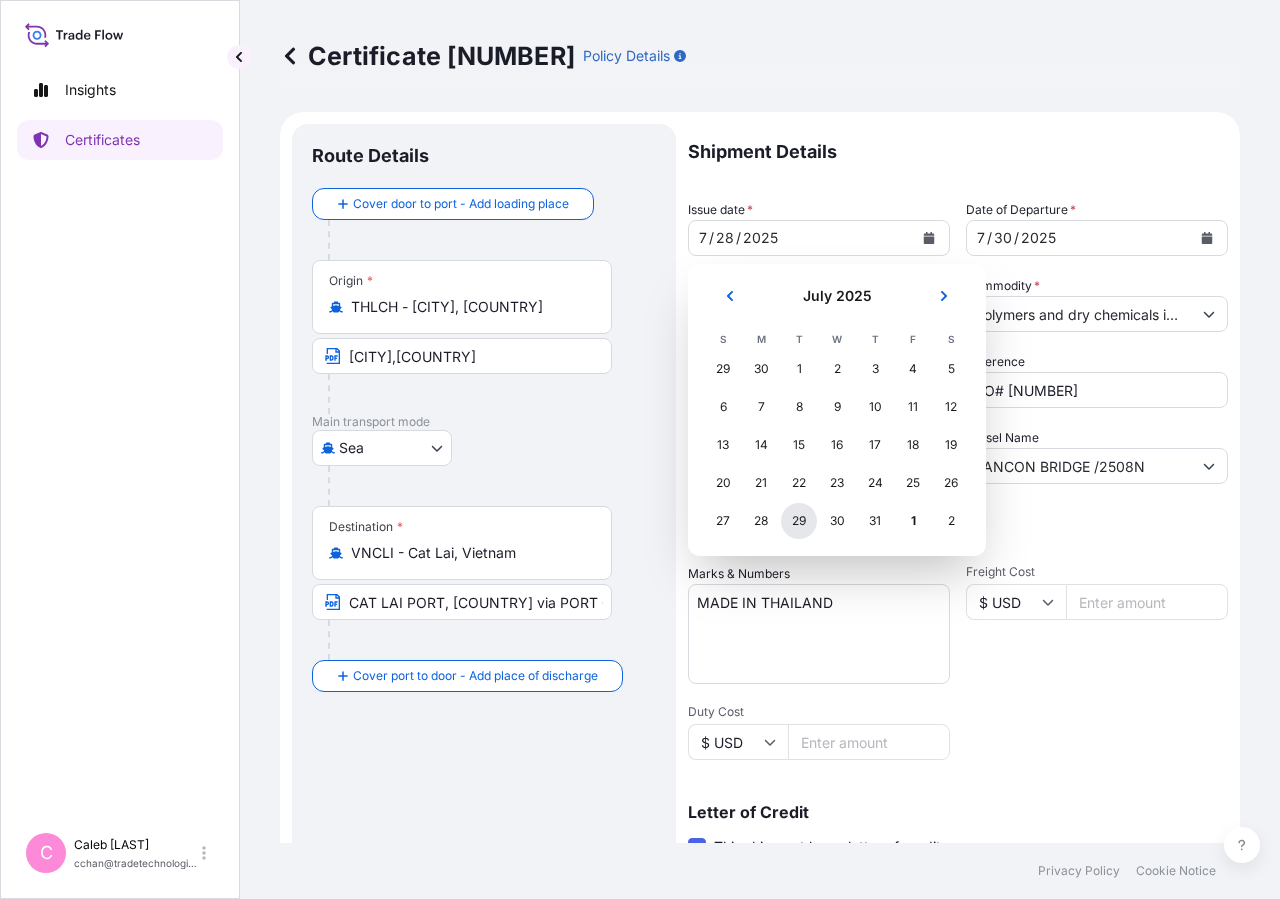 click on "29" at bounding box center (799, 521) 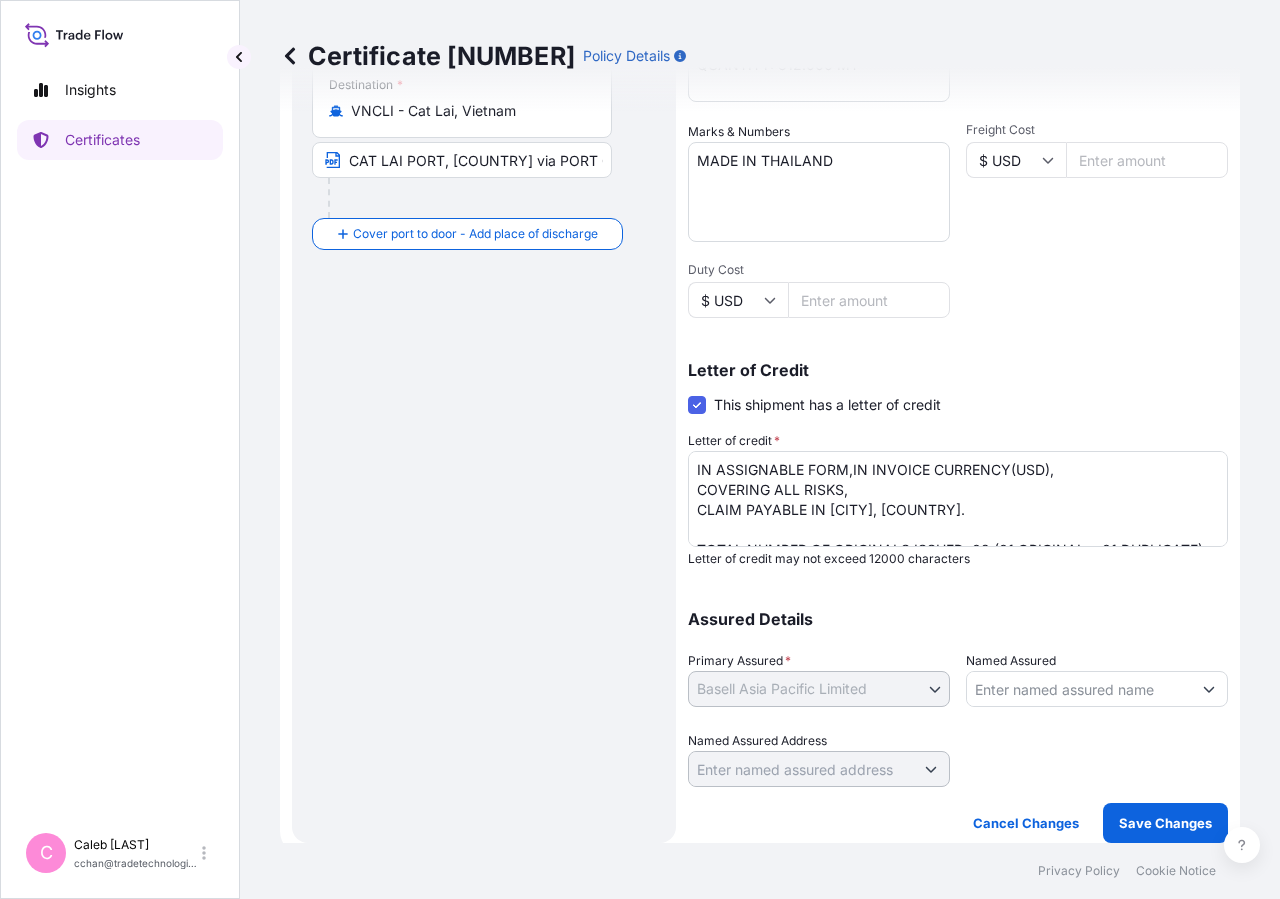 scroll, scrollTop: 0, scrollLeft: 0, axis: both 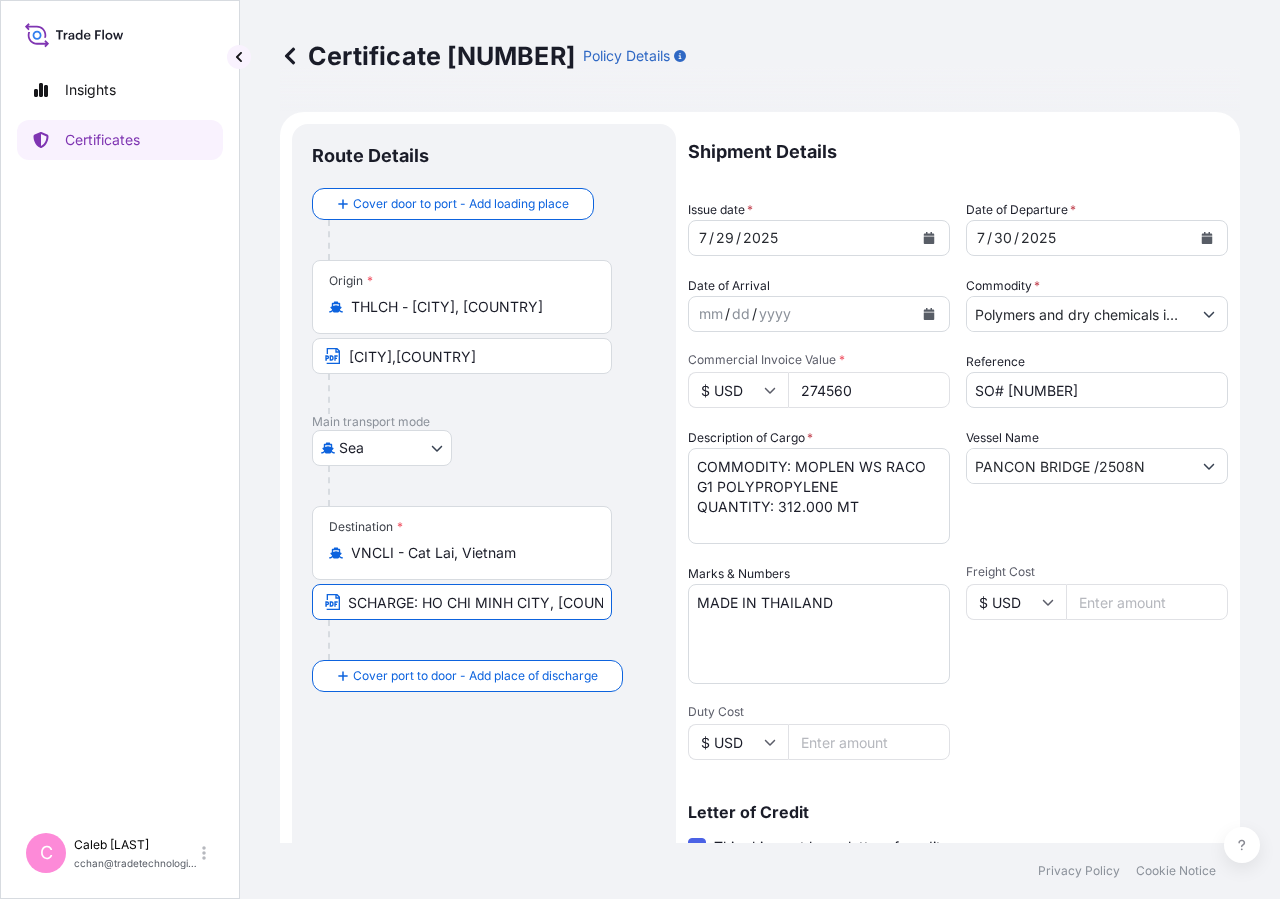 drag, startPoint x: 456, startPoint y: 605, endPoint x: 821, endPoint y: 615, distance: 365.13696 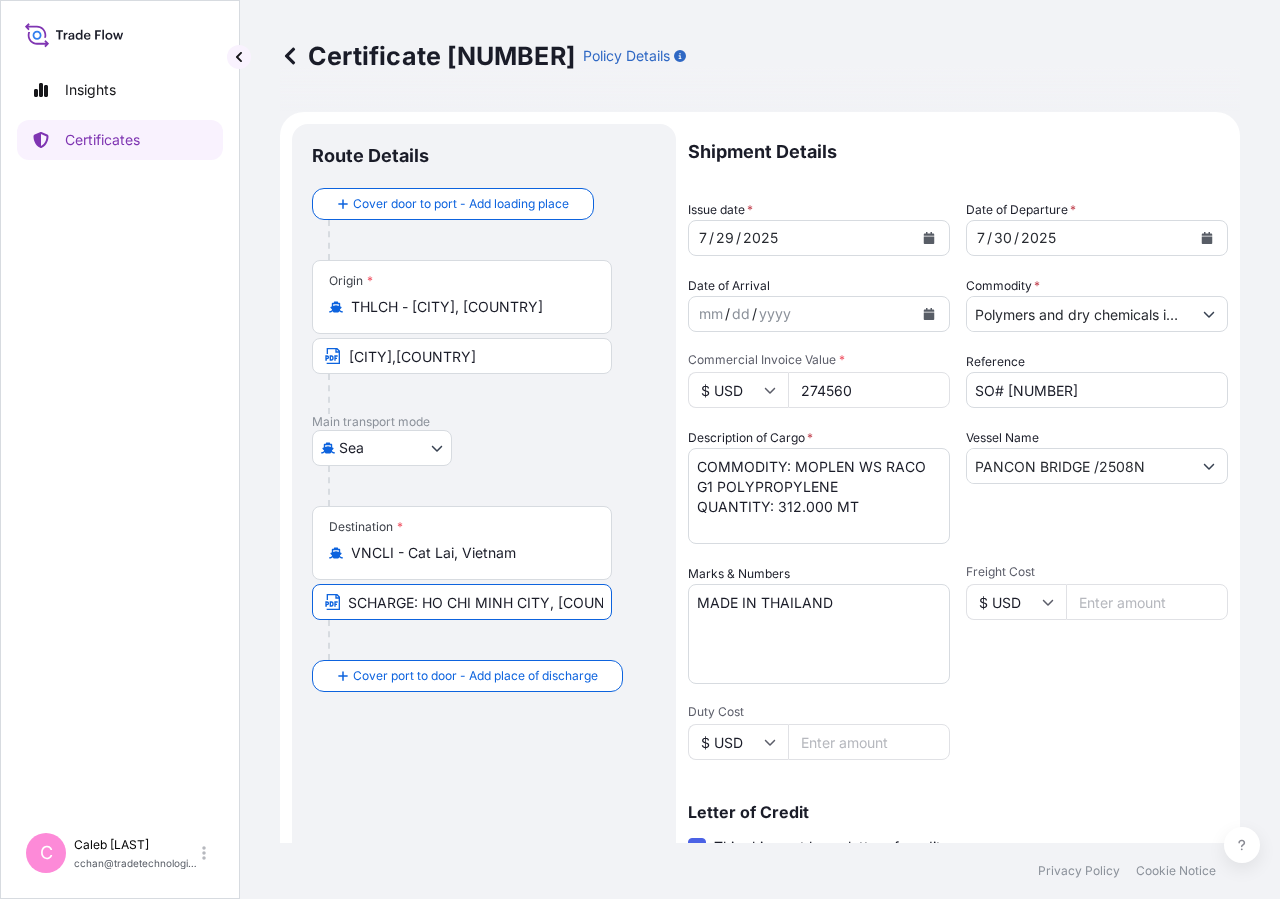 click on "CAT LAI PORT, [COUNTRY] via PORT OF DISCHARGE: HO CHI MINH CITY, [COUNTRY]" at bounding box center (462, 602) 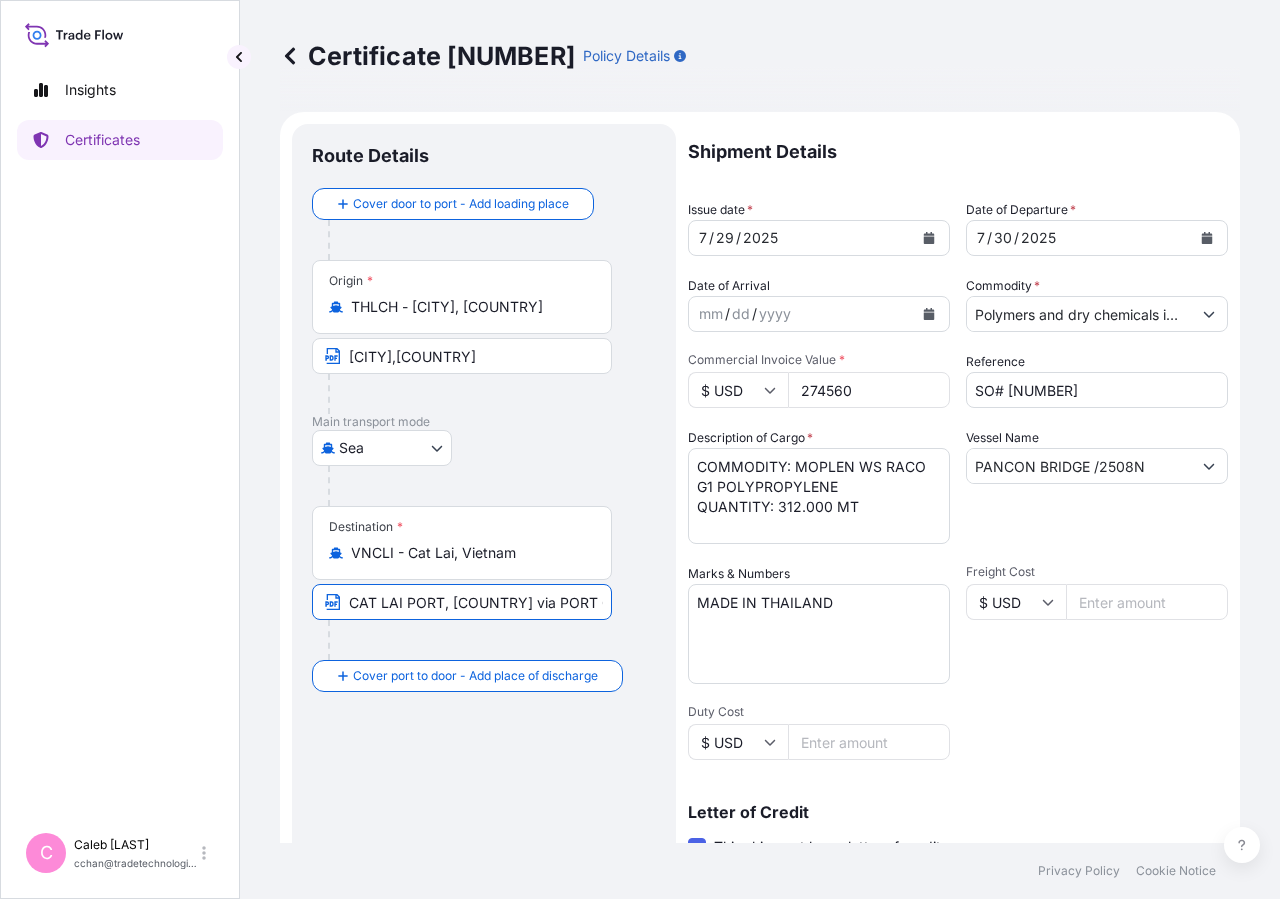 drag, startPoint x: 337, startPoint y: 604, endPoint x: 77, endPoint y: 591, distance: 260.3248 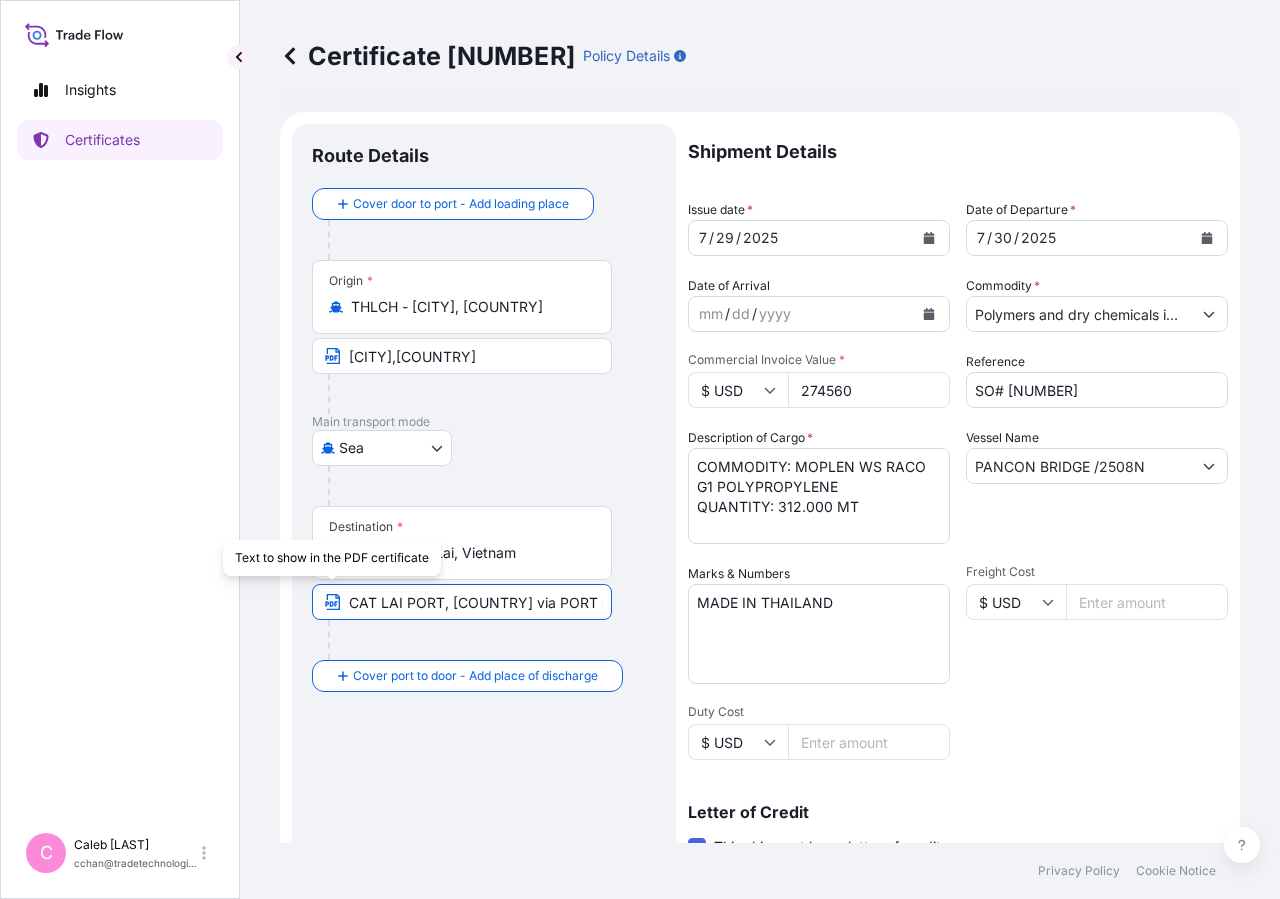 click on "CAT LAI PORT, [COUNTRY] via PORT OF DISCHARGE: HO CHI MINH CITY, [COUNTRY]" at bounding box center (462, 602) 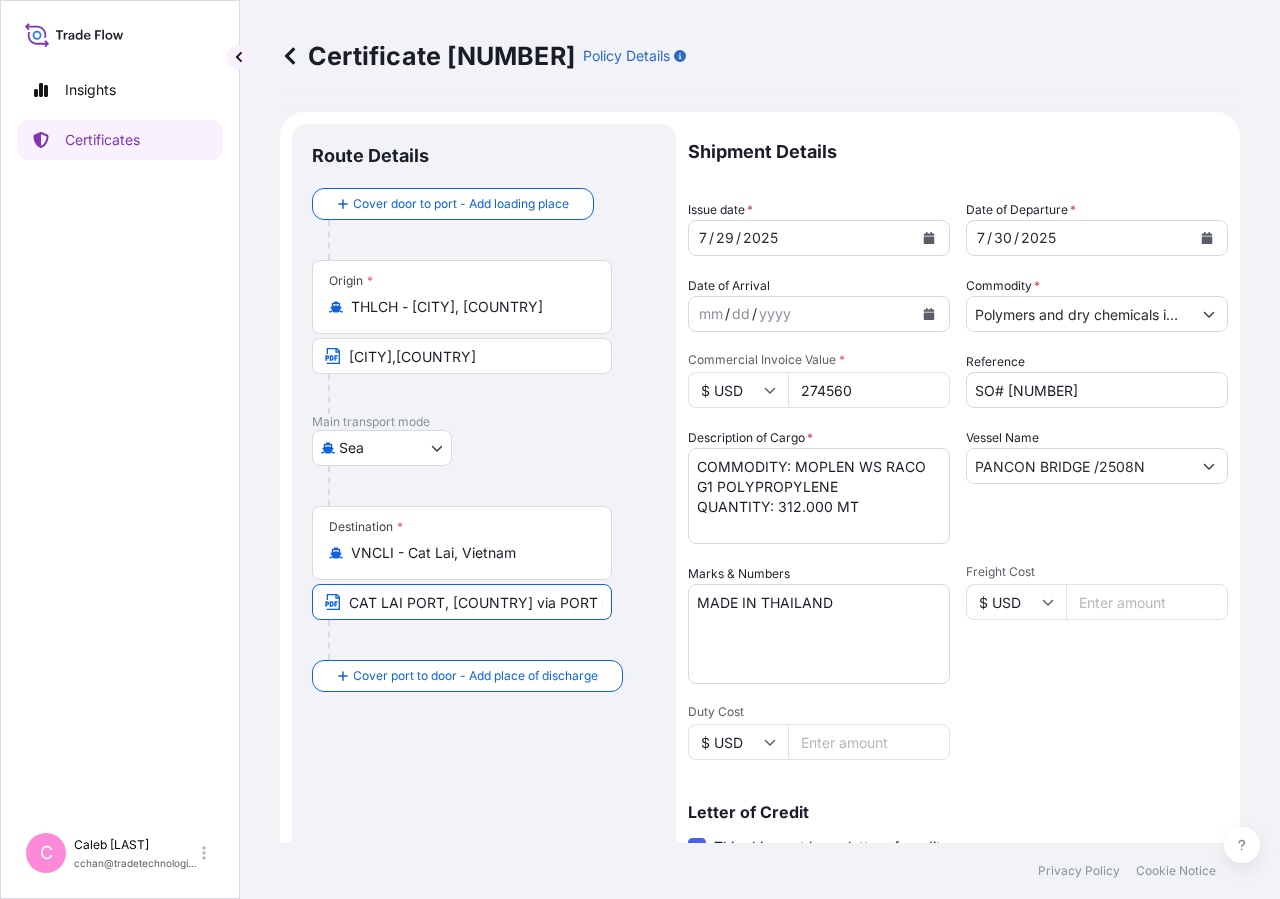 drag, startPoint x: 346, startPoint y: 600, endPoint x: 552, endPoint y: 591, distance: 206.1965 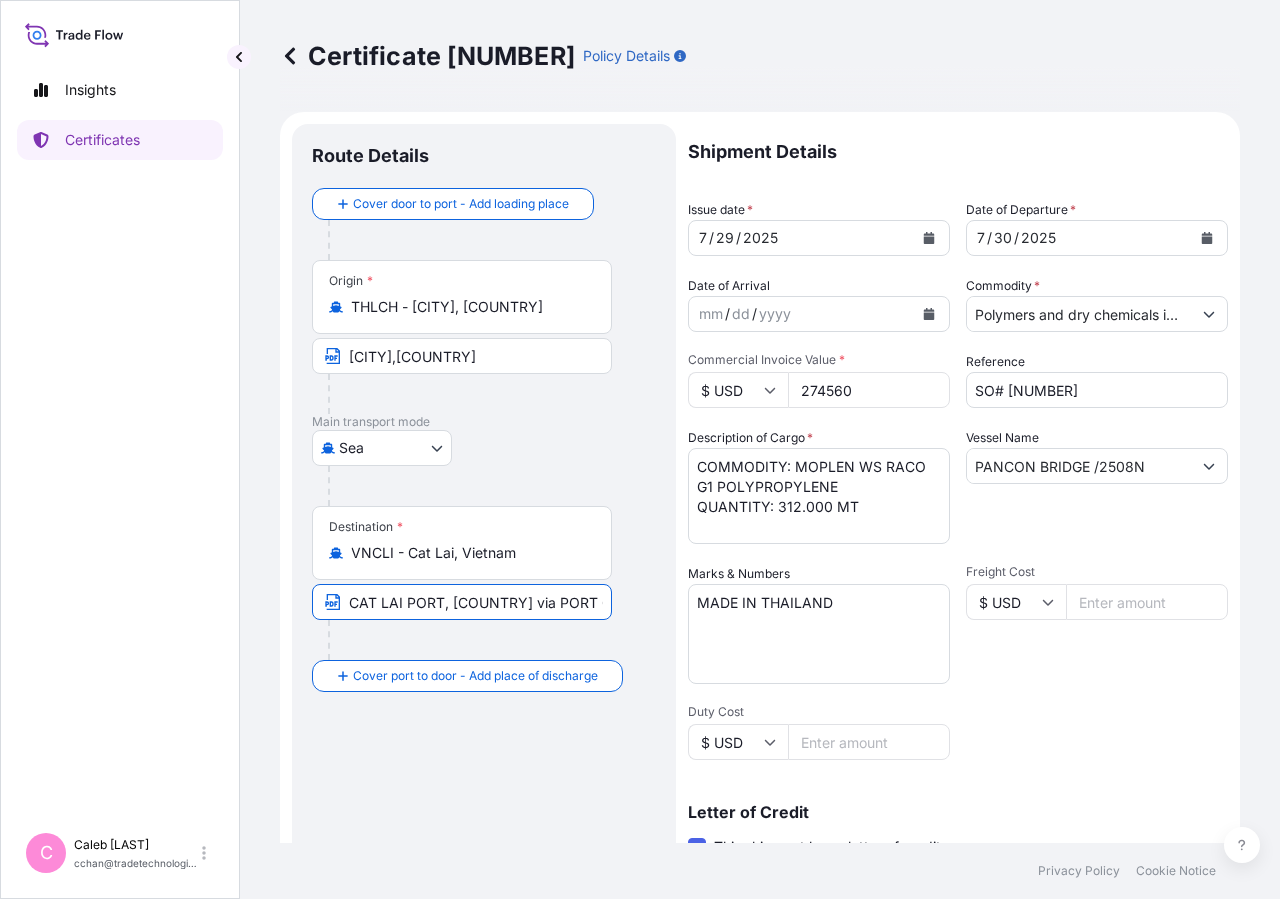 click on "Route Details   Cover door to port - Add loading place Place of loading Road / Inland Road / Inland Origin * [PORT], [COUNTRY] [PORT], [COUNTRY] Main transport mode Sea Air Road Sea Destination * [PORT], [COUNTRY] [PORT], [COUNTRY] via PORT OF DISCHARGE: [CITY], [COUNTRY] Cover port to door - Add place of discharge Road / Inland Road / Inland Place of Discharge Shipment Details Issue date * [MONTH] / [DAY] / [YEAR] Date of Departure * [MONTH] / [DAY] / [YEAR] Date of Arrival mm / dd / yyyy Commodity * Polymers and dry chemicals in bulk Packing Category Commercial Invoice Value    * $ USD [NUMBER] Reference SO# [NUMBER] Description of Cargo * COMMODITY: MOPLEN WS RACO
G1 POLYPROPYLENE
QUANTITY: [NUMBER] MT Vessel Name [VESSEL] / [NUMBER] Marks & Numbers MADE IN THAILAND Freight Cost   $ USD Duty Cost   $ USD Letter of Credit This shipment has a letter of credit Letter of credit * Letter of credit may not exceed 12000 characters Assured Details Primary Assured * [COMPANY]" at bounding box center [760, 704] 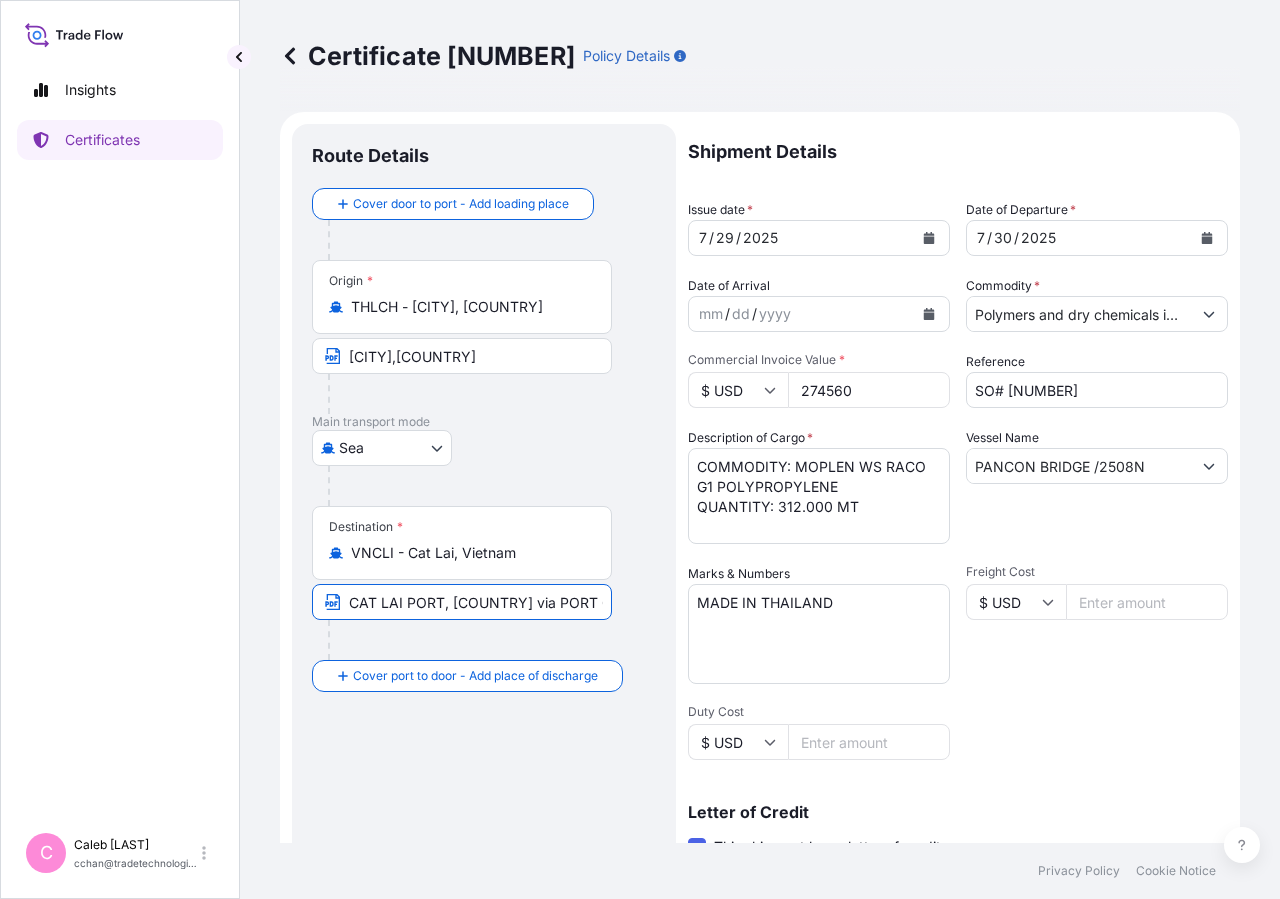 drag, startPoint x: 367, startPoint y: 603, endPoint x: 725, endPoint y: 627, distance: 358.80356 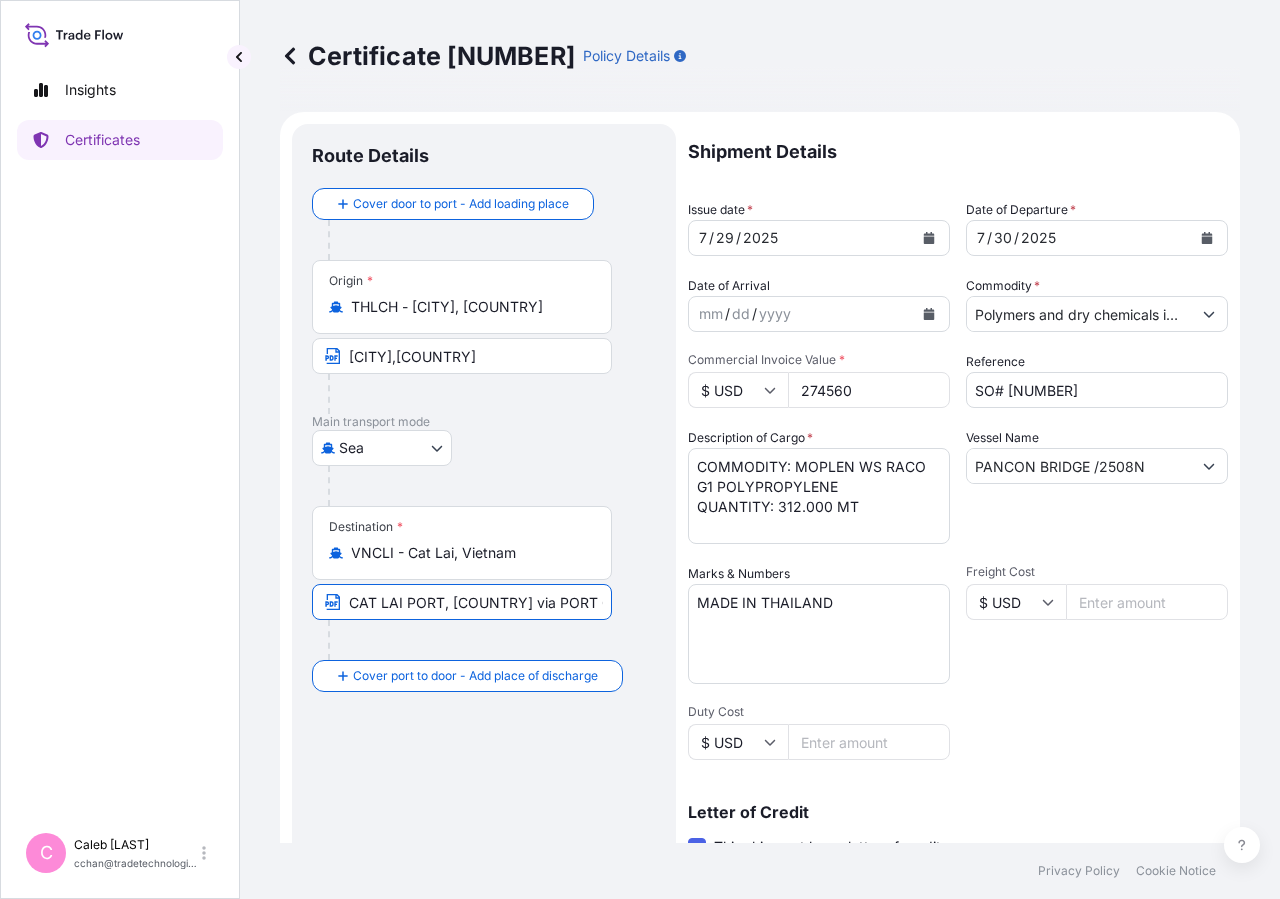 click on "Route Details   Cover door to port - Add loading place Place of loading Road / Inland Road / Inland Origin * [PORT], [COUNTRY] [PORT], [COUNTRY] Main transport mode Sea Air Road Sea Destination * [PORT], [COUNTRY] [PORT], [COUNTRY] via PORT OF DISCHARGE: [CITY], [COUNTRY] Cover port to door - Add place of discharge Road / Inland Road / Inland Place of Discharge Shipment Details Issue date * [MONTH] / [DAY] / [YEAR] Date of Departure * [MONTH] / [DAY] / [YEAR] Date of Arrival mm / dd / yyyy Commodity * Polymers and dry chemicals in bulk Packing Category Commercial Invoice Value    * $ USD [NUMBER] Reference SO# [NUMBER] Description of Cargo * COMMODITY: MOPLEN WS RACO
G1 POLYPROPYLENE
QUANTITY: [NUMBER] MT Vessel Name [VESSEL] / [NUMBER] Marks & Numbers MADE IN THAILAND Freight Cost   $ USD Duty Cost   $ USD Letter of Credit This shipment has a letter of credit Letter of credit * Letter of credit may not exceed 12000 characters Assured Details Primary Assured * [COMPANY]" at bounding box center (760, 704) 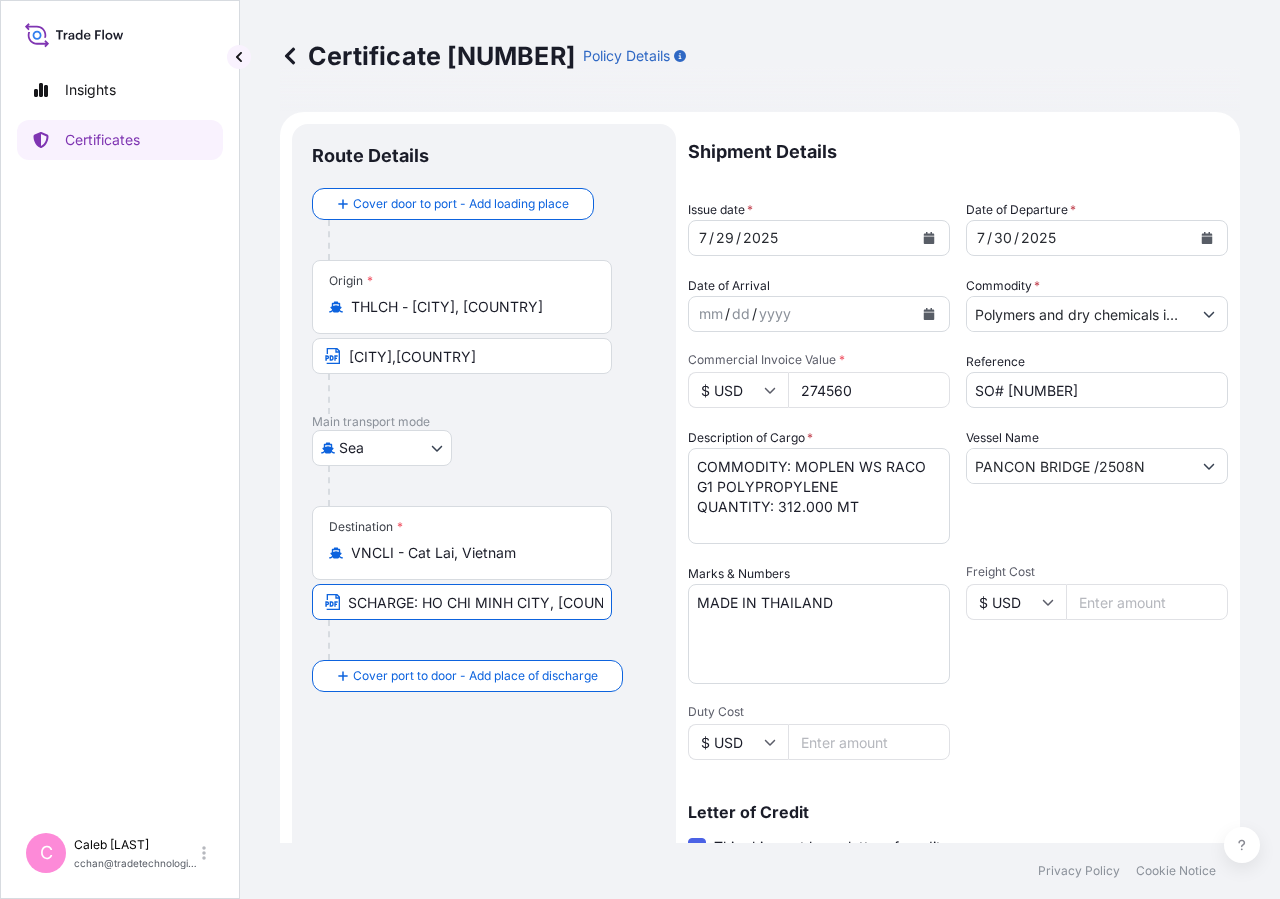 drag, startPoint x: 600, startPoint y: 599, endPoint x: 709, endPoint y: 607, distance: 109.29318 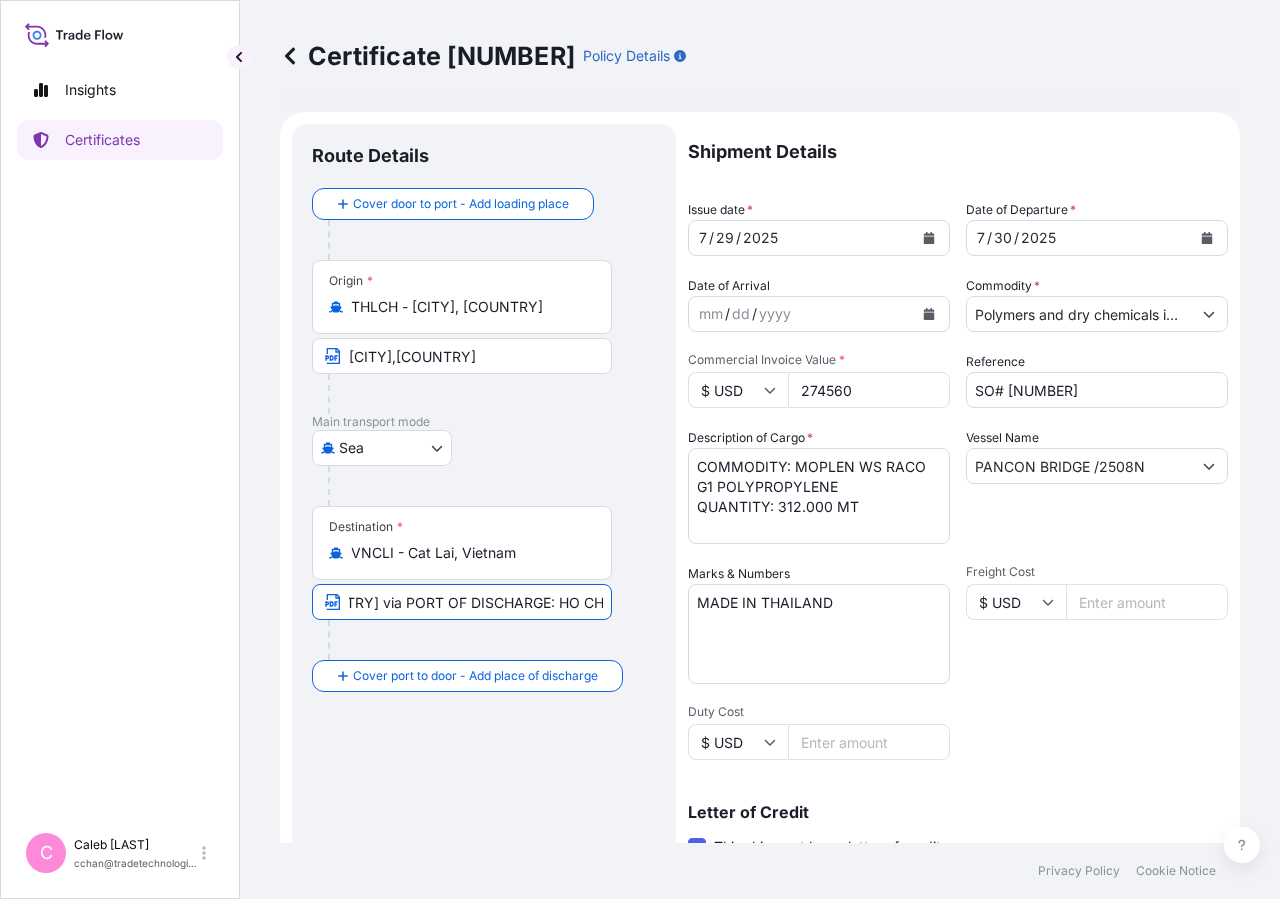 scroll, scrollTop: 0, scrollLeft: 0, axis: both 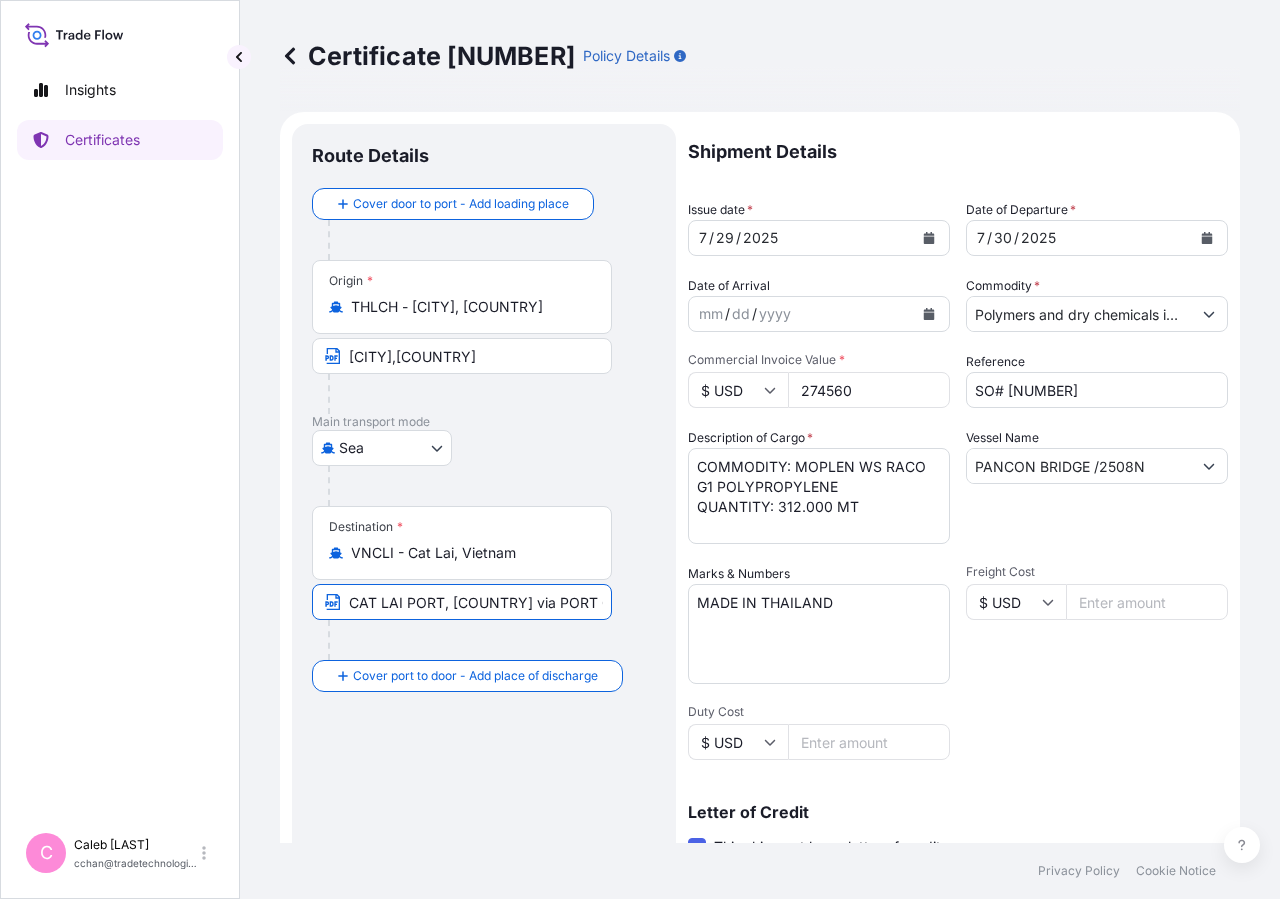 drag, startPoint x: 600, startPoint y: 604, endPoint x: 130, endPoint y: 587, distance: 470.30734 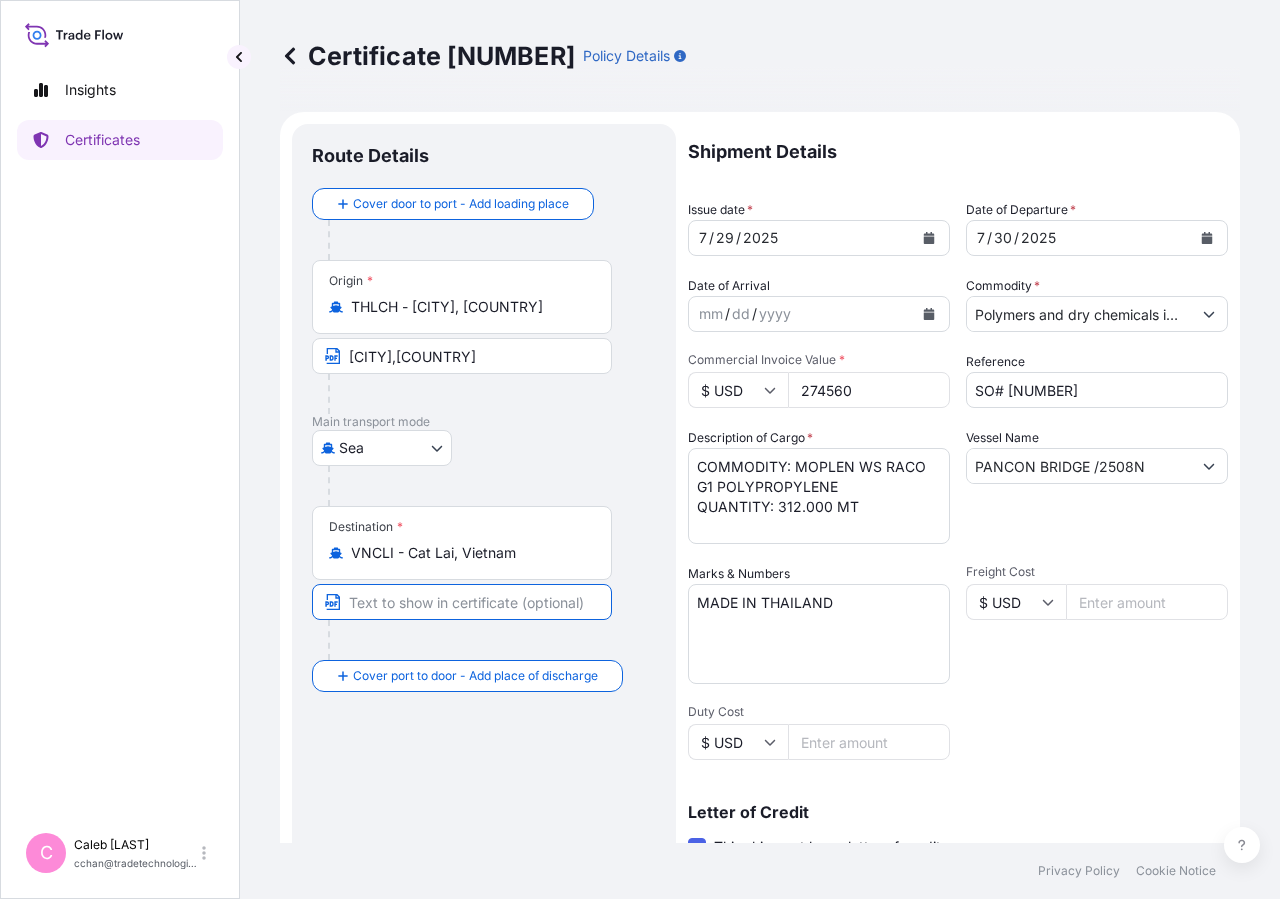 paste on "[PORT], [COUNTRY] via port of discharge: [CITY], [COUNTRY]" 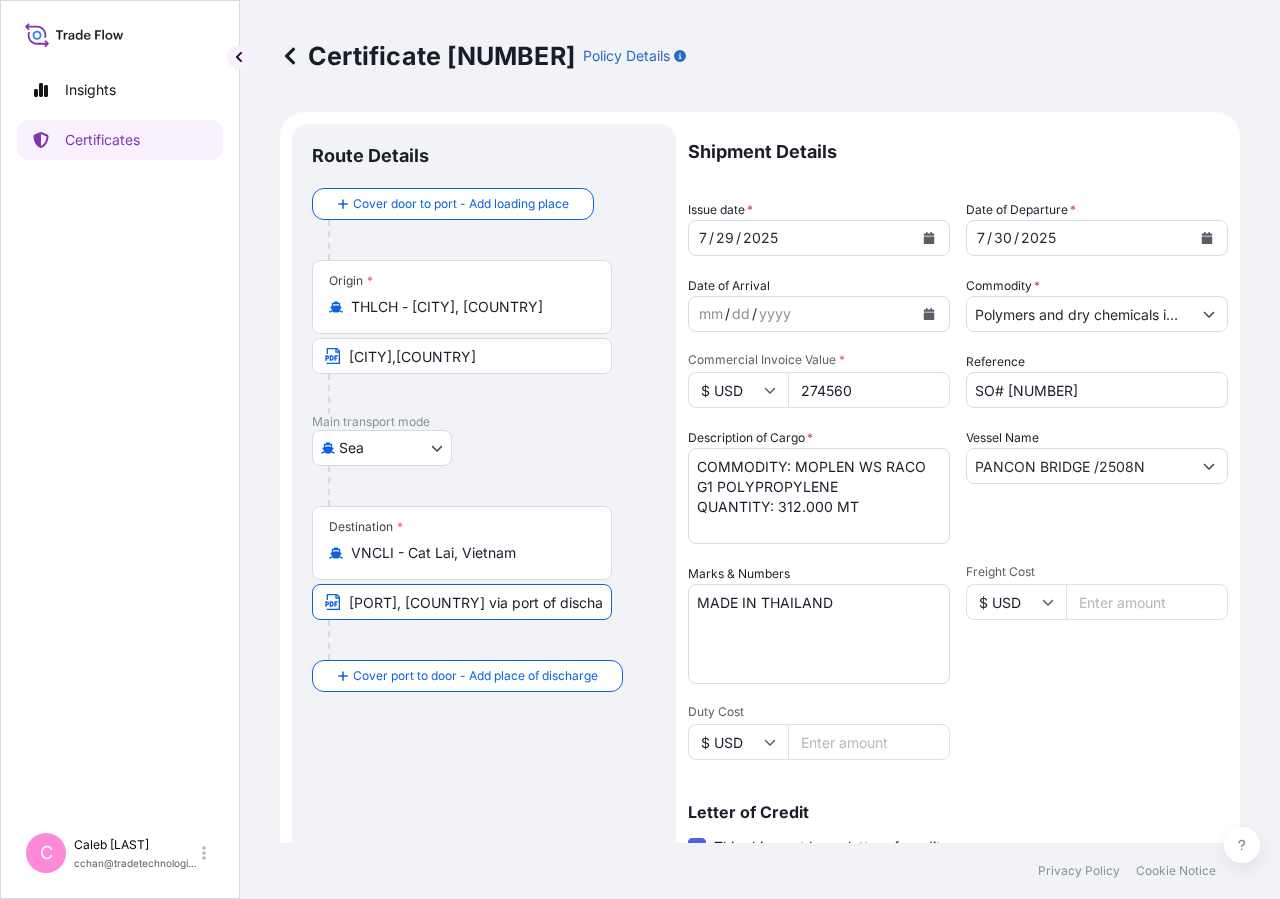 scroll, scrollTop: 0, scrollLeft: 189, axis: horizontal 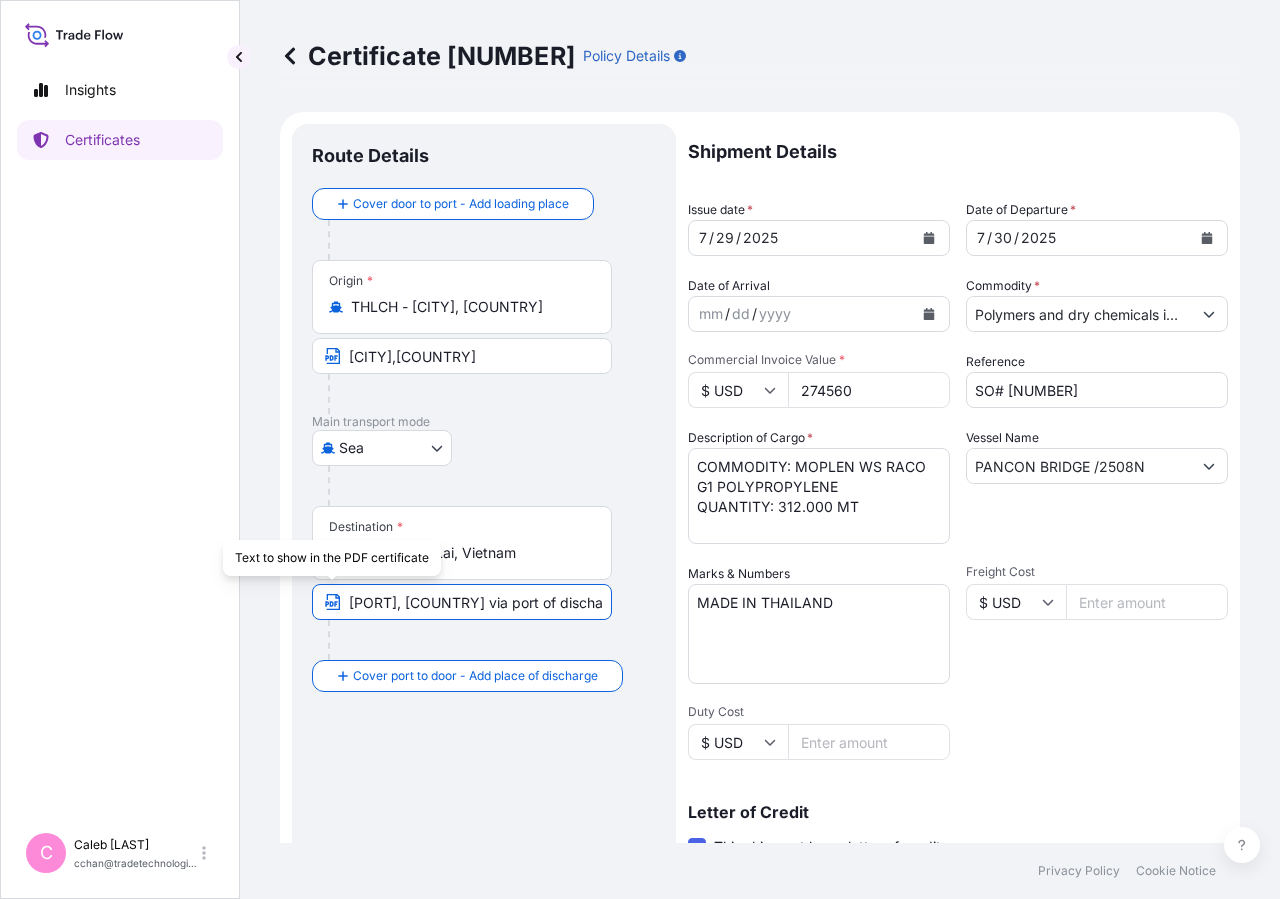 click on "[PORT], [COUNTRY] via port of discharge: [CITY], [COUNTRY]" at bounding box center [462, 602] 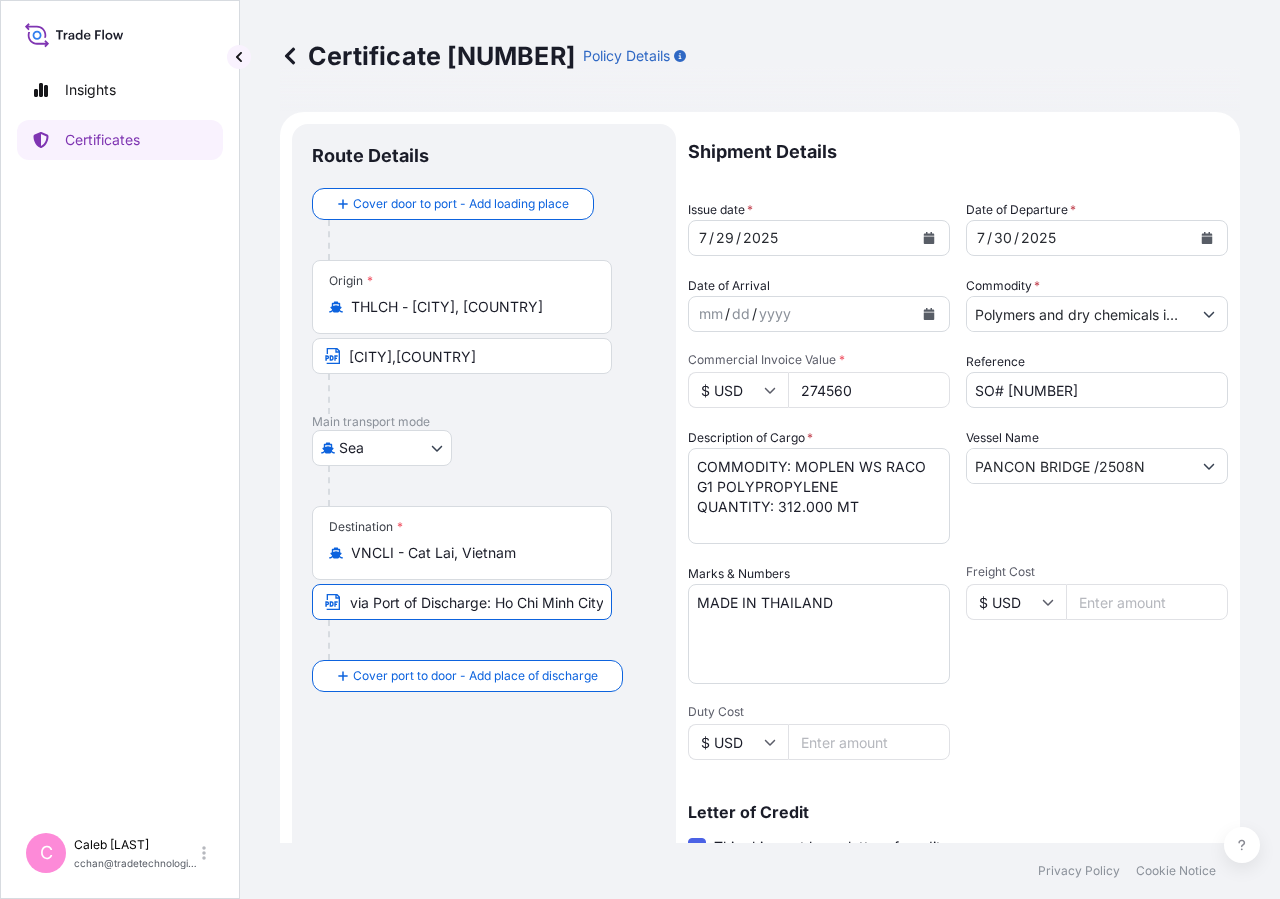 scroll, scrollTop: 0, scrollLeft: 209, axis: horizontal 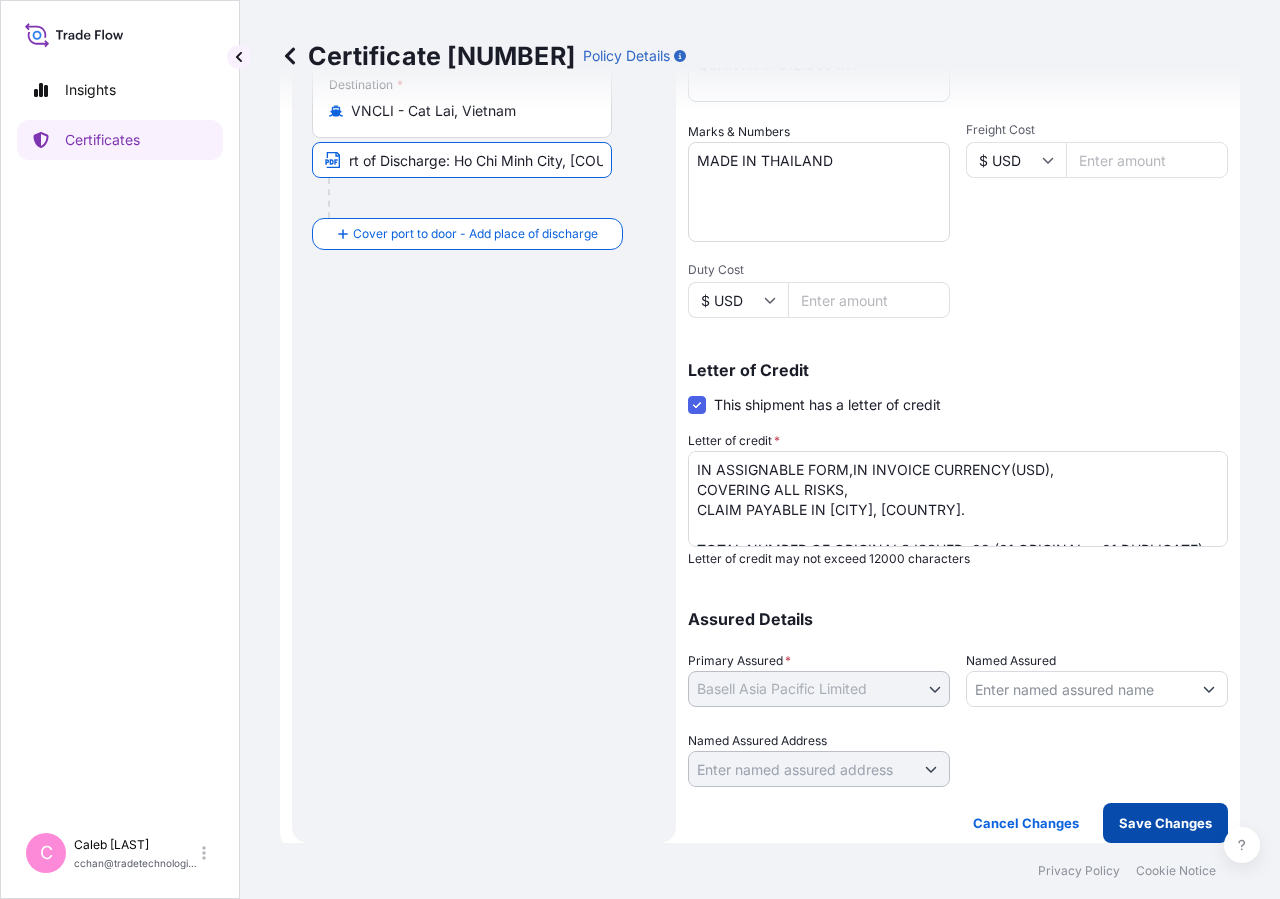 type on "Cat Lai Port, [COUNTRY] via Port of Discharge: Ho Chi Minh City, [COUNTRY]" 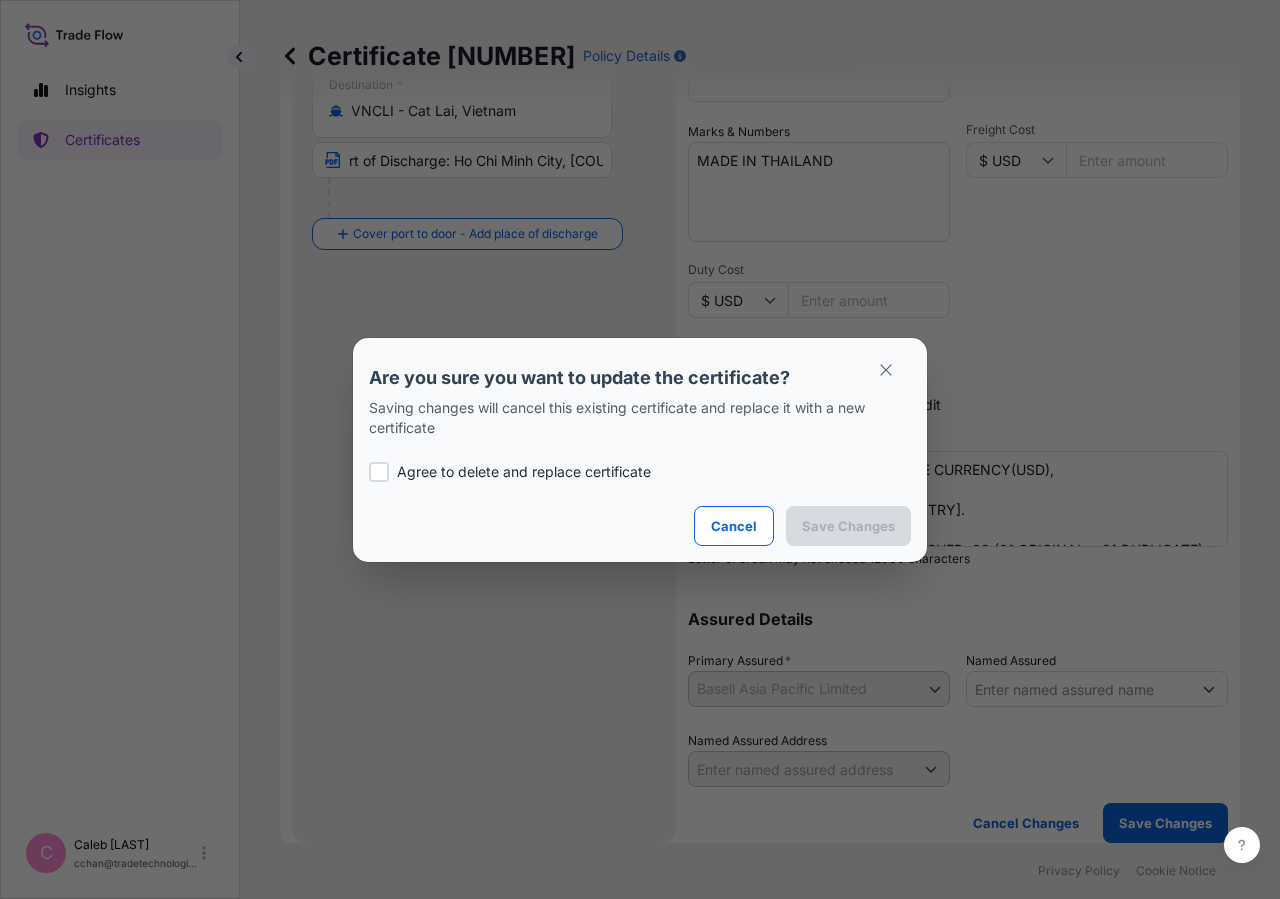 click at bounding box center [379, 472] 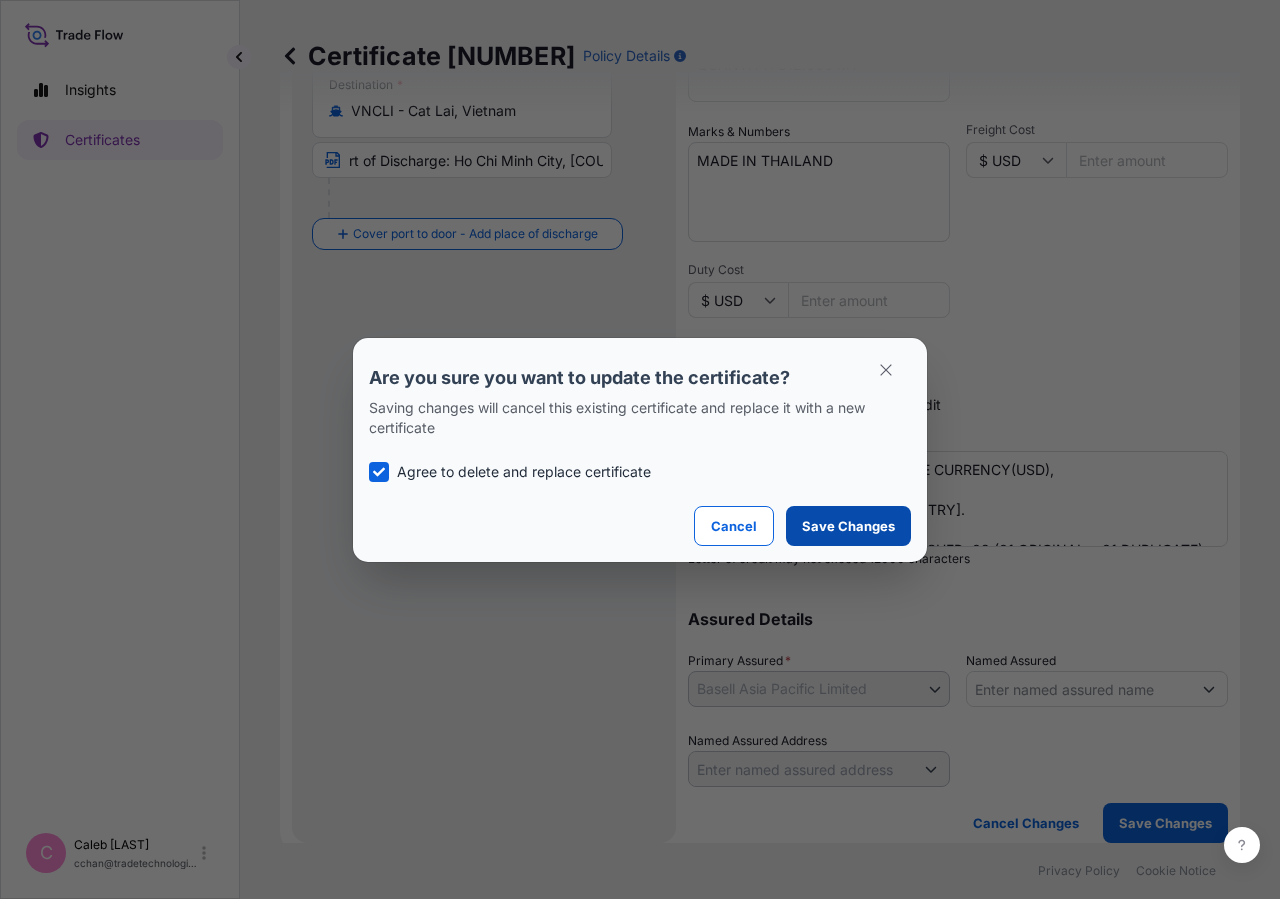 click on "Save Changes" at bounding box center [848, 526] 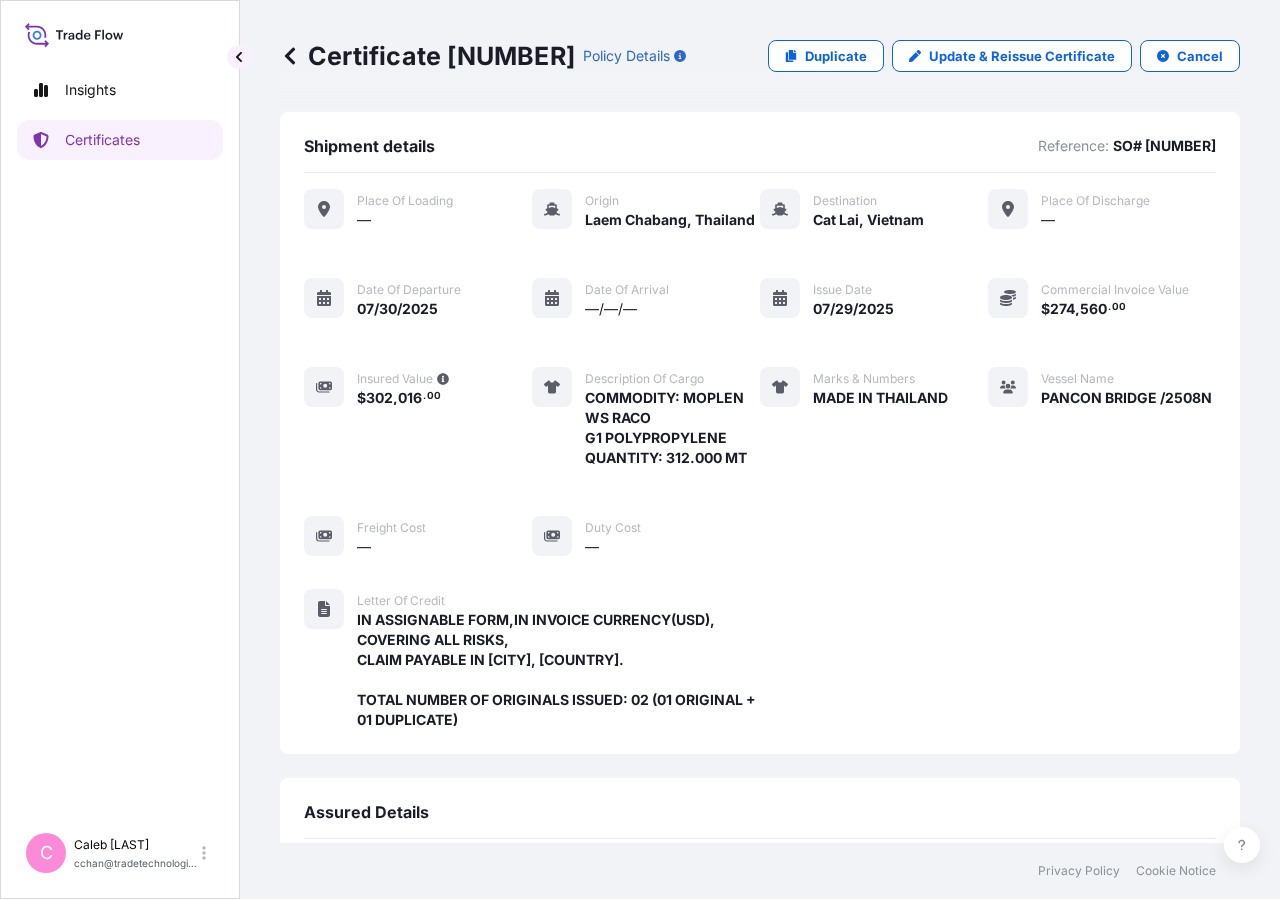scroll, scrollTop: 578, scrollLeft: 0, axis: vertical 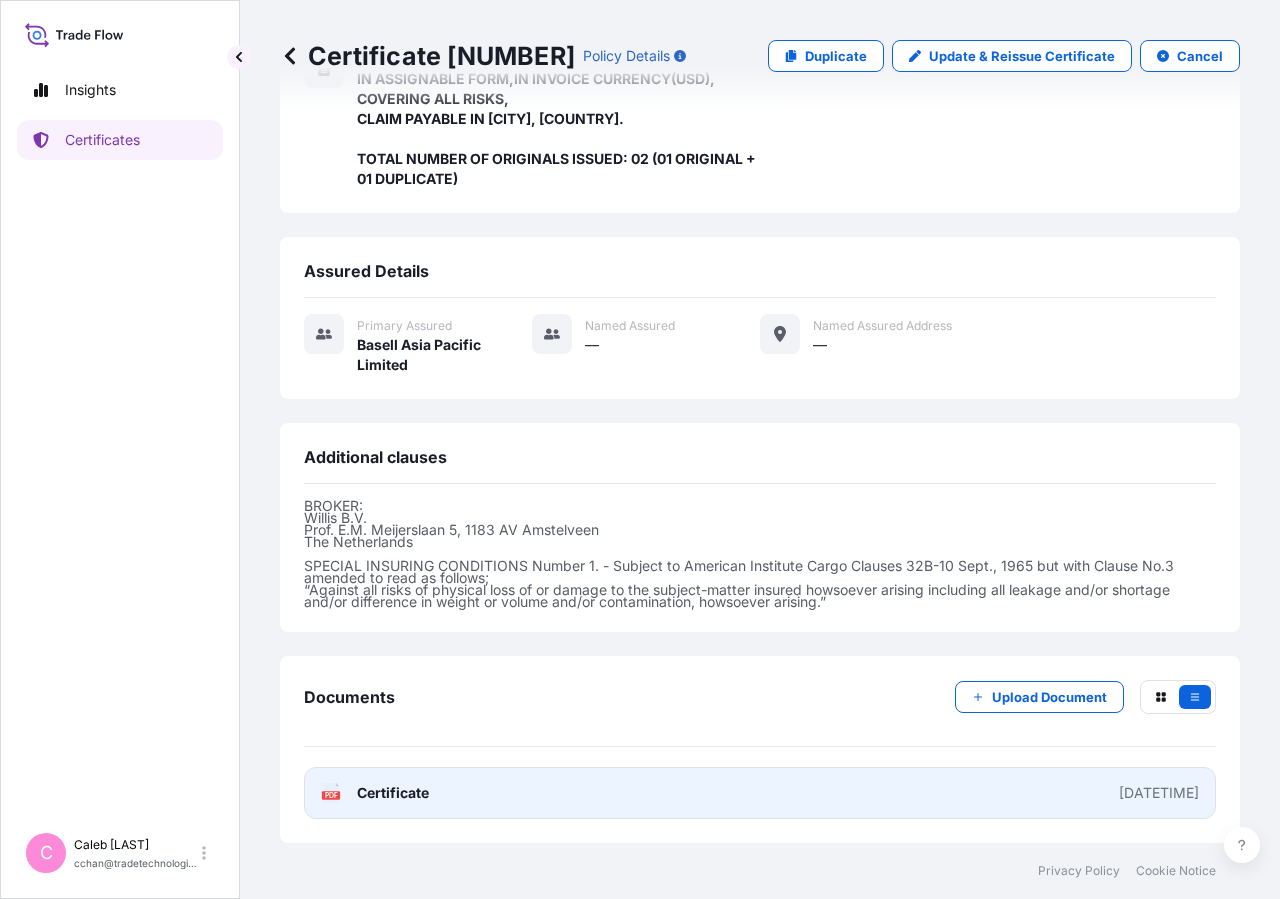 click on "Certificate" at bounding box center (393, 793) 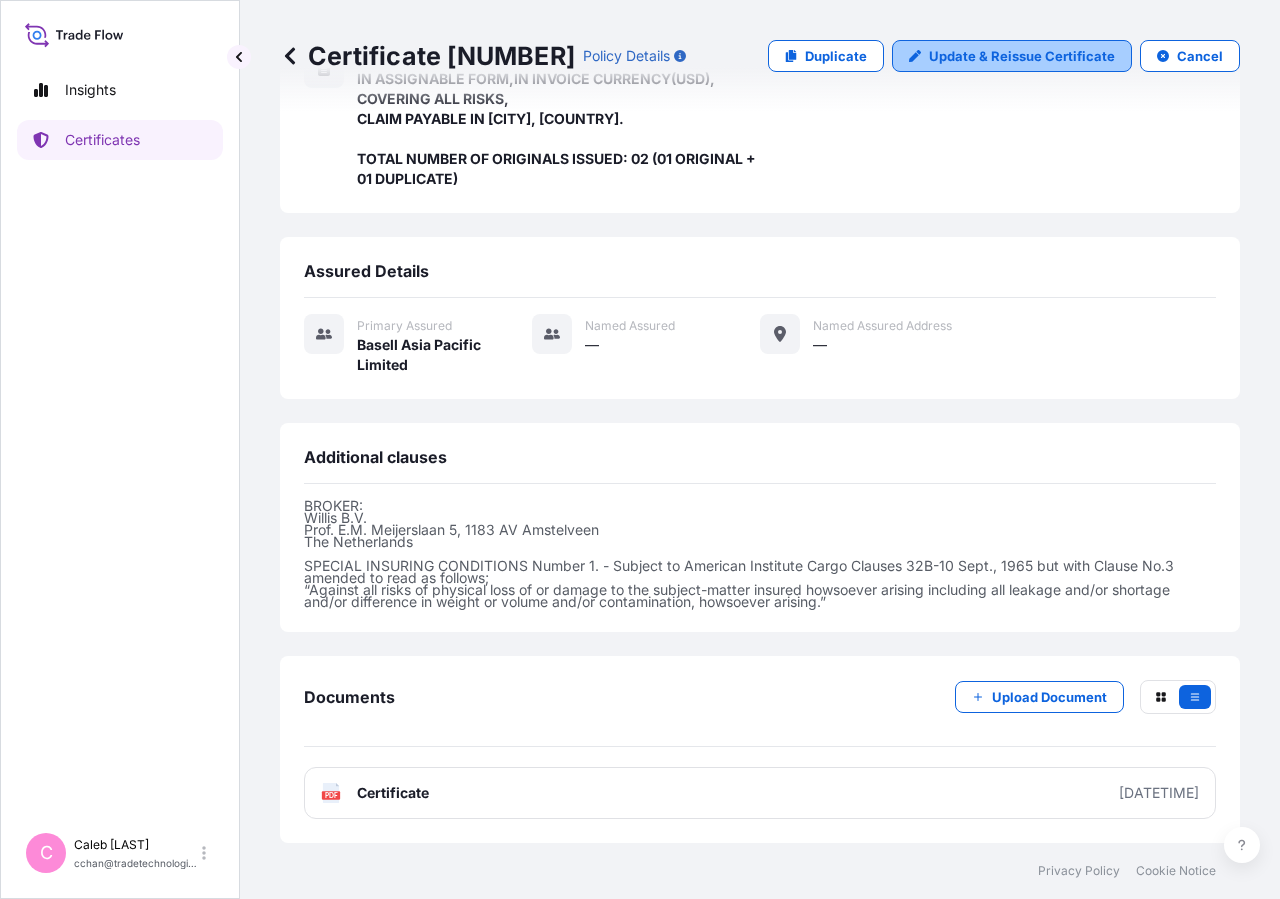 click on "Update & Reissue Certificate" at bounding box center (1012, 56) 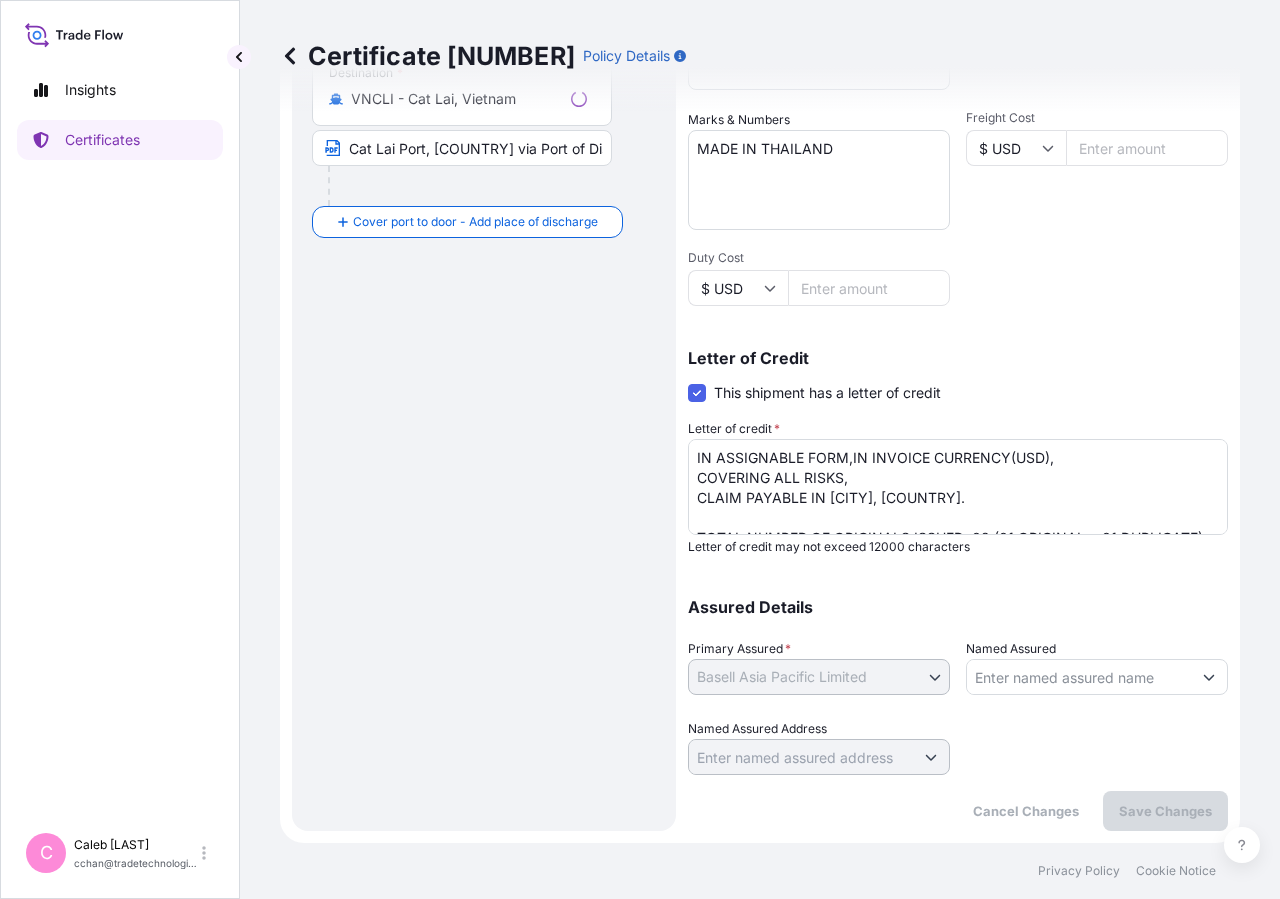 scroll, scrollTop: 442, scrollLeft: 0, axis: vertical 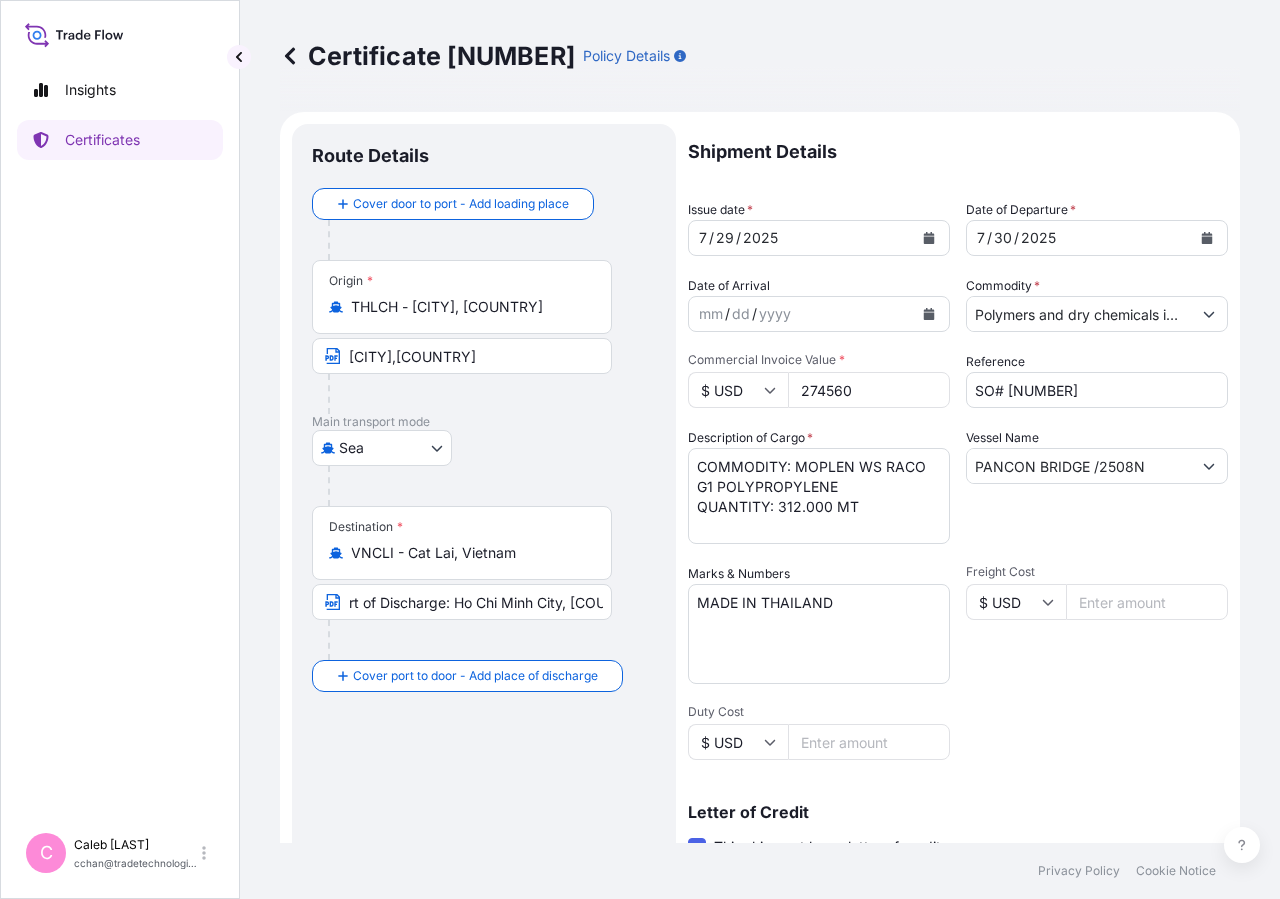 click 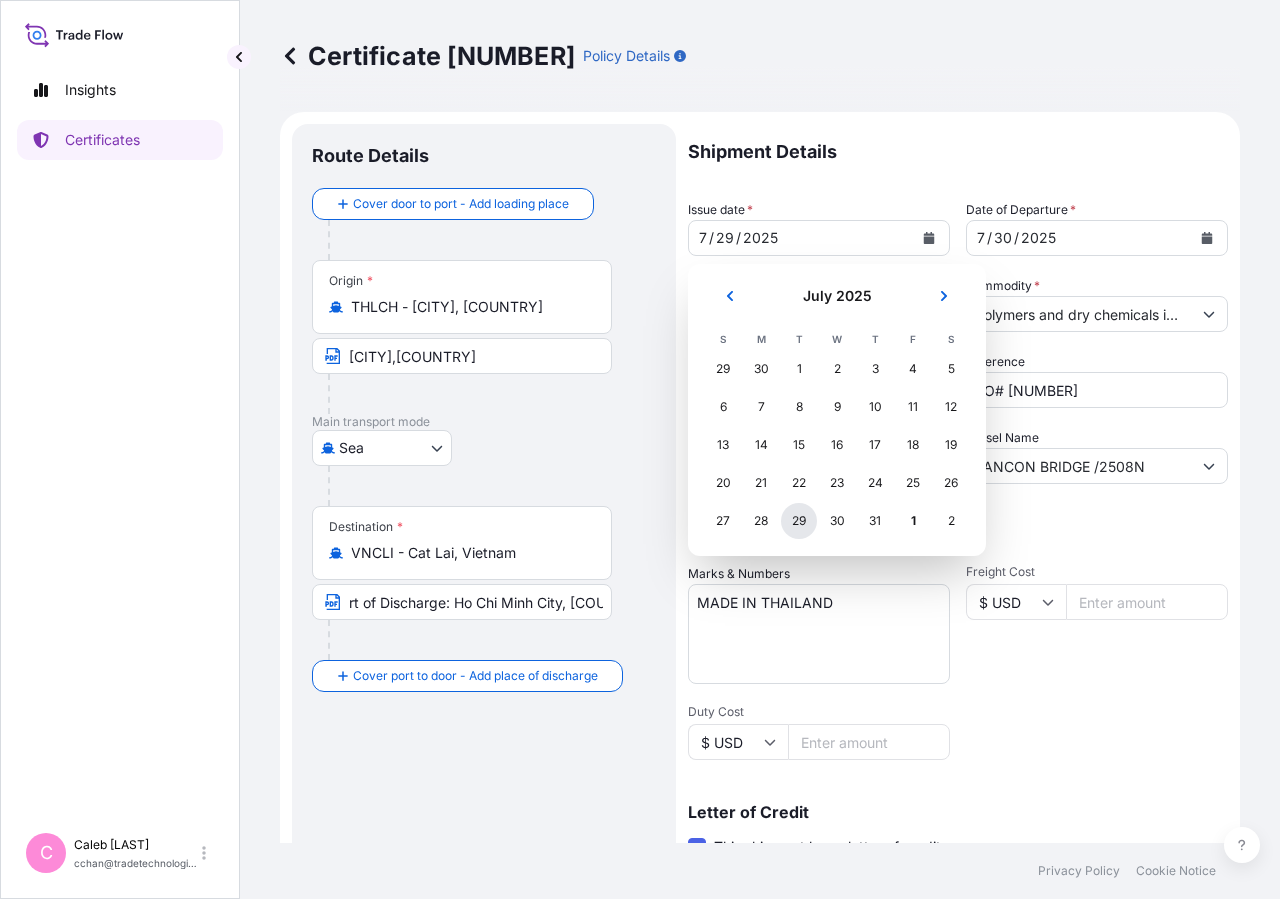 click on "29" at bounding box center [799, 521] 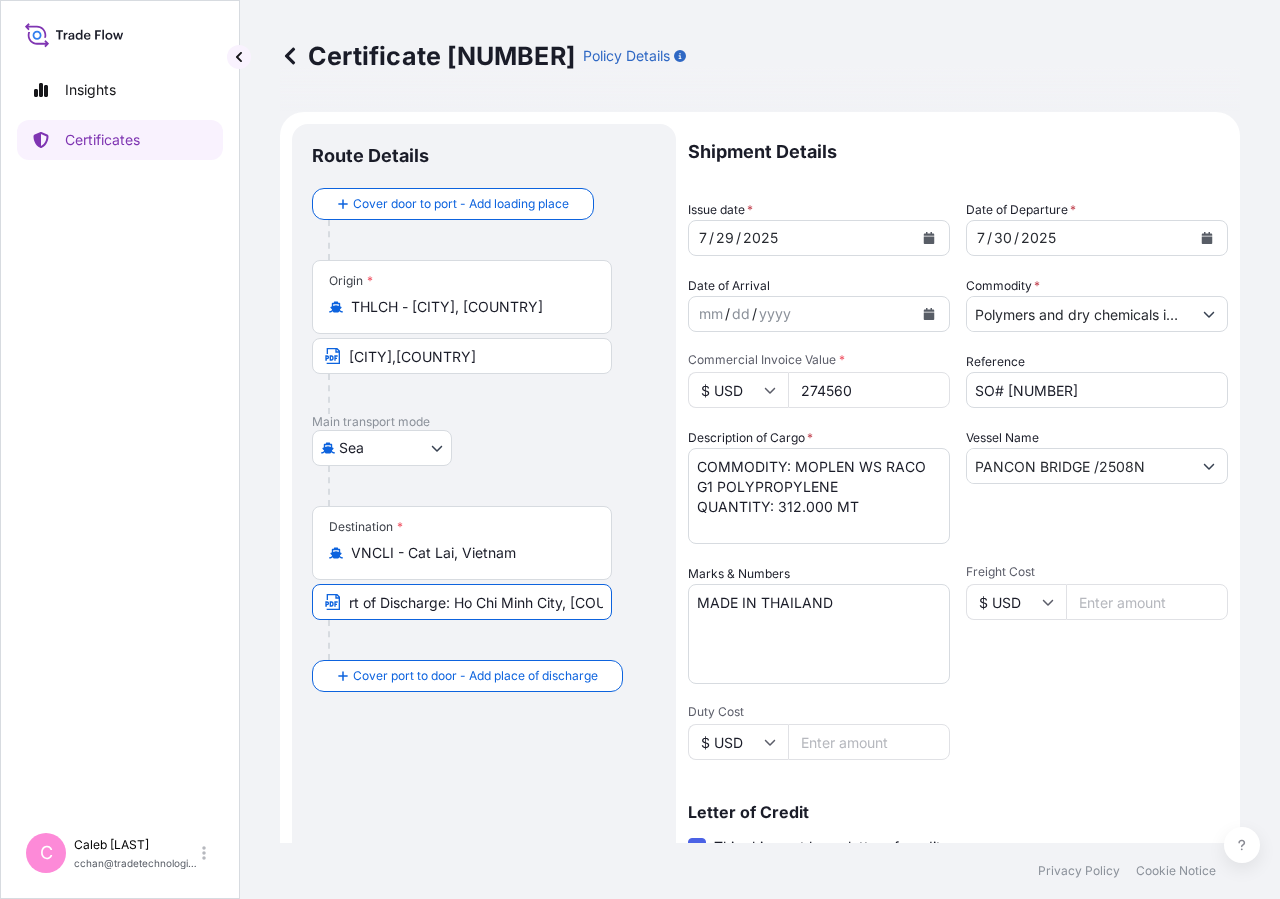scroll, scrollTop: 0, scrollLeft: 0, axis: both 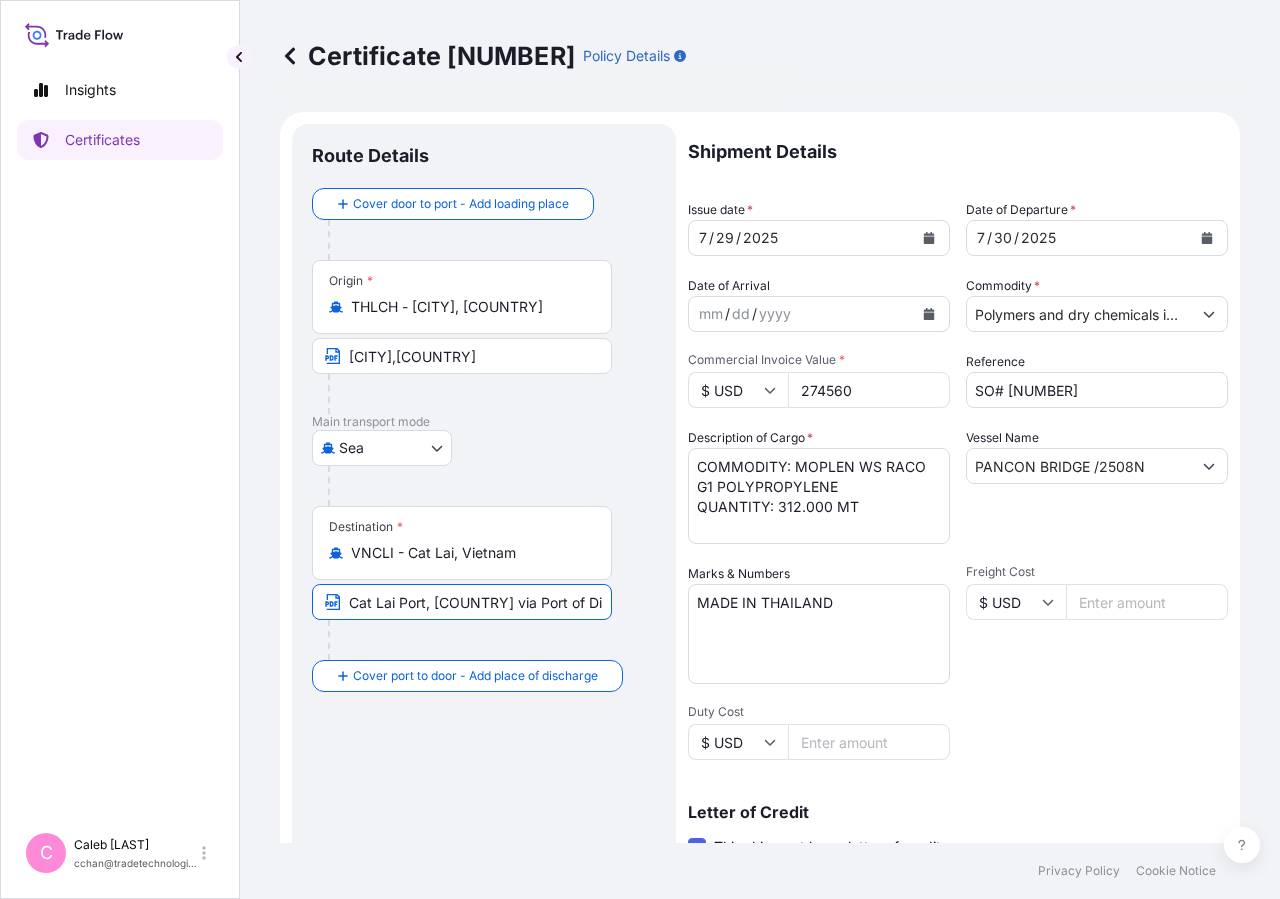 drag, startPoint x: 403, startPoint y: 606, endPoint x: 249, endPoint y: 606, distance: 154 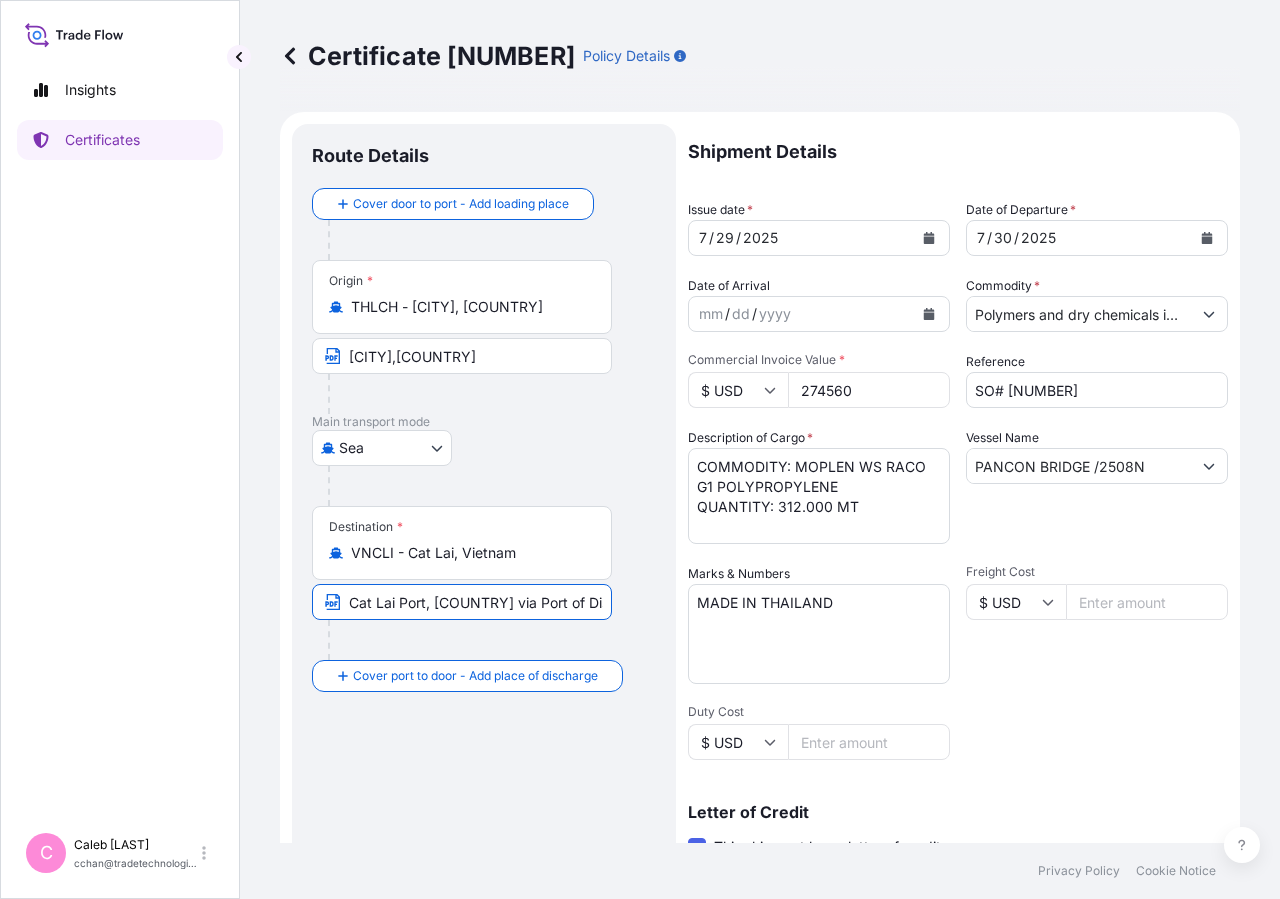 click on "Cat Lai Port, [COUNTRY] via Port of Discharge: Ho Chi Minh City, [COUNTRY]" at bounding box center [462, 602] 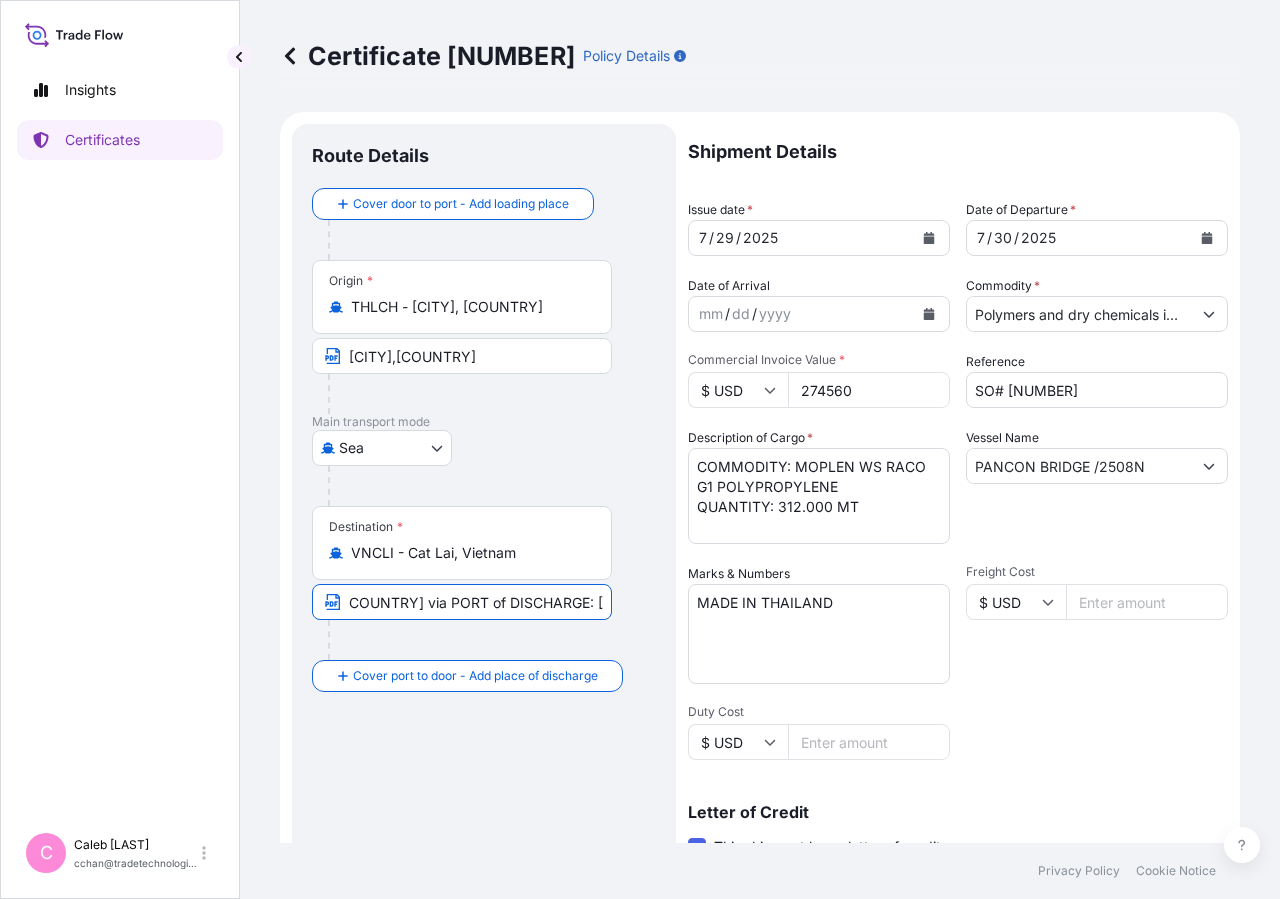 scroll, scrollTop: 0, scrollLeft: 80, axis: horizontal 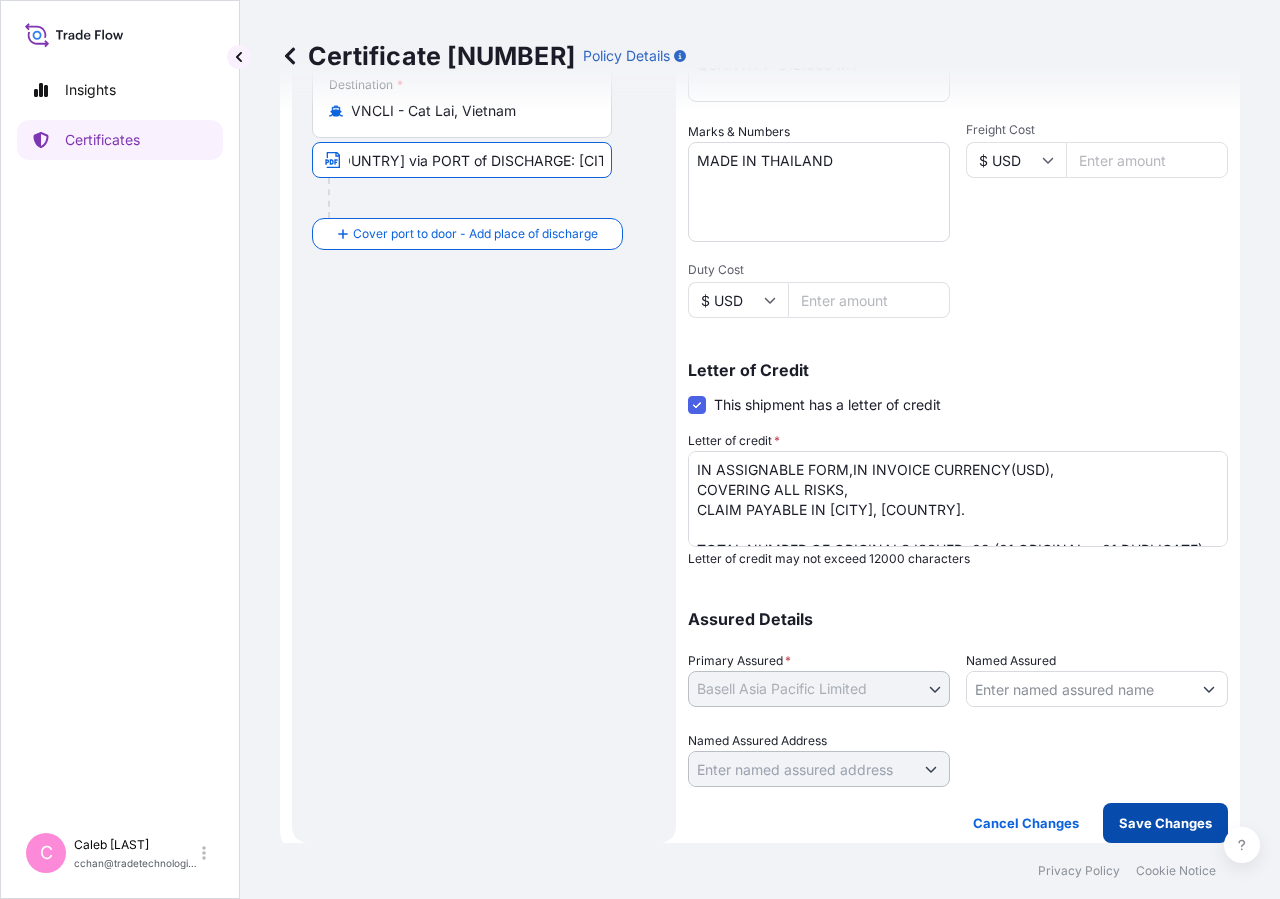 type on "[PORT], [COUNTRY] via PORT of DISCHARGE: [CITY], [COUNTRY]" 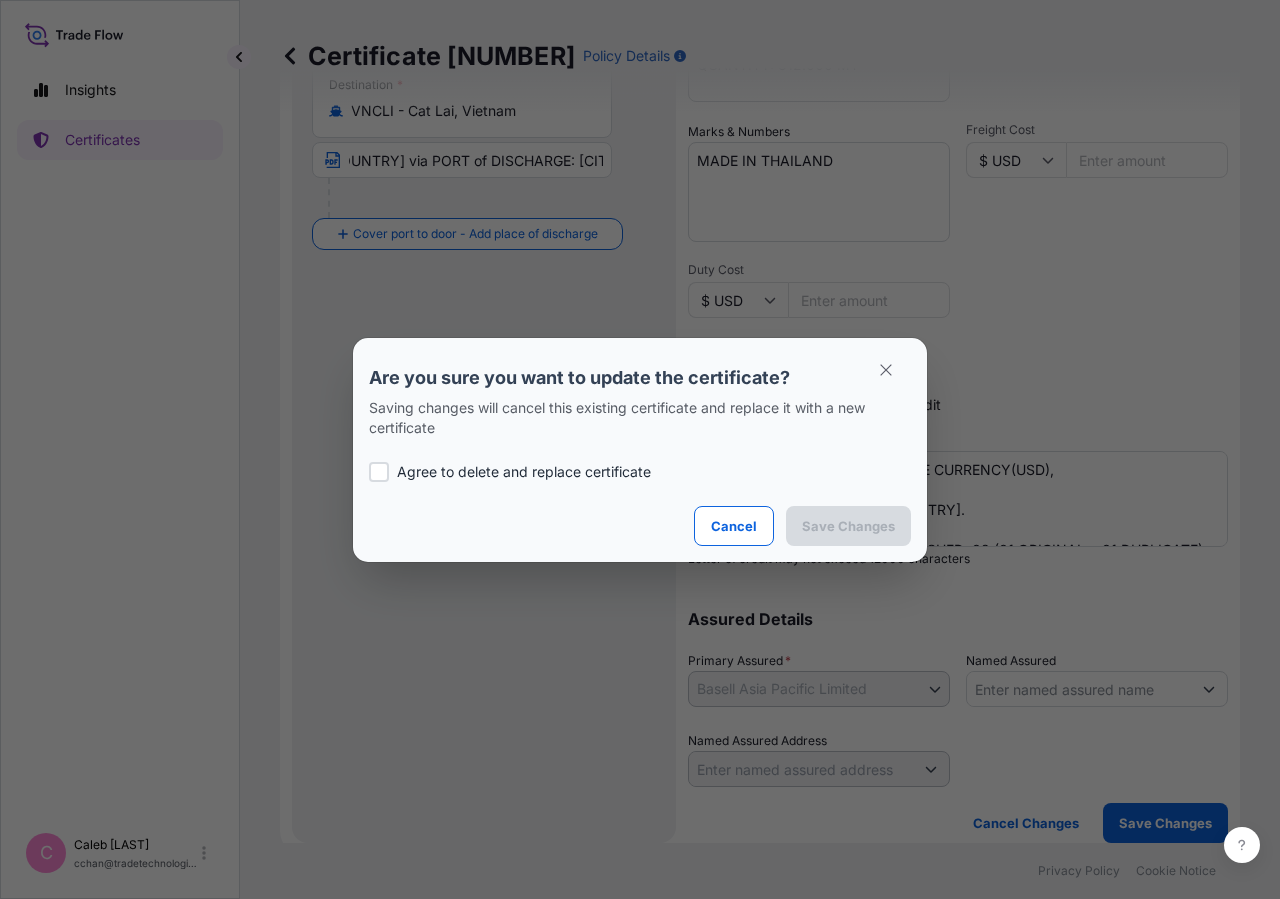 click on "Agree to delete and replace certificate" at bounding box center [524, 472] 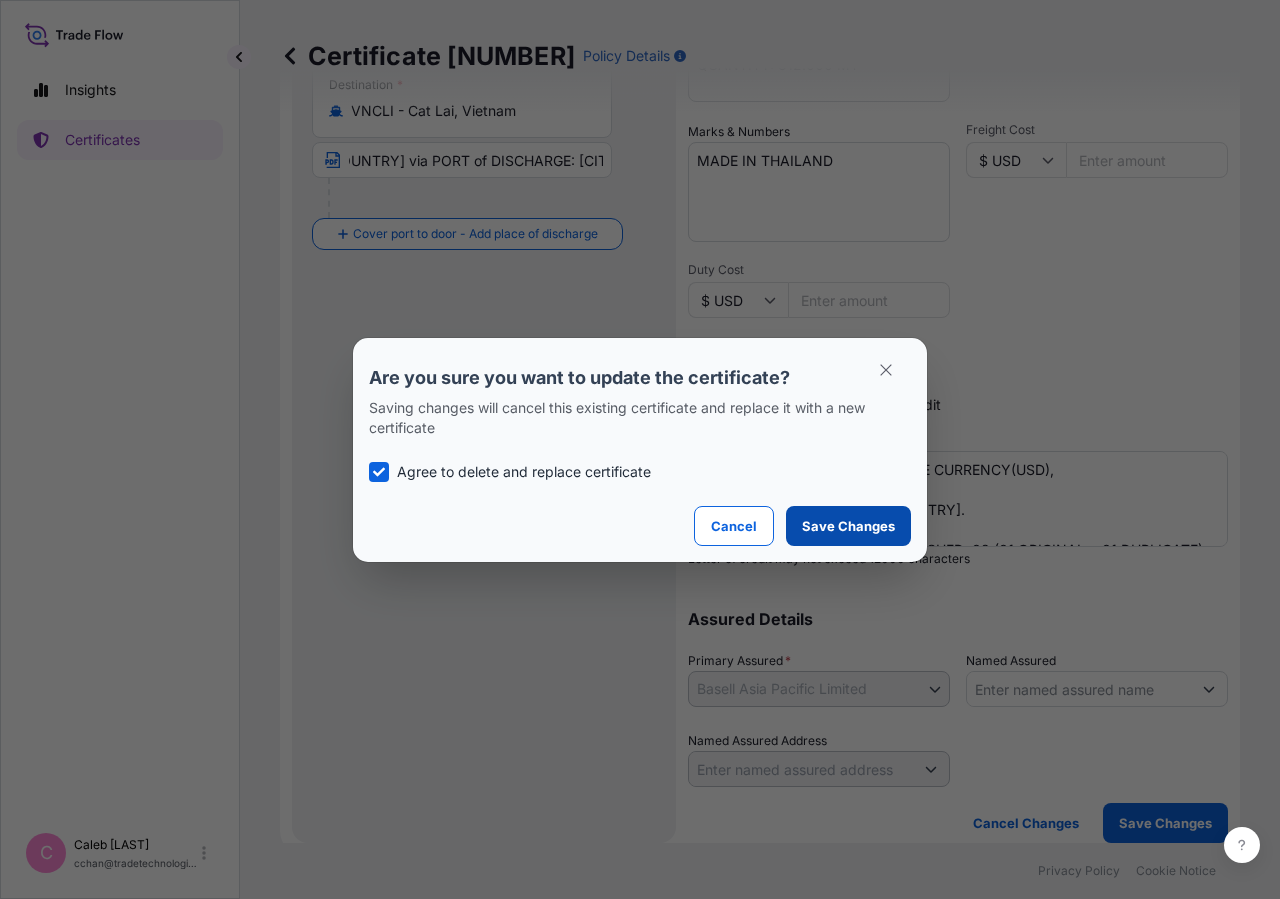 click on "Save Changes" at bounding box center (848, 526) 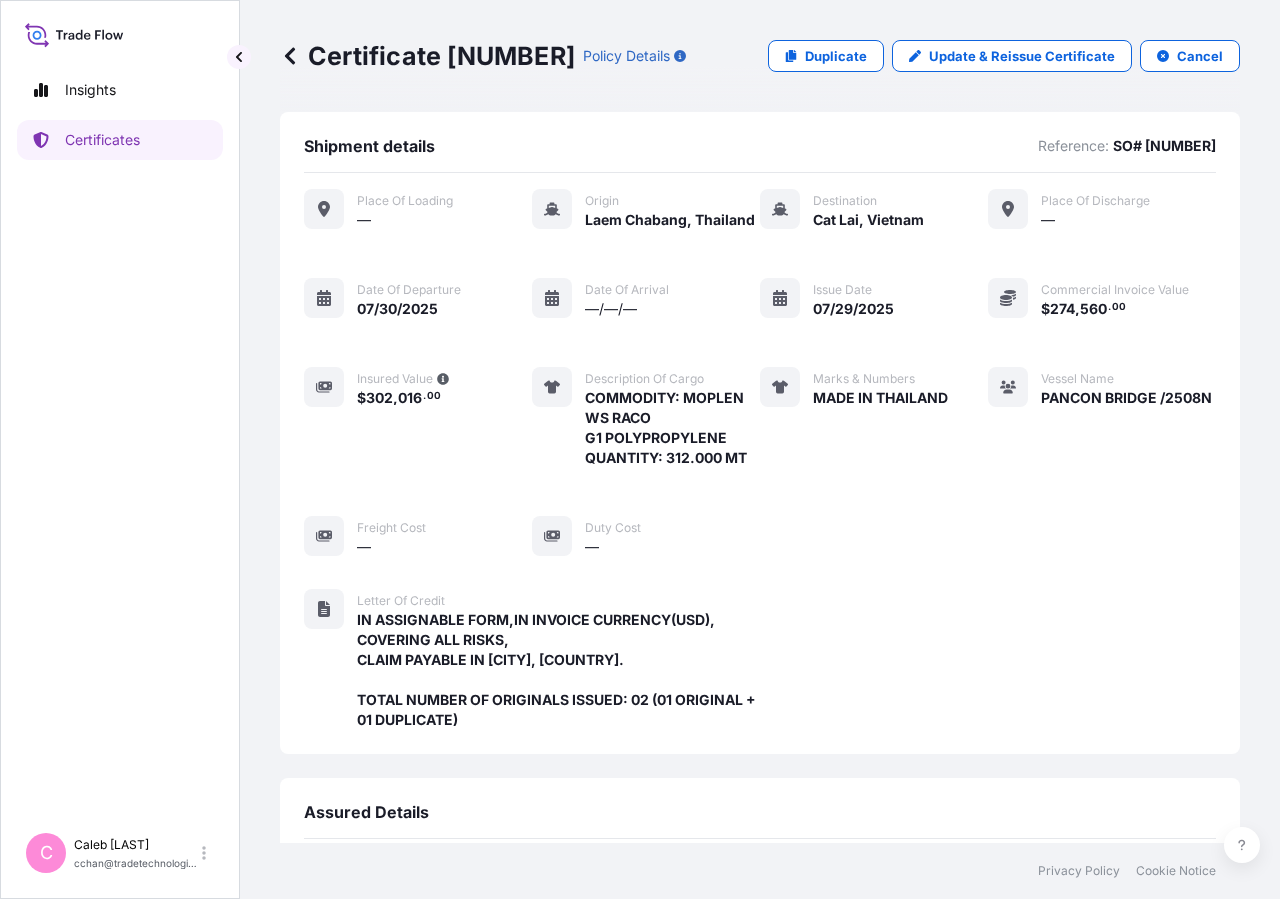 scroll, scrollTop: 578, scrollLeft: 0, axis: vertical 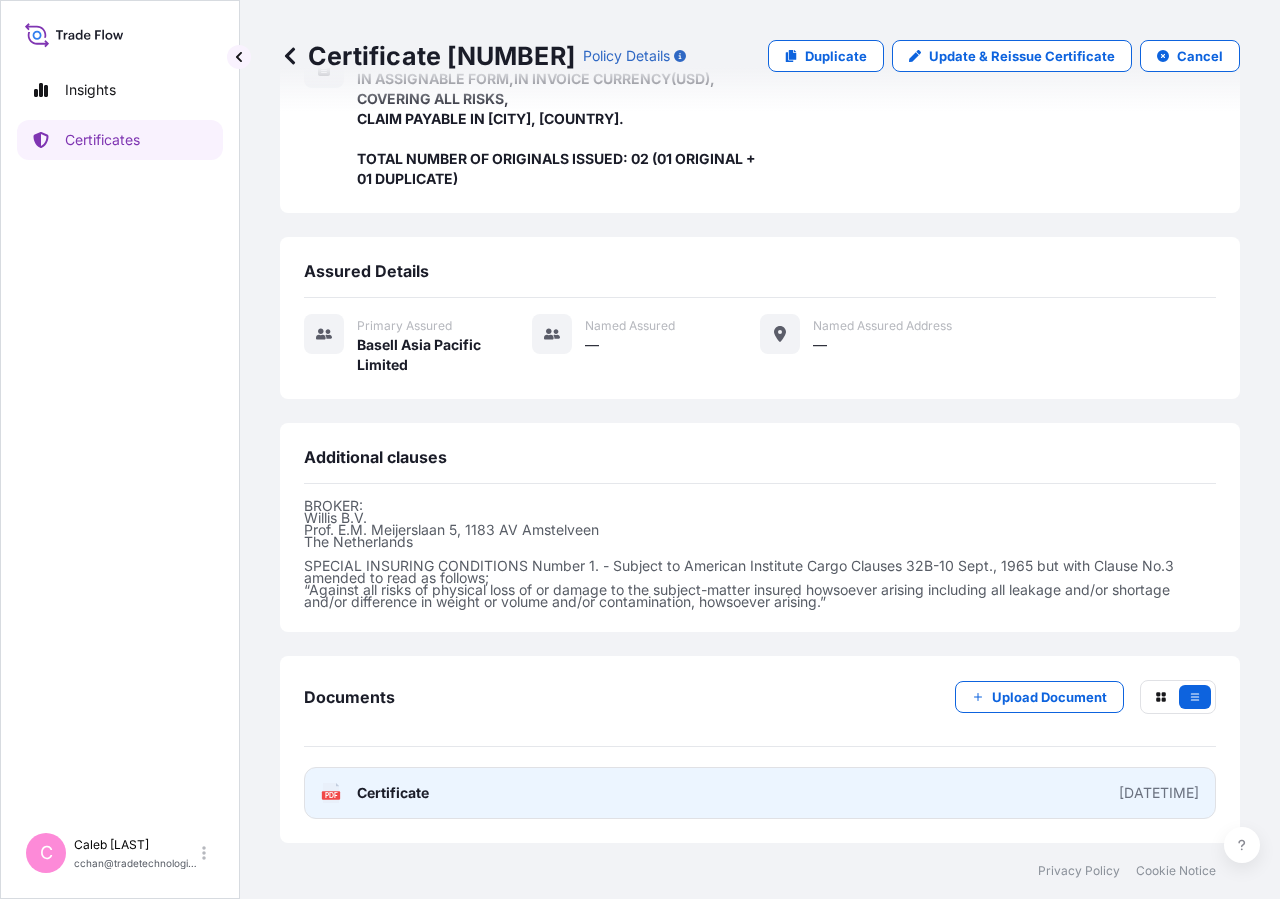 click on "Certificate" at bounding box center (393, 793) 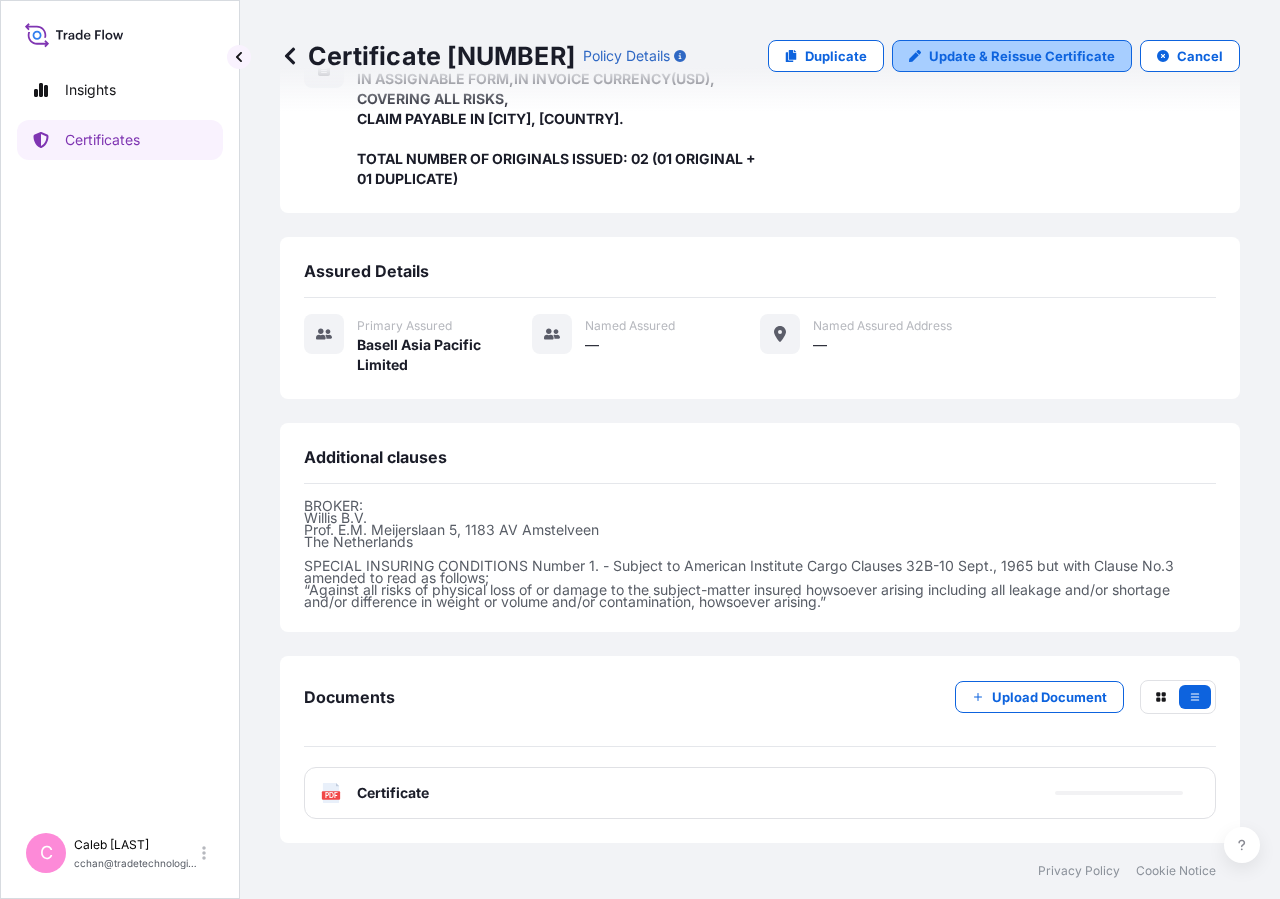 click on "Update & Reissue Certificate" at bounding box center (1022, 56) 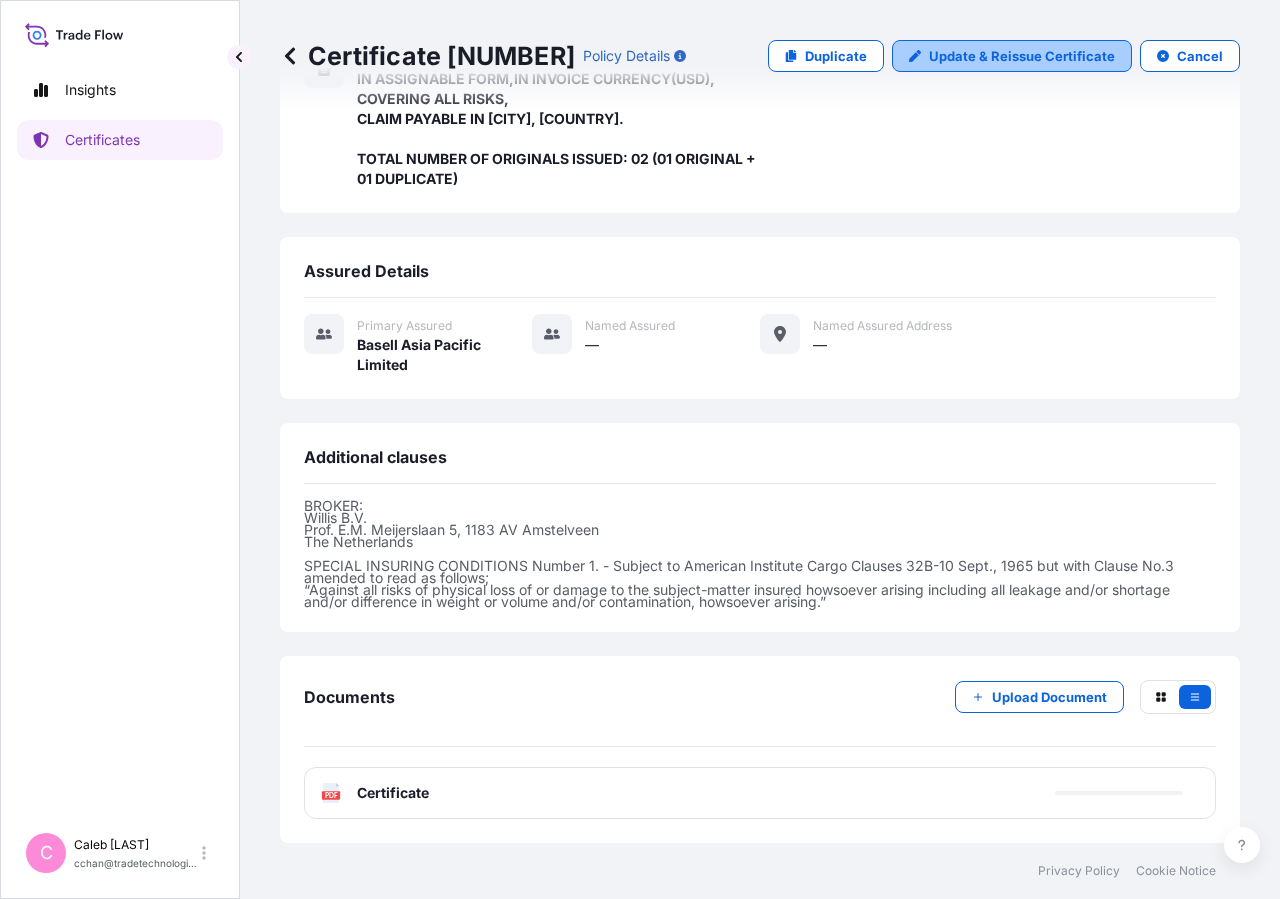 select on "32034" 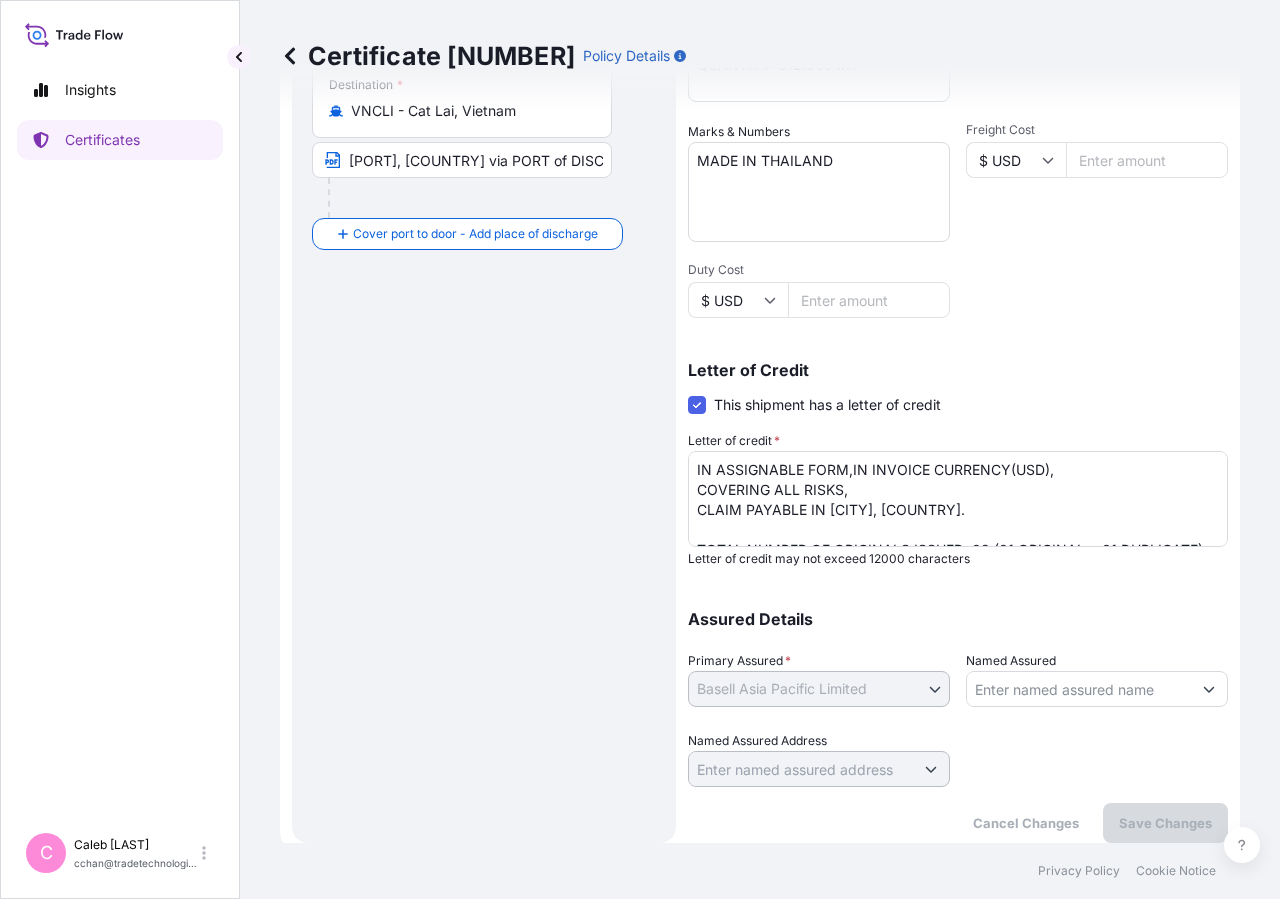 scroll, scrollTop: 0, scrollLeft: 0, axis: both 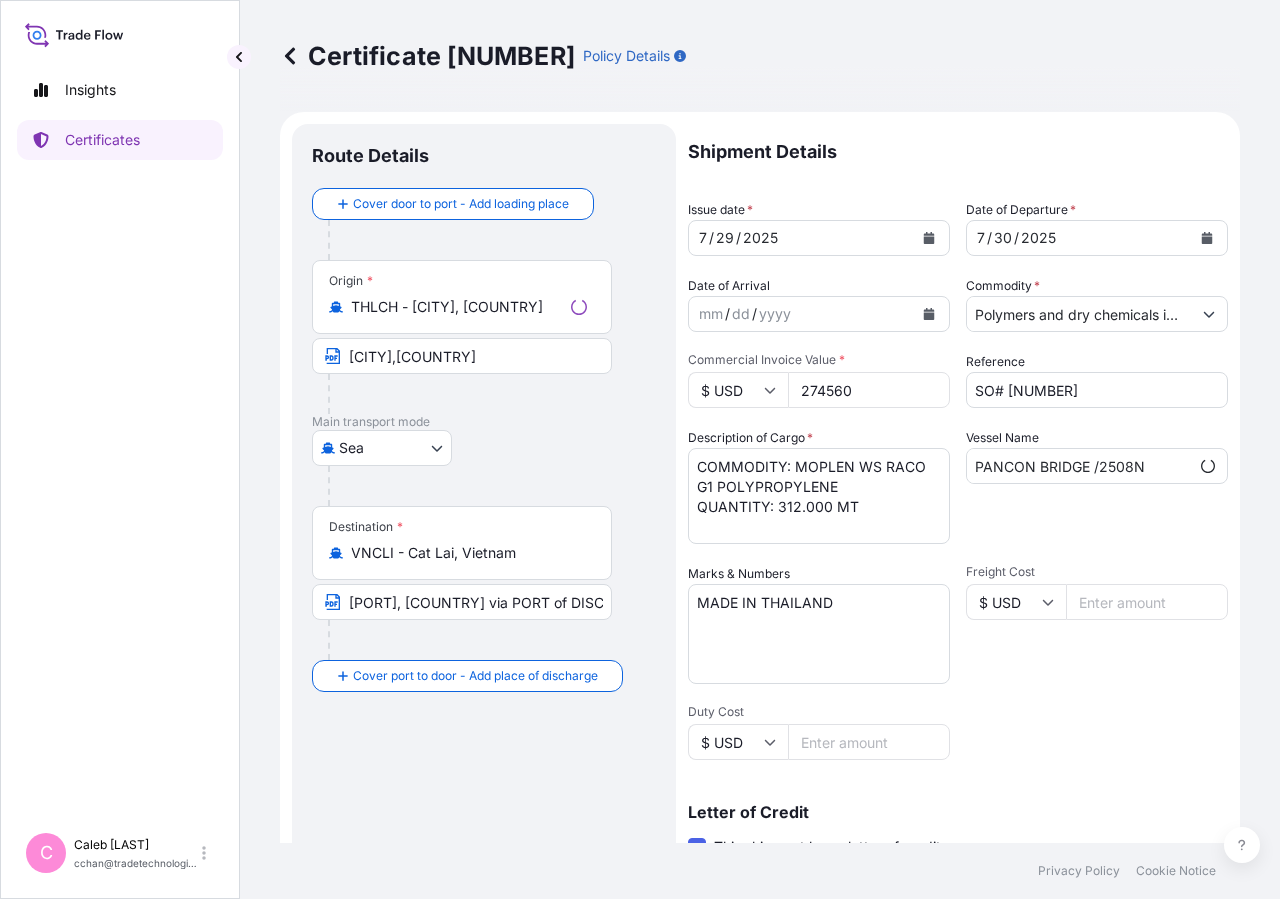 click at bounding box center (929, 238) 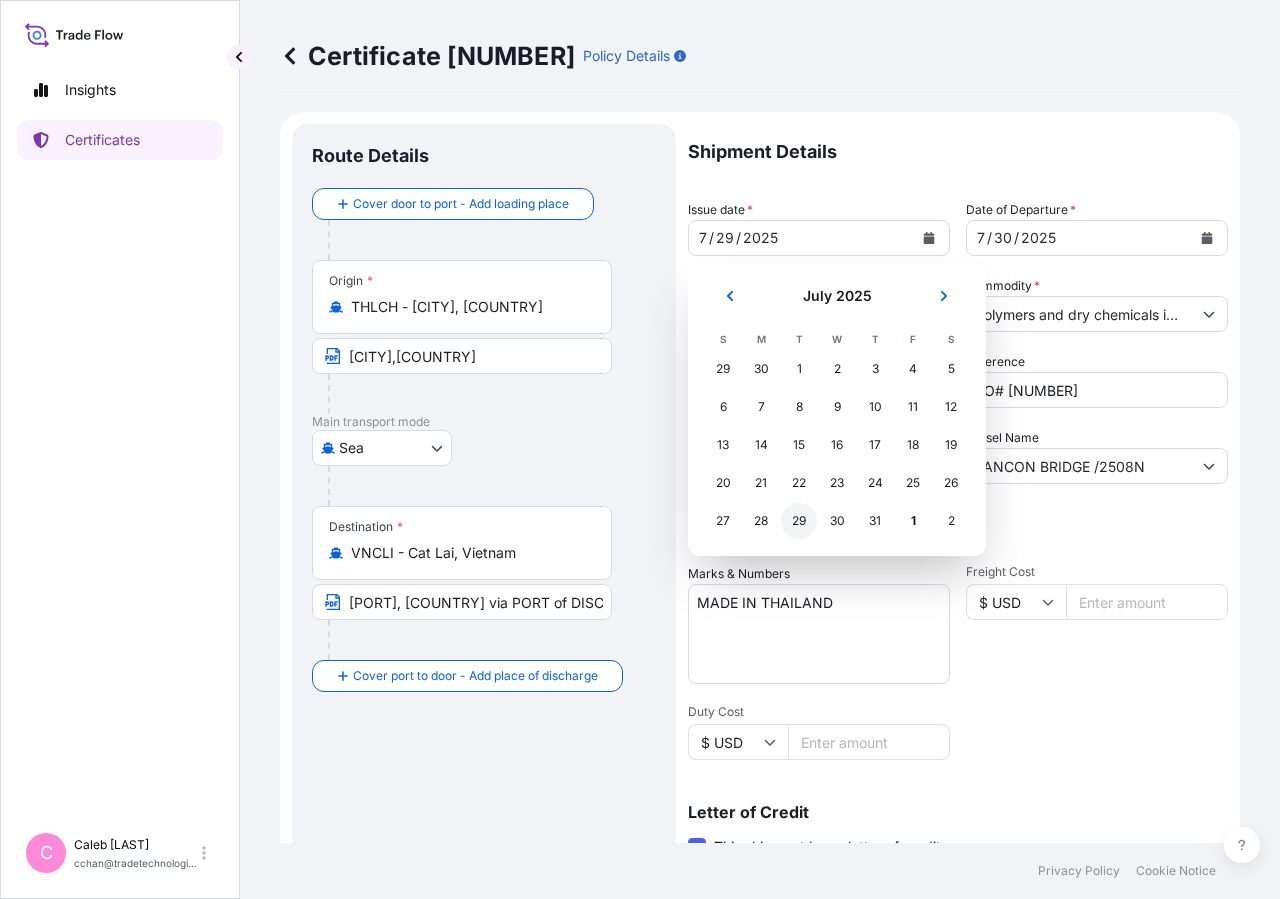 click on "29" at bounding box center [799, 521] 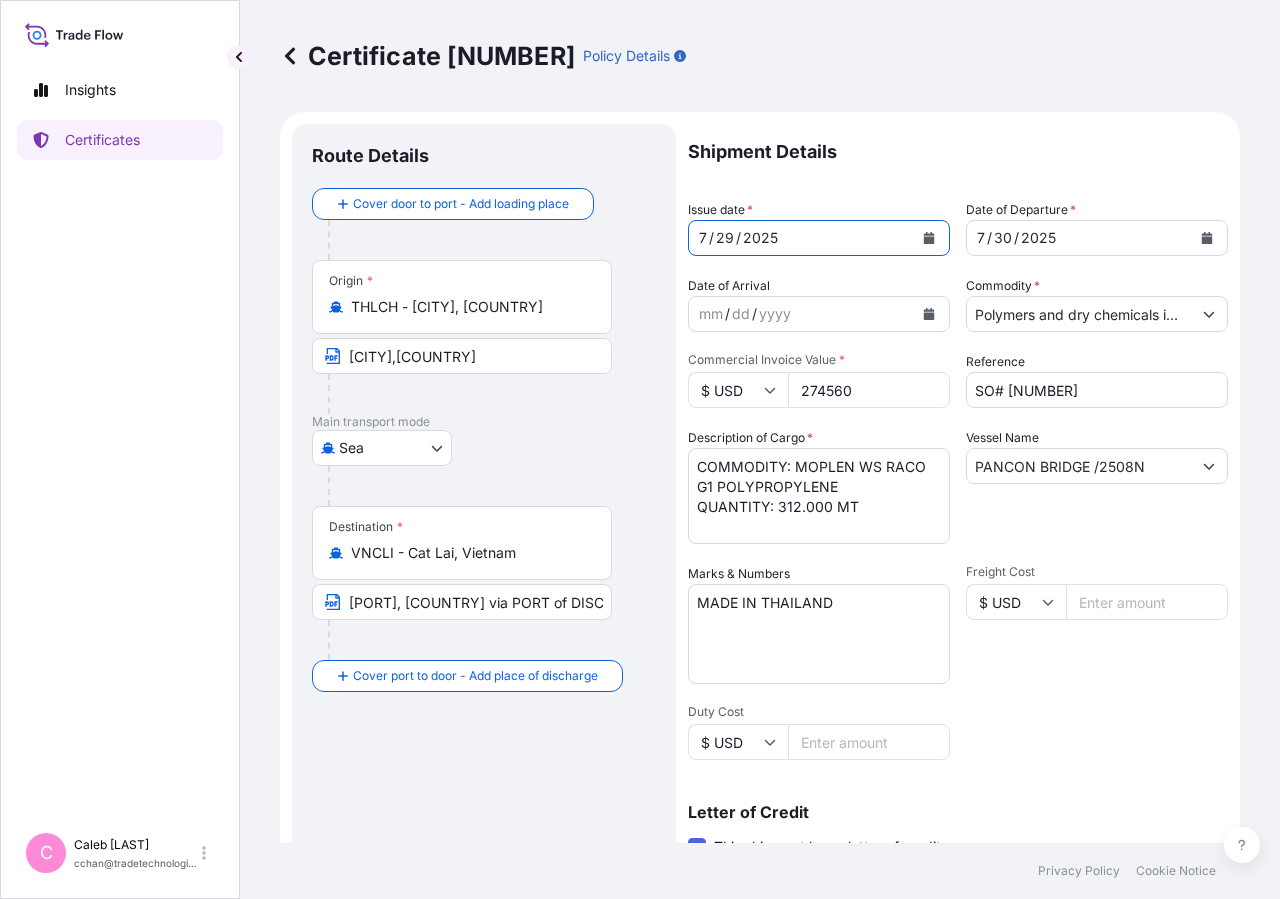 click on "[PORT], [COUNTRY] via PORT of DISCHARGE: [CITY], [COUNTRY]" at bounding box center [462, 602] 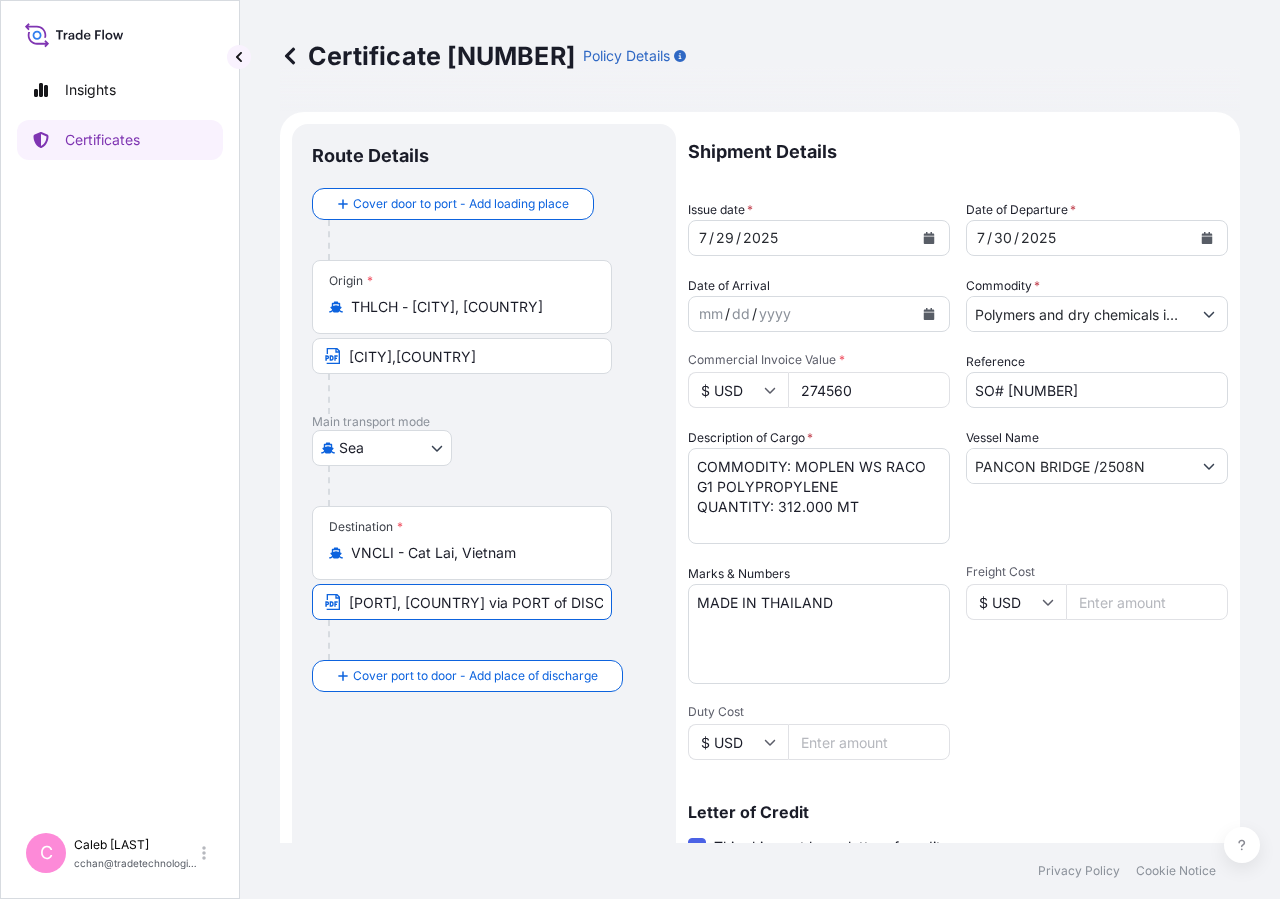 drag, startPoint x: 347, startPoint y: 599, endPoint x: 860, endPoint y: 547, distance: 515.6287 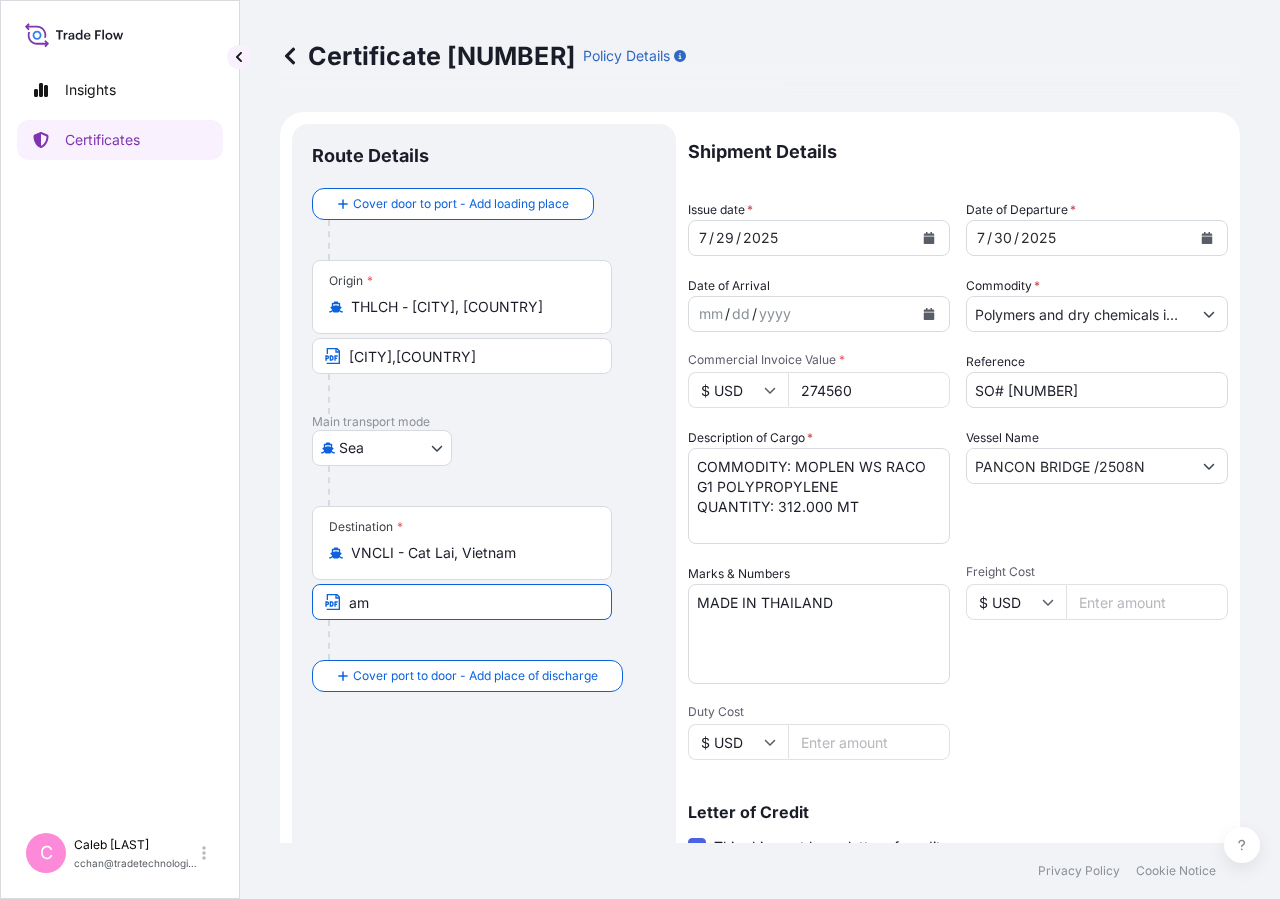 drag, startPoint x: 523, startPoint y: 604, endPoint x: 288, endPoint y: 612, distance: 235.13612 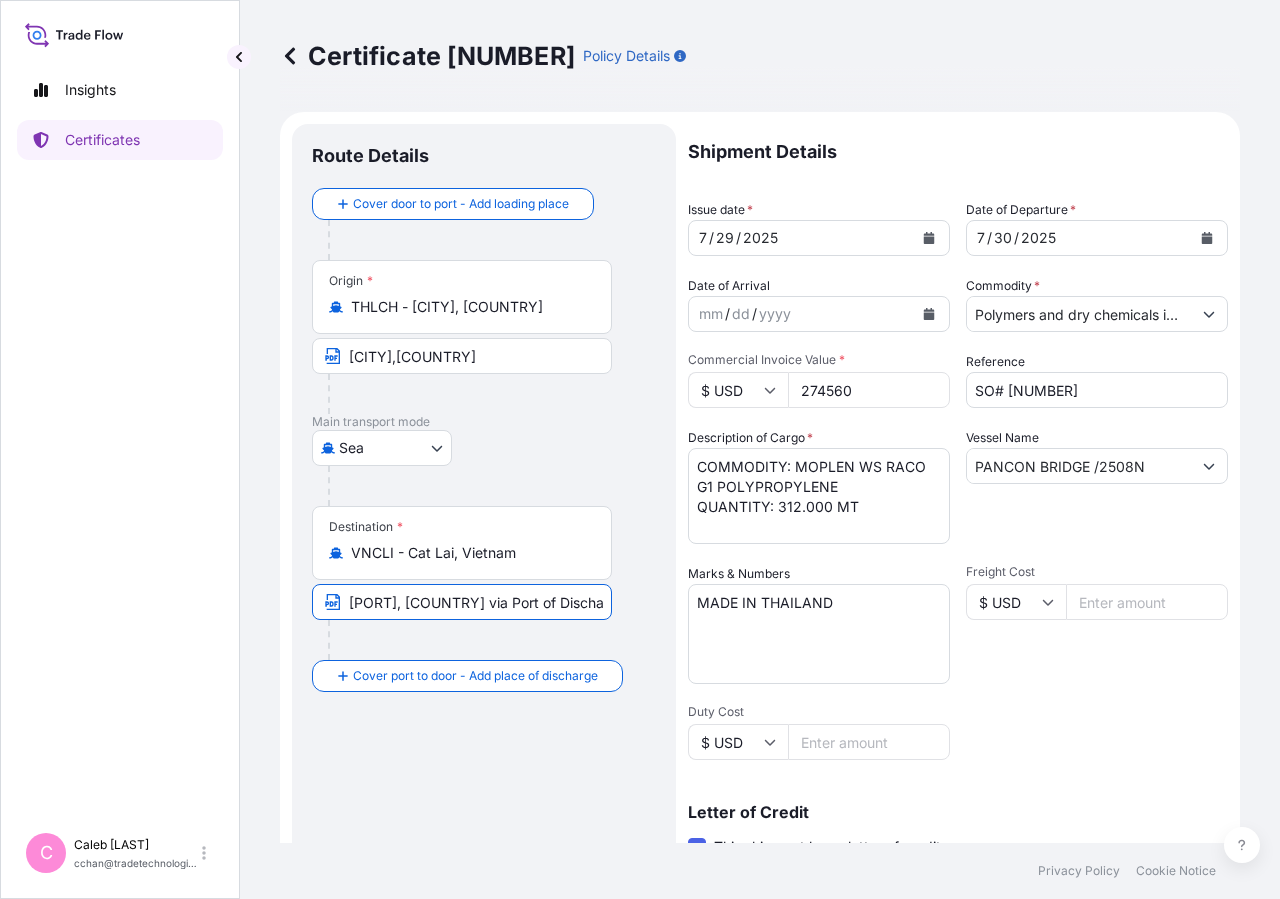scroll, scrollTop: 0, scrollLeft: 261, axis: horizontal 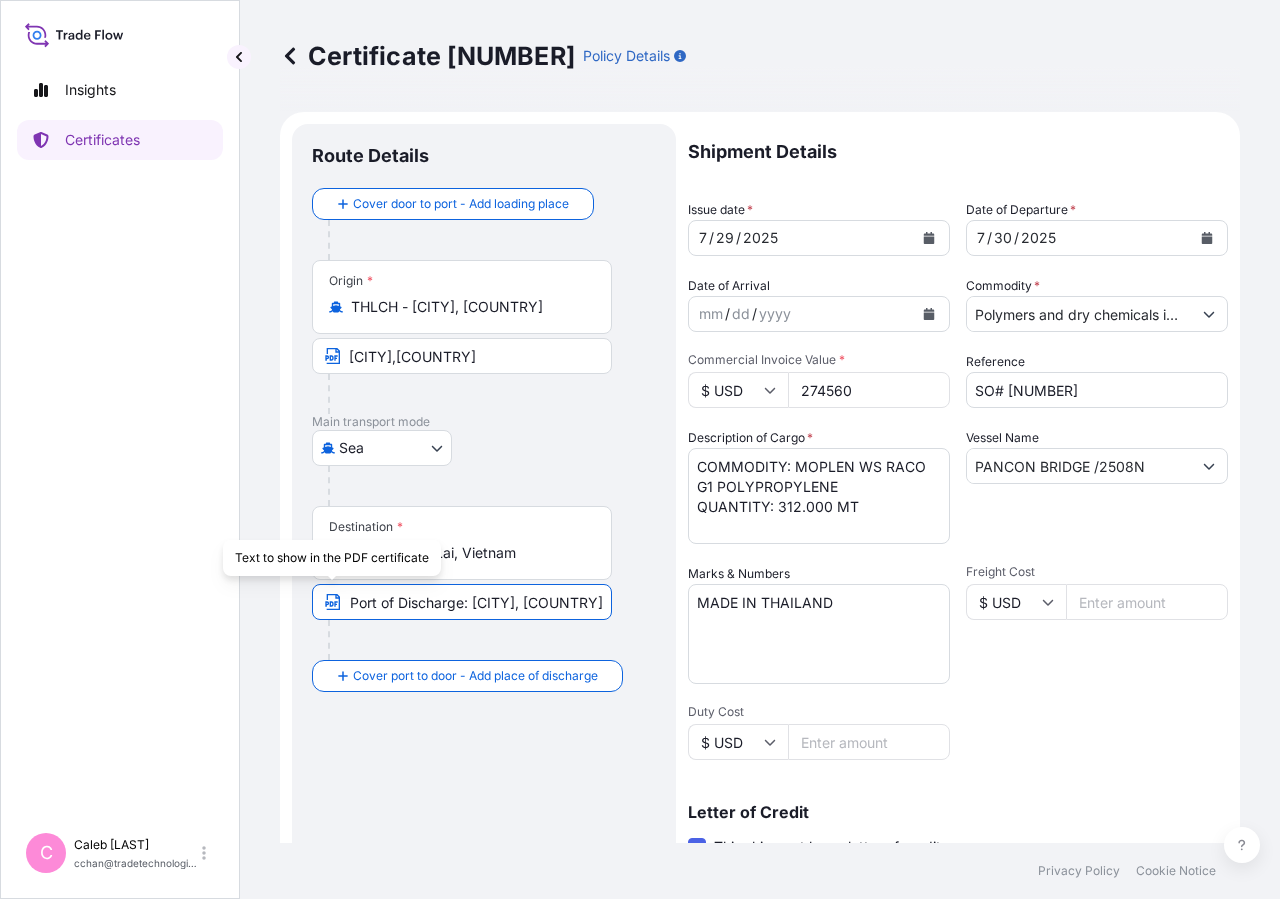 drag, startPoint x: 347, startPoint y: 600, endPoint x: 285, endPoint y: 605, distance: 62.201286 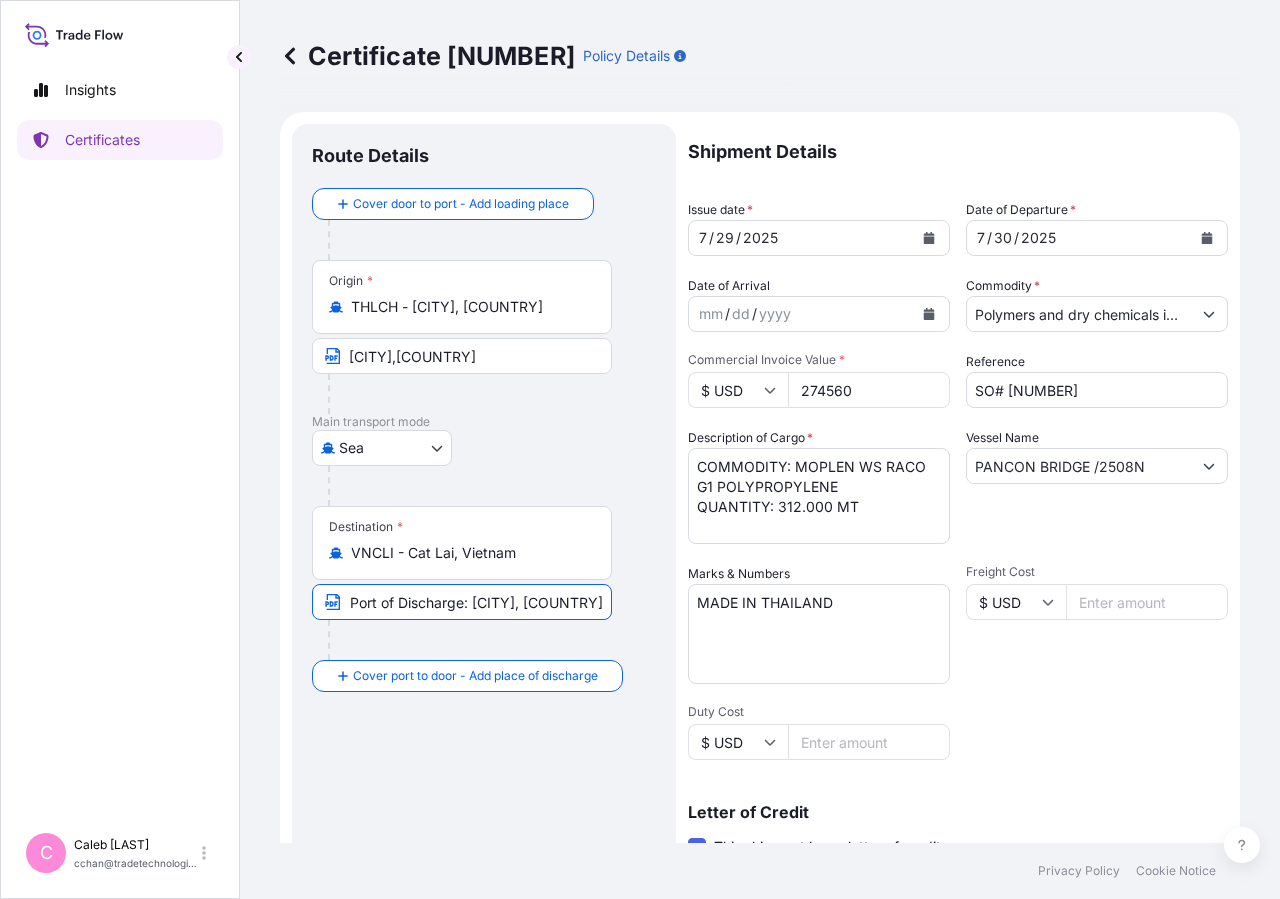 scroll, scrollTop: 0, scrollLeft: 261, axis: horizontal 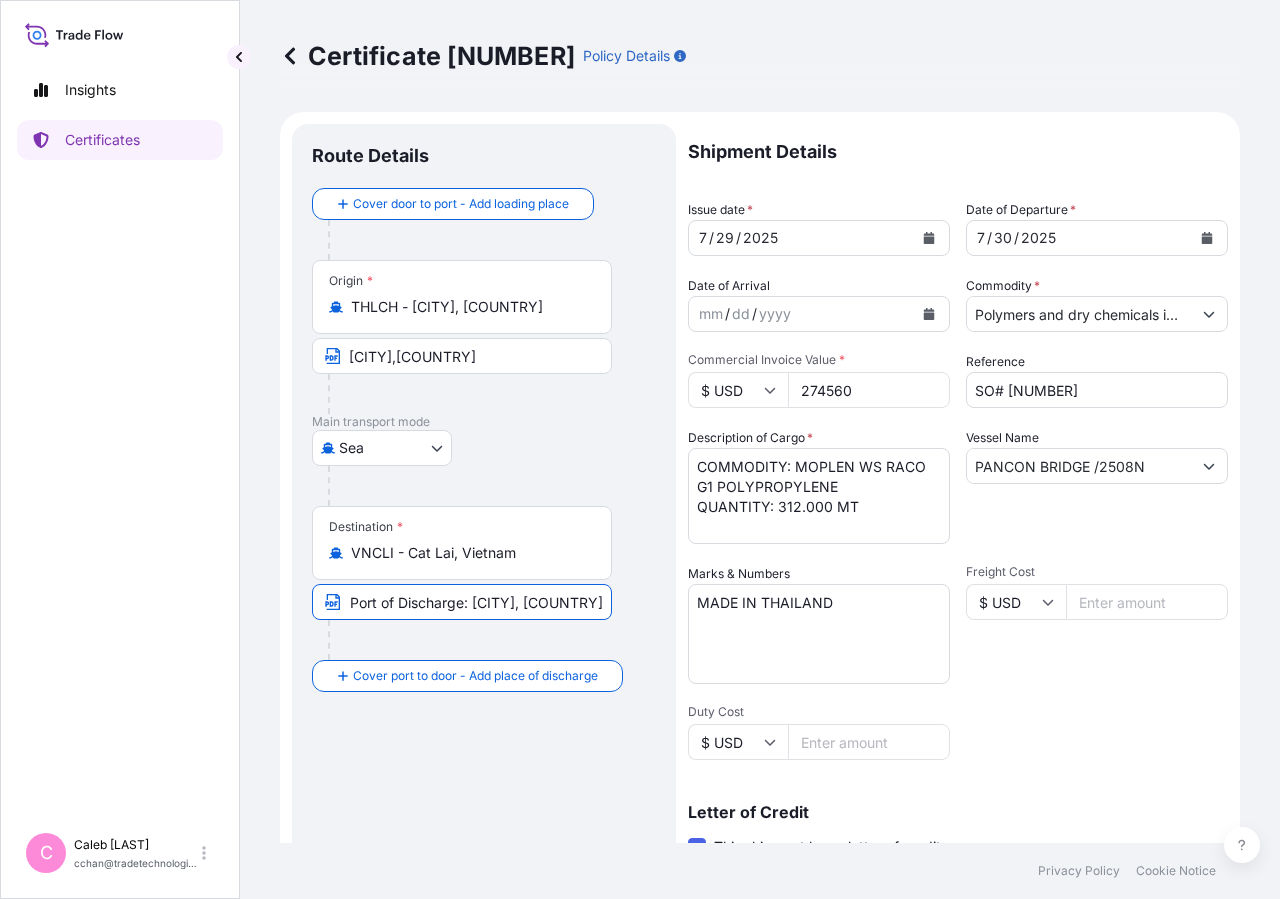 click 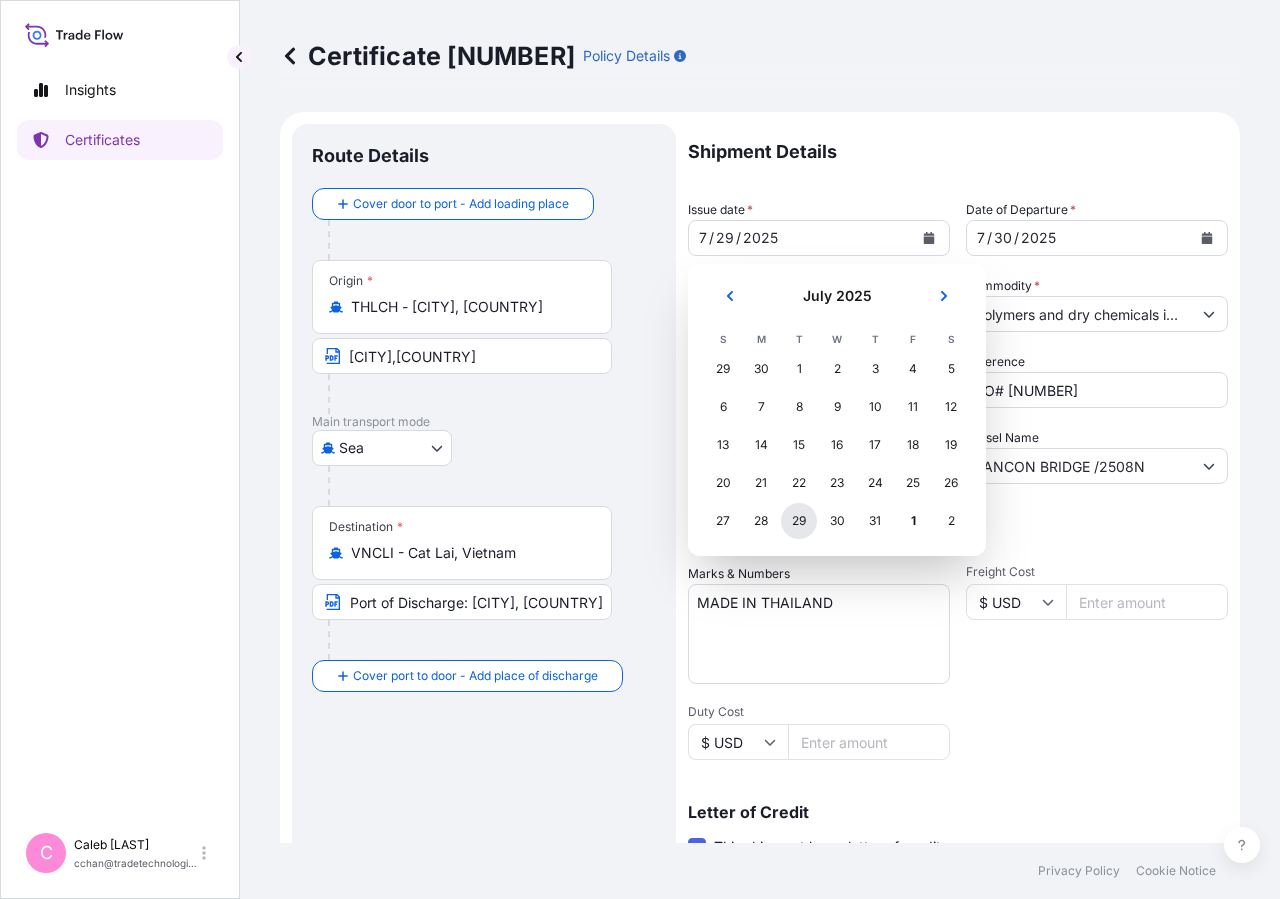 click on "29" at bounding box center [799, 521] 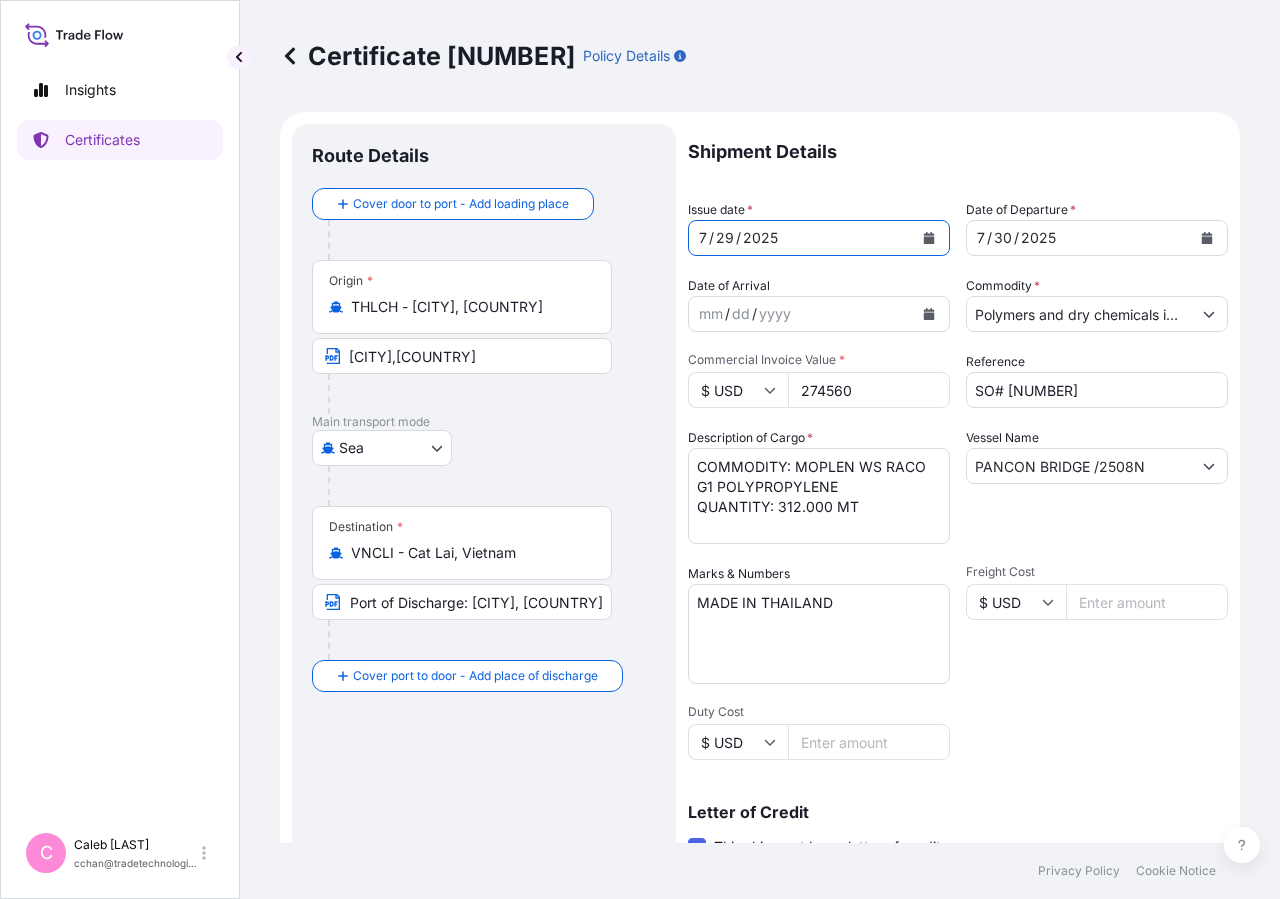 click on "Shipment Details Issue date * 7 / 29 / 2025 Date of Departure * 7 / 30 / 2025 Date of Arrival mm / dd / yyyy Commodity * Polymers and dry chemicals in bulk Packing Category Commercial Invoice Value    * $ USD 274560 Reference SO# 5013098503 Description of Cargo * COMMODITY: MOPLEN WS RACO
G1 POLYPROPYLENE
QUANTITY: 312.000 MT Vessel Name PANCON BRIDGE /2508N Marks & Numbers MADE IN THAILAND Freight Cost   $ USD Duty Cost   $ USD Letter of Credit This shipment has a letter of credit Letter of credit * IN ASSIGNABLE FORM,IN INVOICE CURRENCY(USD),
COVERING ALL RISKS,
CLAIM PAYABLE IN HOCHIMINH, [COUNTRY].
TOTAL NUMBER OF ORIGINALS ISSUED: 02 (01 ORIGINAL + 01 DUPLICATE)
Letter of credit may not exceed 12000 characters Assured Details Primary Assured * Basell Asia Pacific Limited Basell Orlen Polyolefins Sp. z o.o. Basell Asia Pacific Limited Named Assured Named Assured Address" at bounding box center [958, 676] 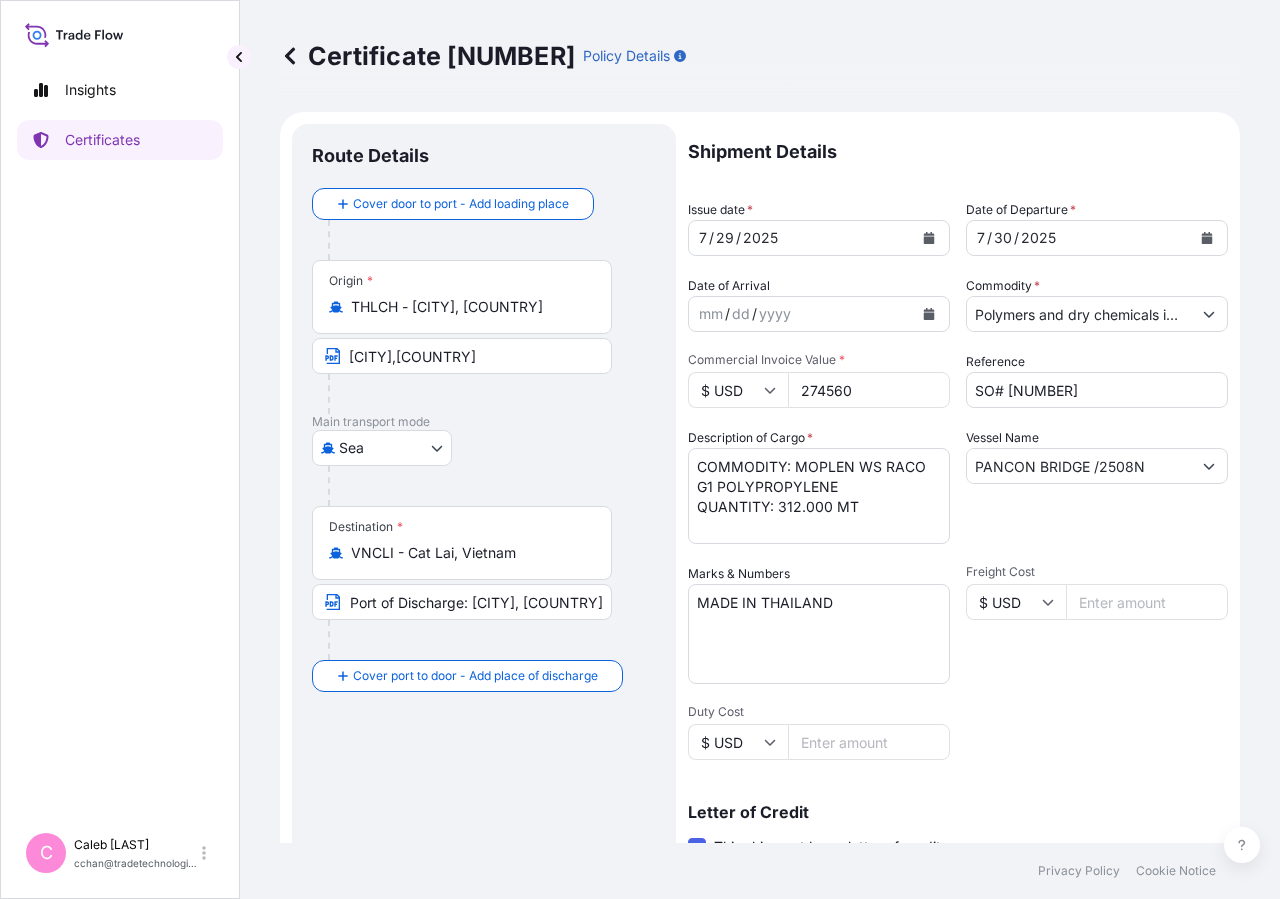 scroll, scrollTop: 442, scrollLeft: 0, axis: vertical 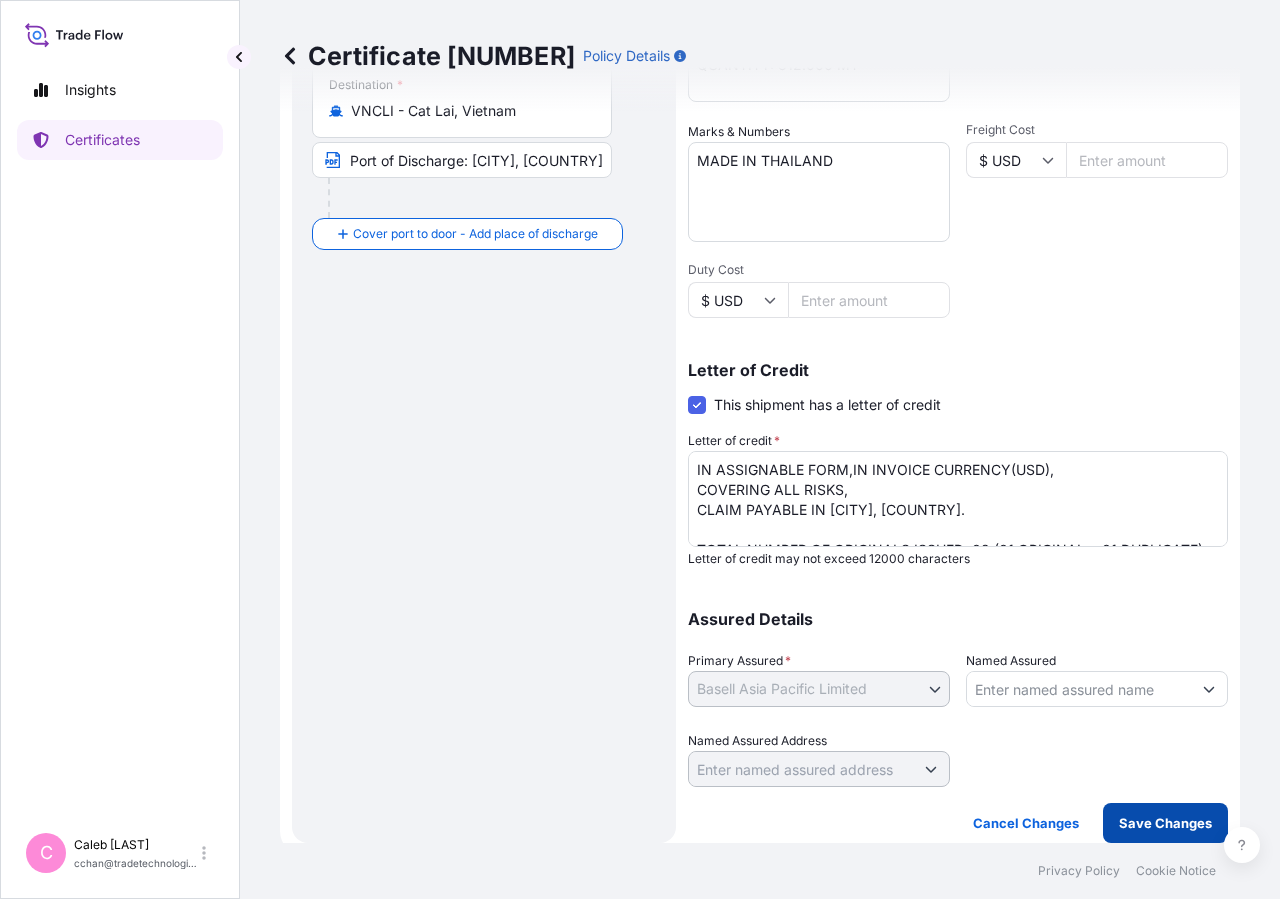 click on "Save Changes" at bounding box center (1165, 823) 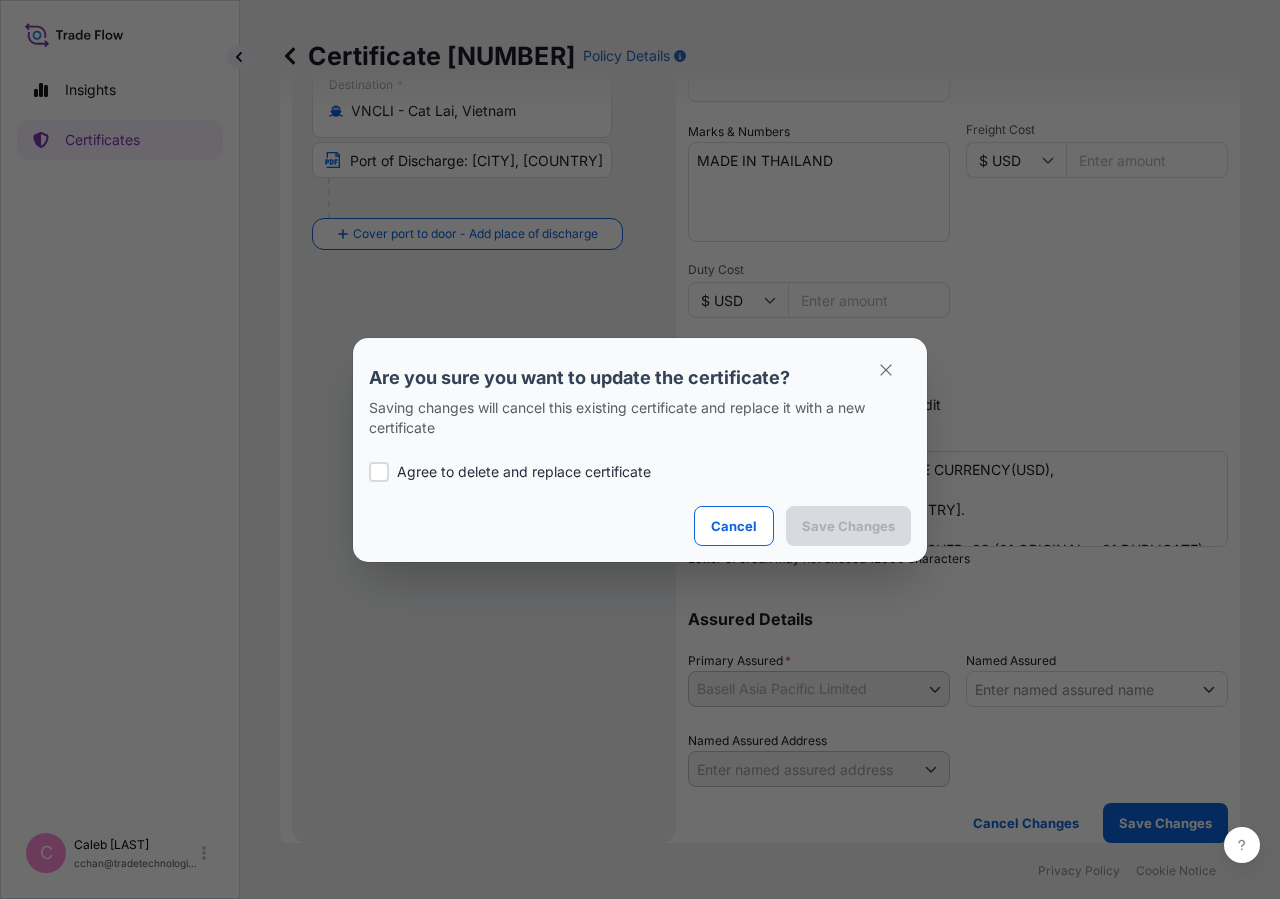 click on "Agree to delete and replace certificate" at bounding box center (640, 472) 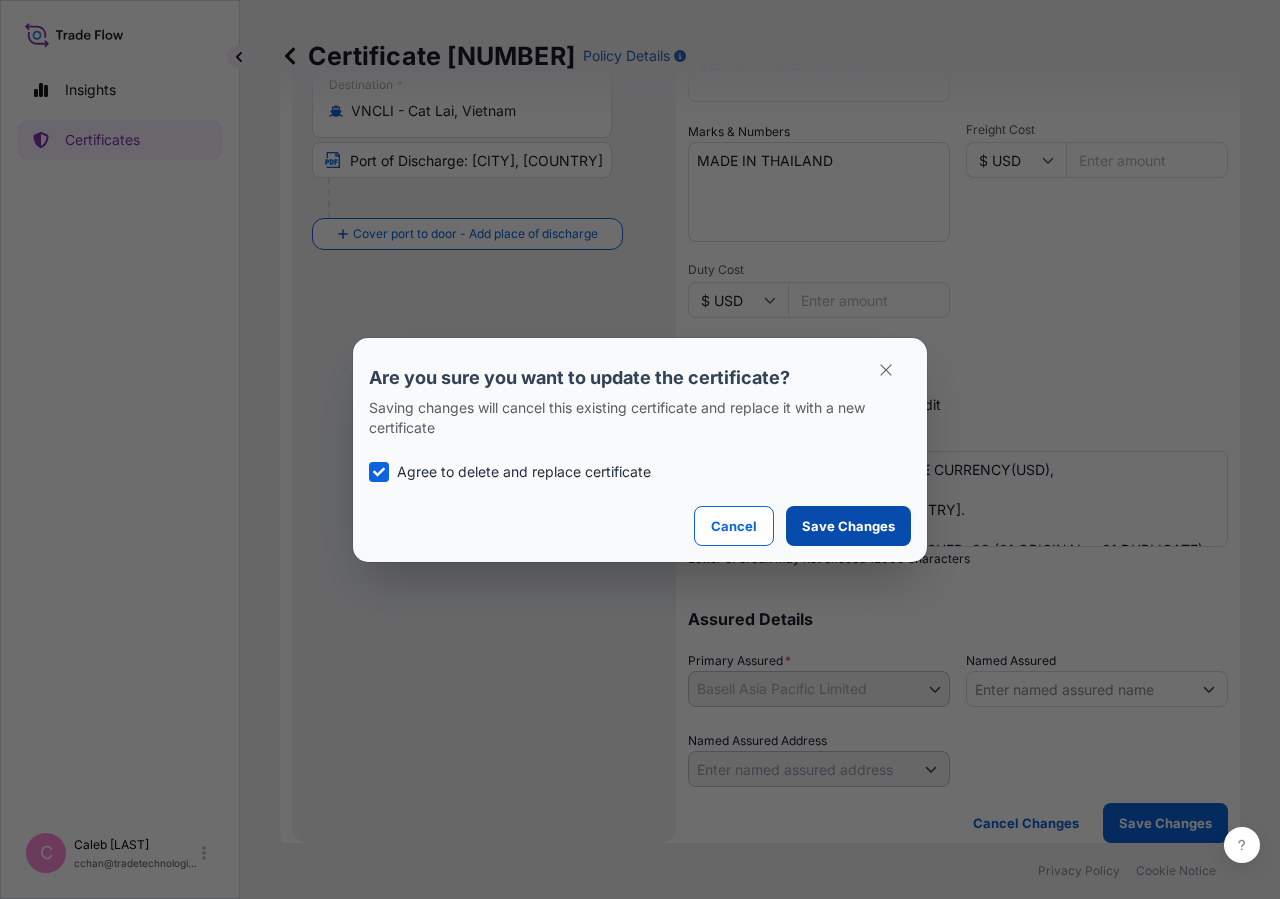 click on "Save Changes" at bounding box center [848, 526] 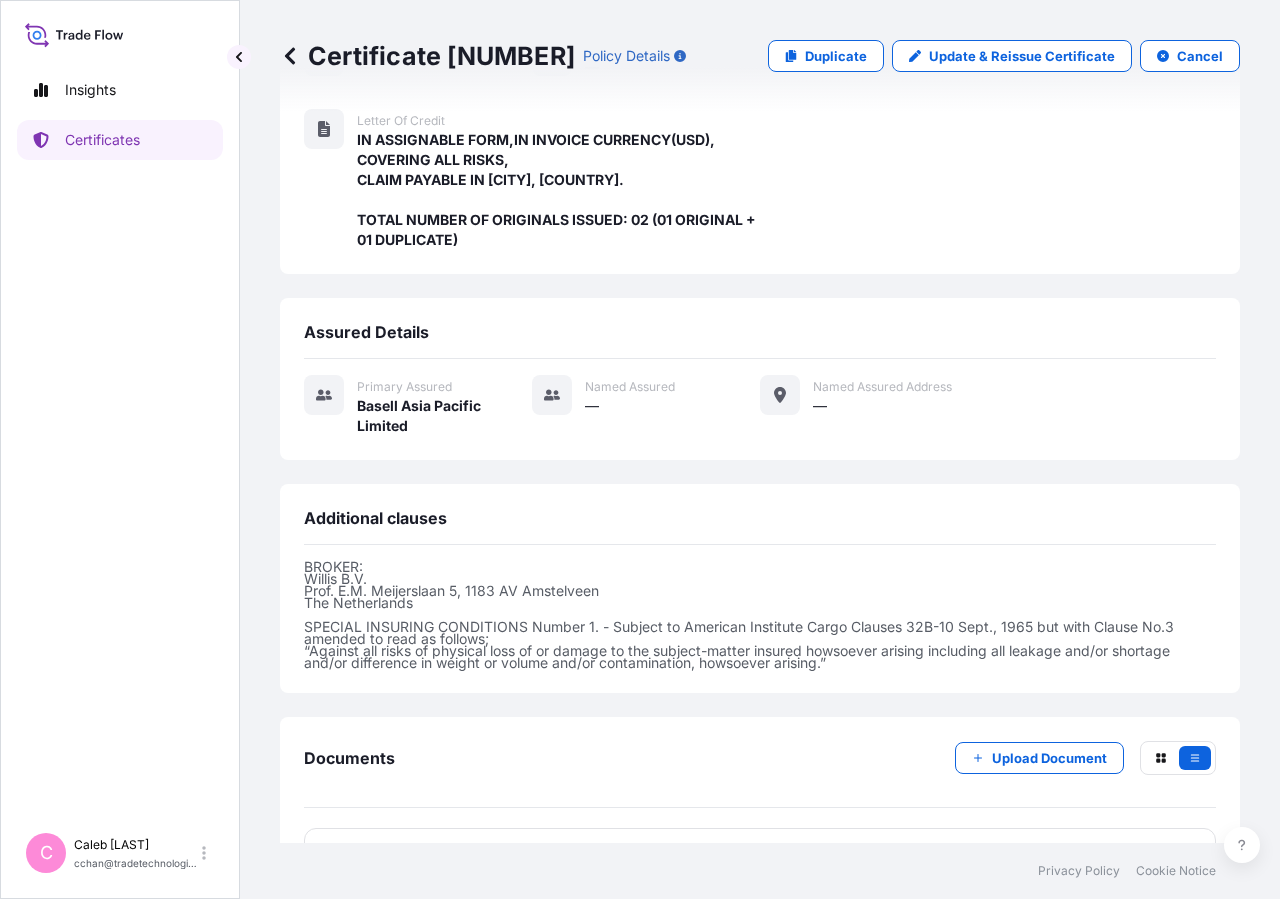scroll, scrollTop: 578, scrollLeft: 0, axis: vertical 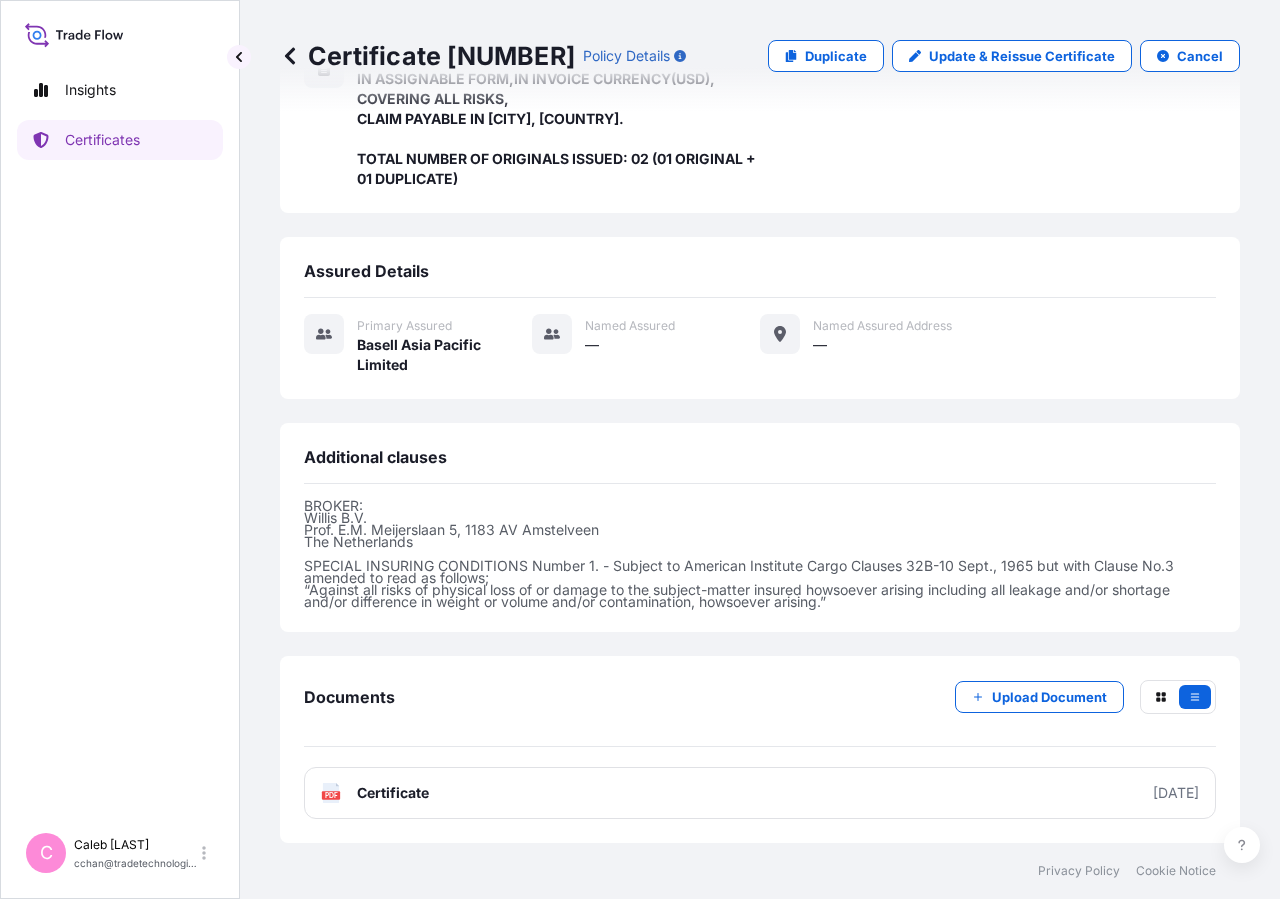 click on "Certificate" at bounding box center (393, 793) 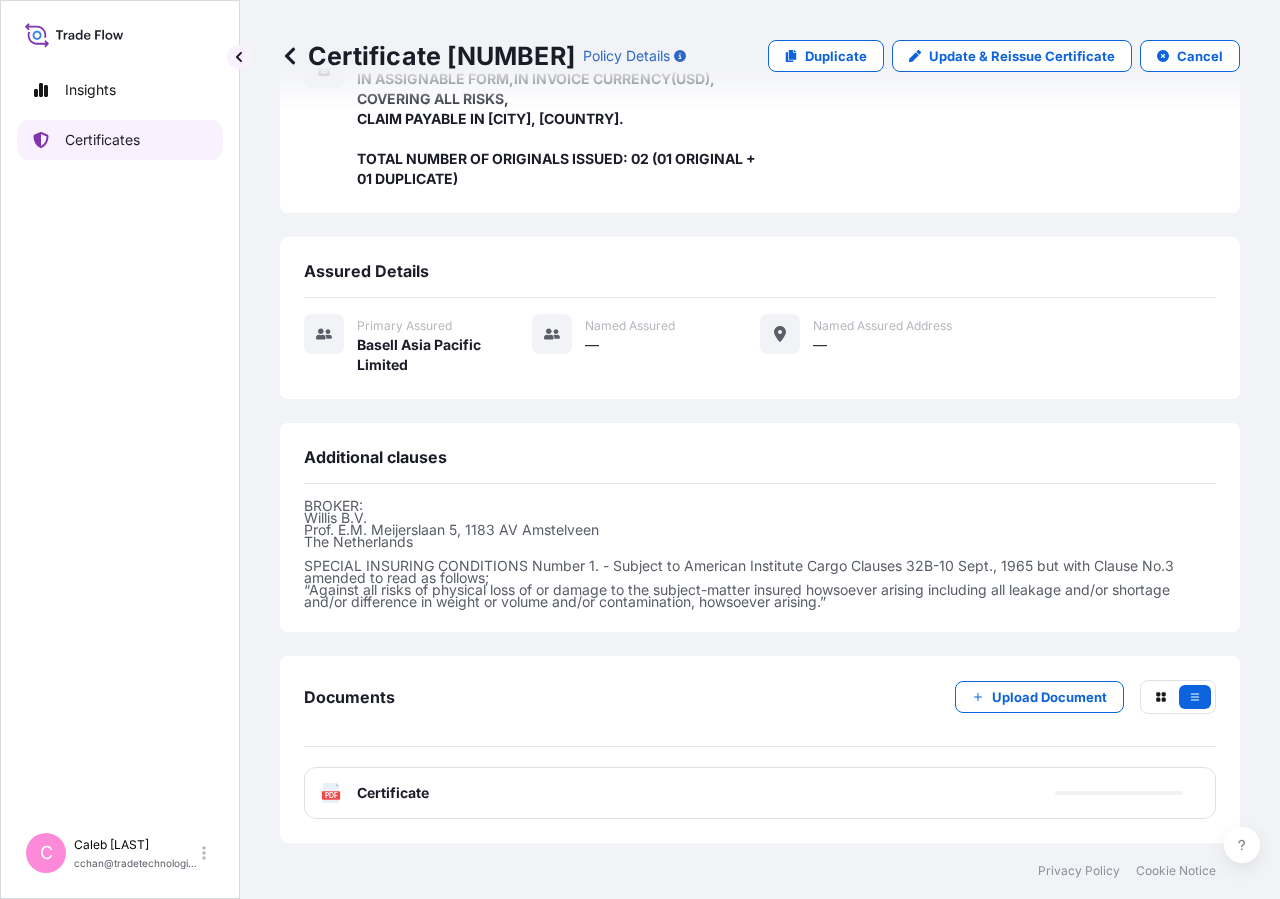 click on "Certificates" at bounding box center (120, 140) 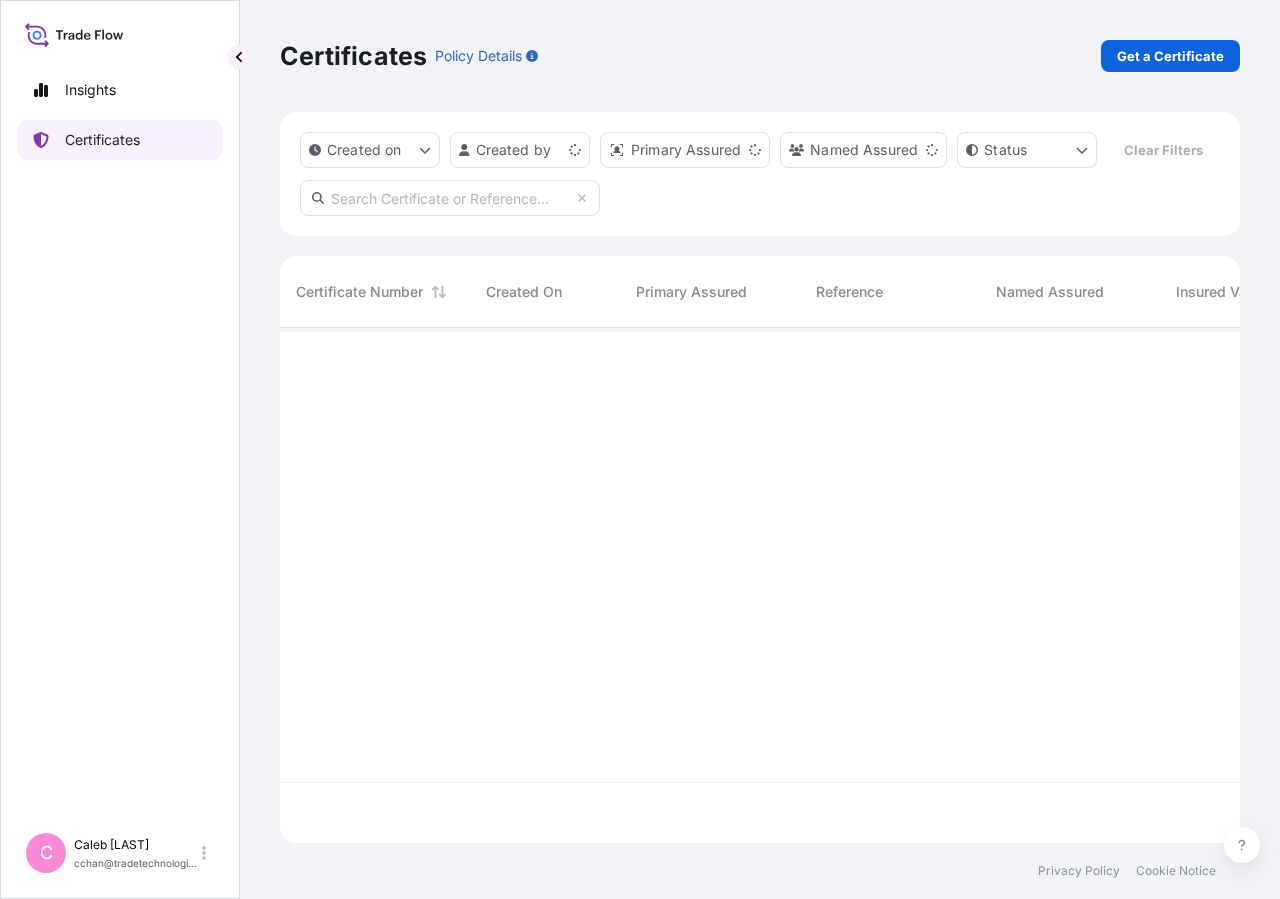 scroll, scrollTop: 0, scrollLeft: 0, axis: both 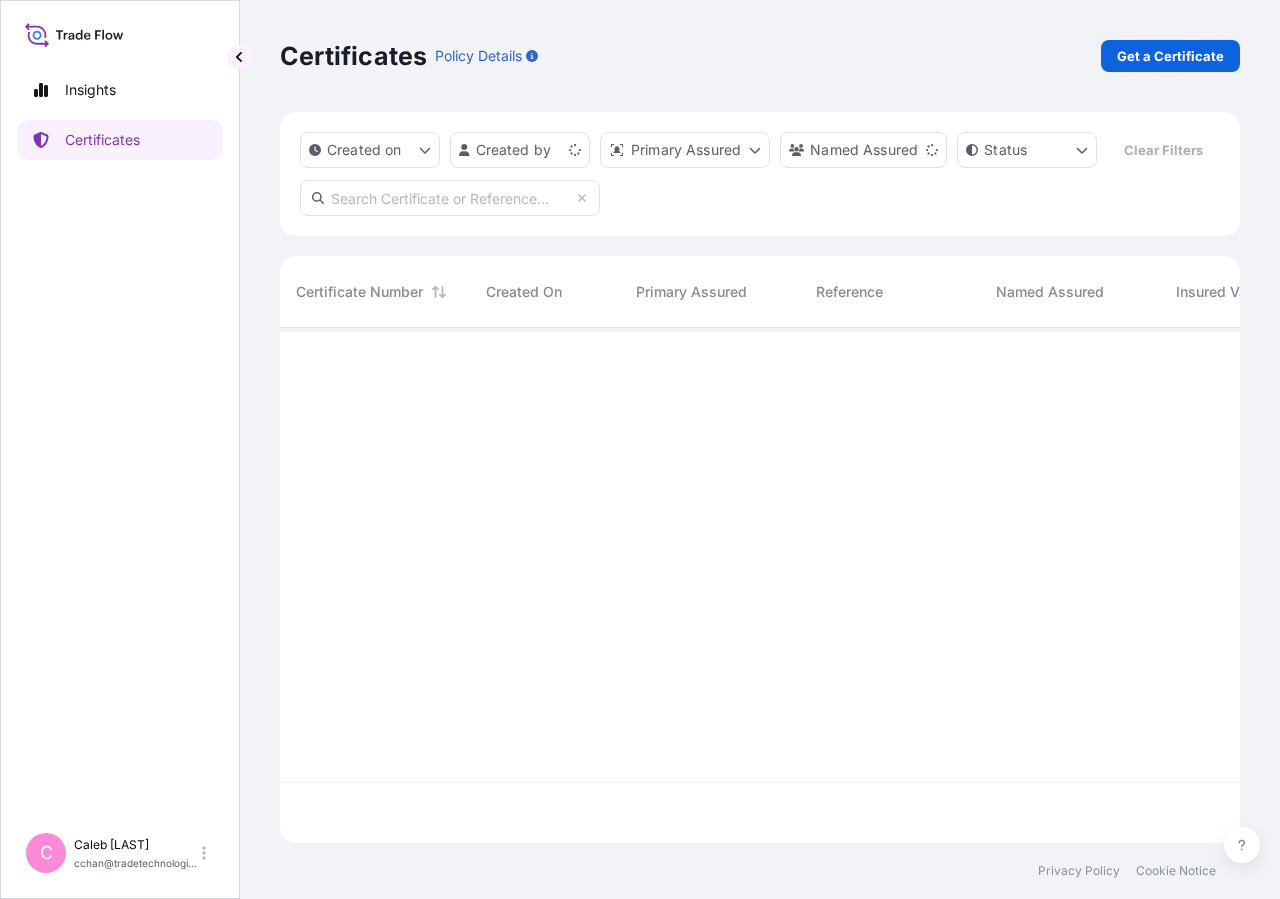 click at bounding box center (450, 198) 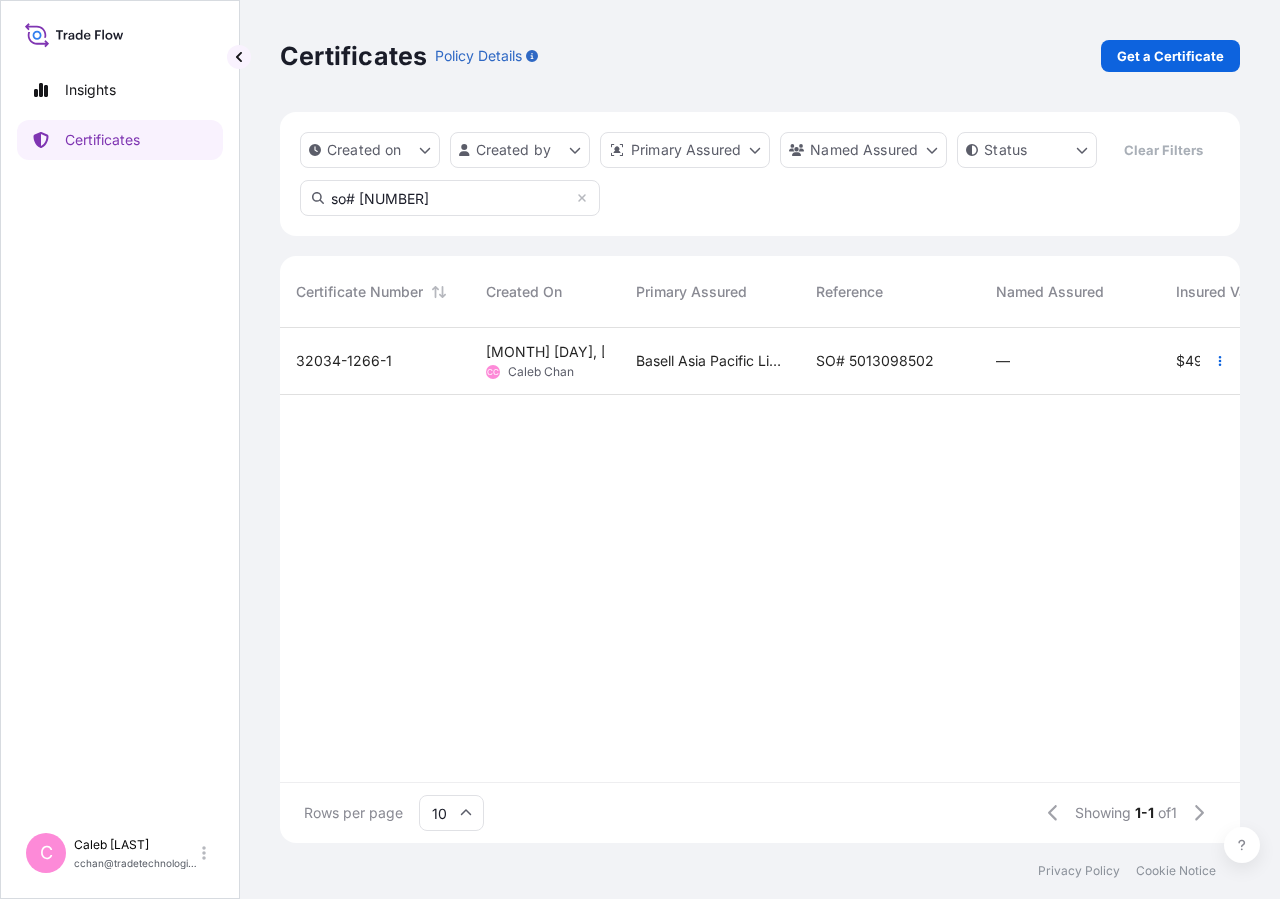 type on "so# [NUMBER]" 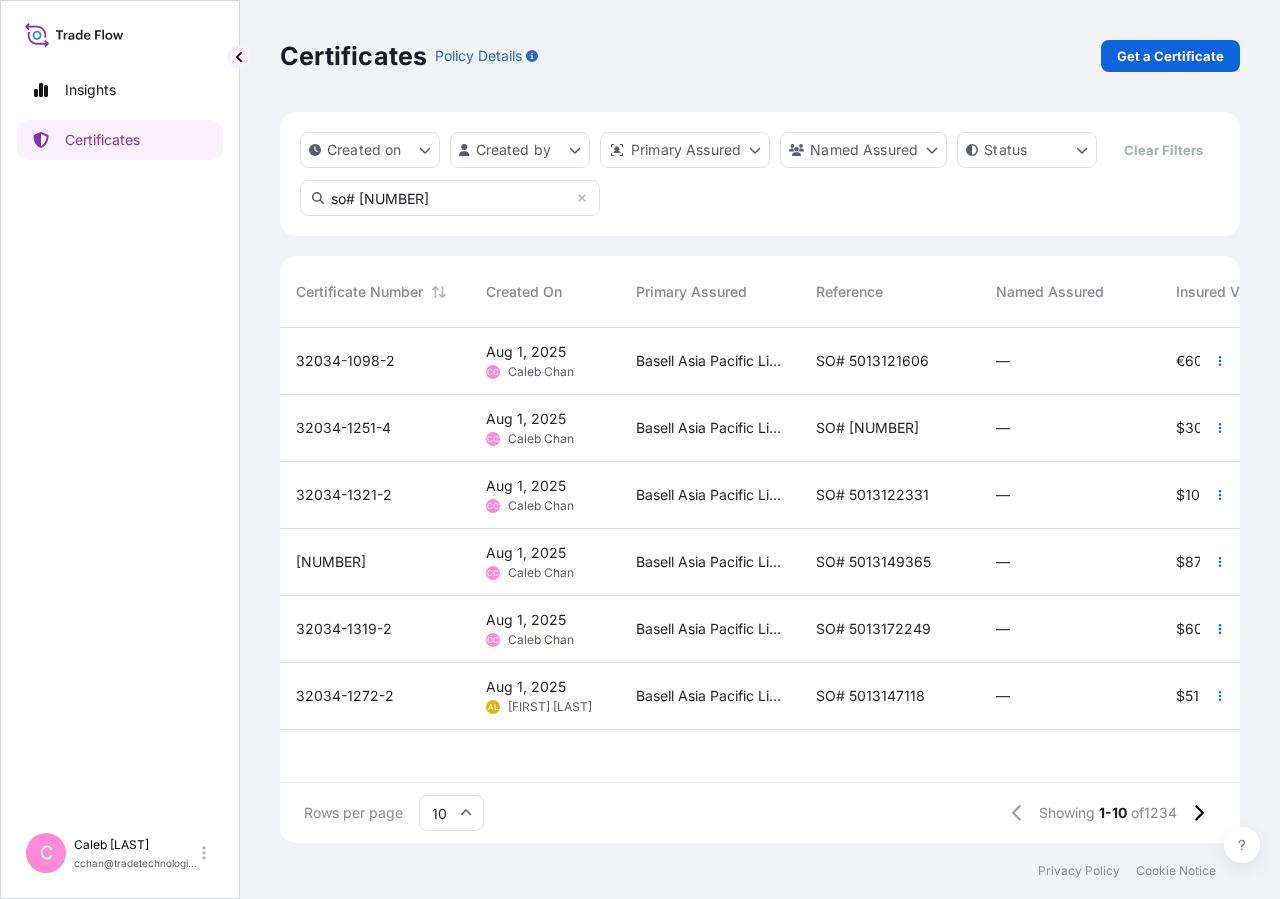 click on "SO# 5013121606" at bounding box center (890, 361) 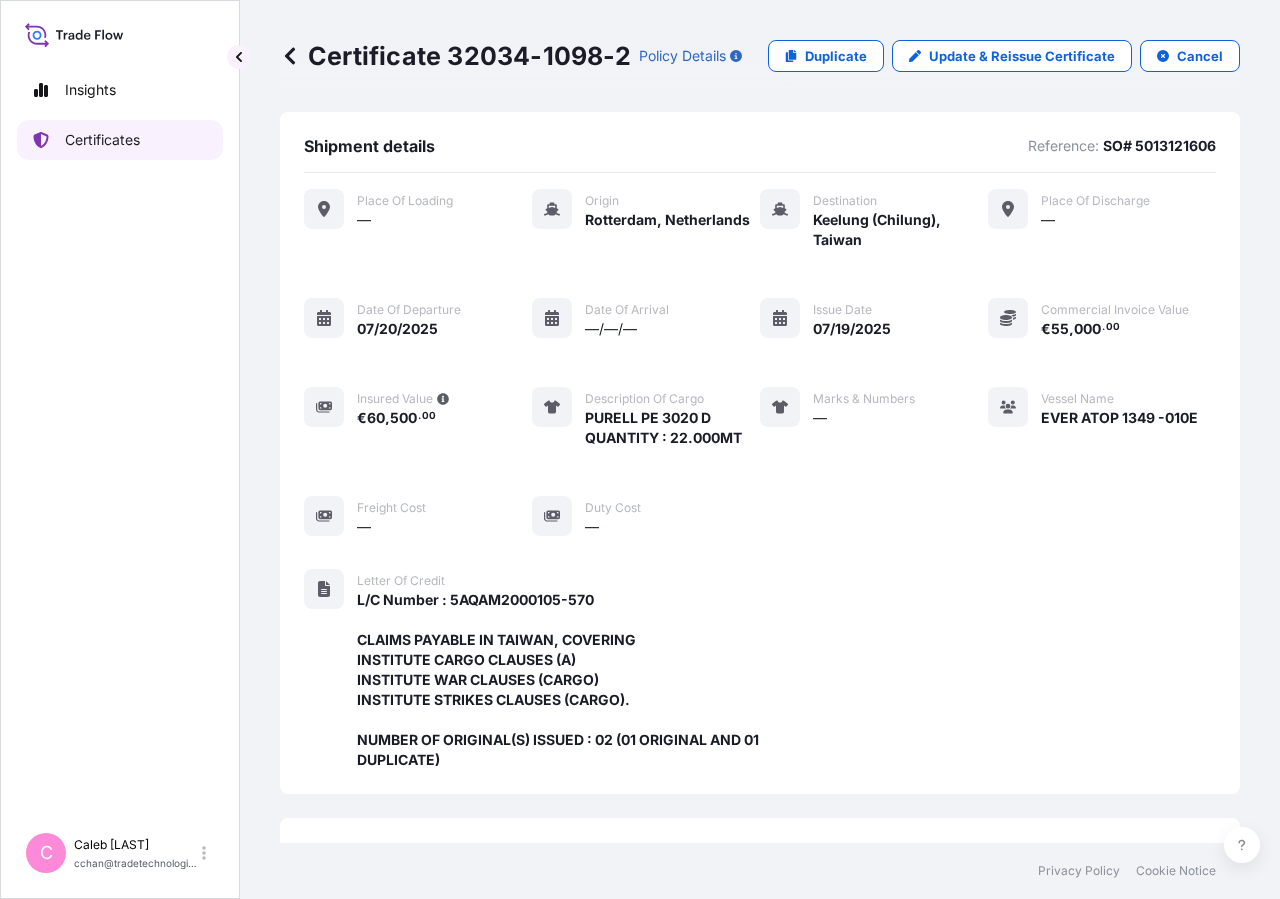 click on "Certificates" at bounding box center [120, 140] 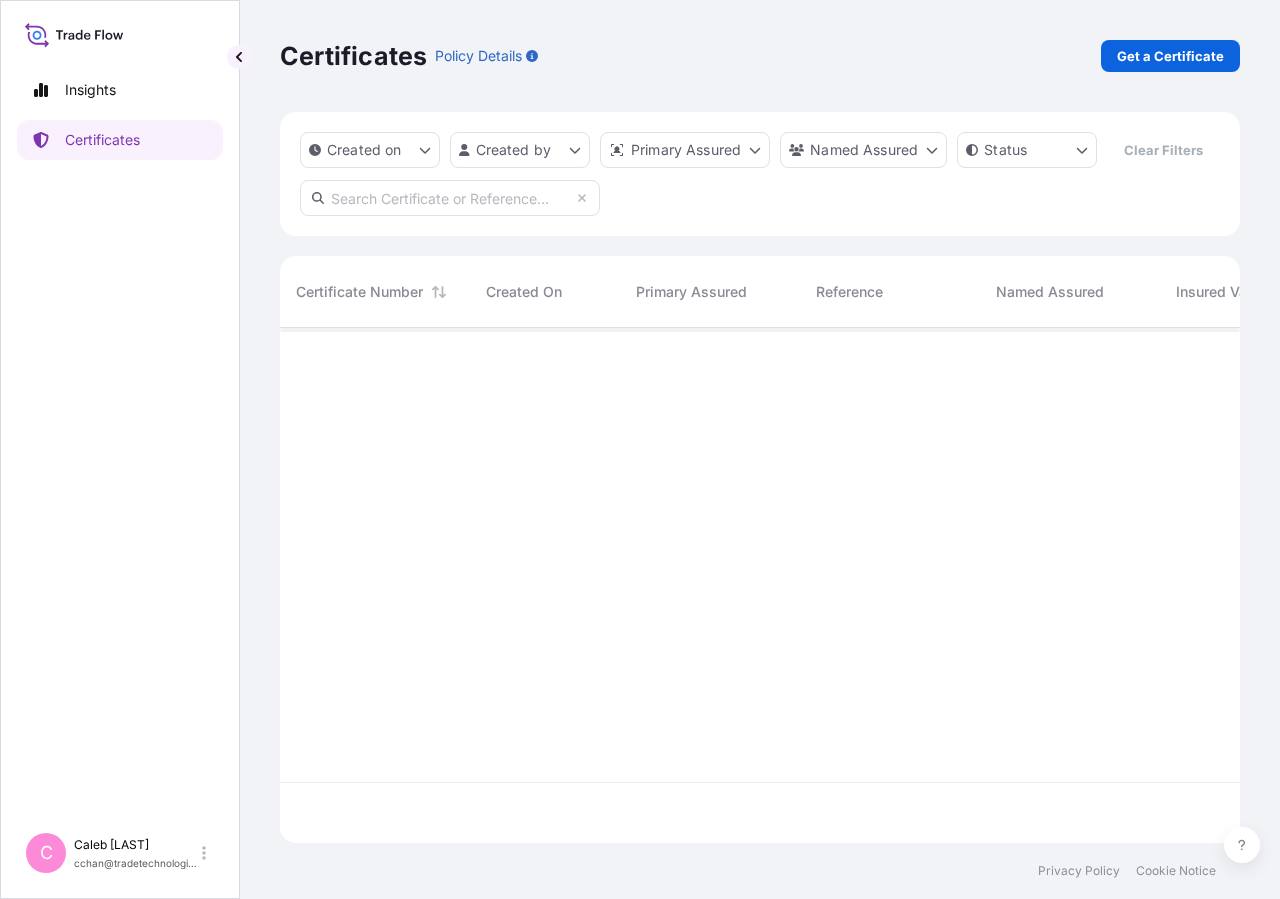 scroll, scrollTop: 18, scrollLeft: 18, axis: both 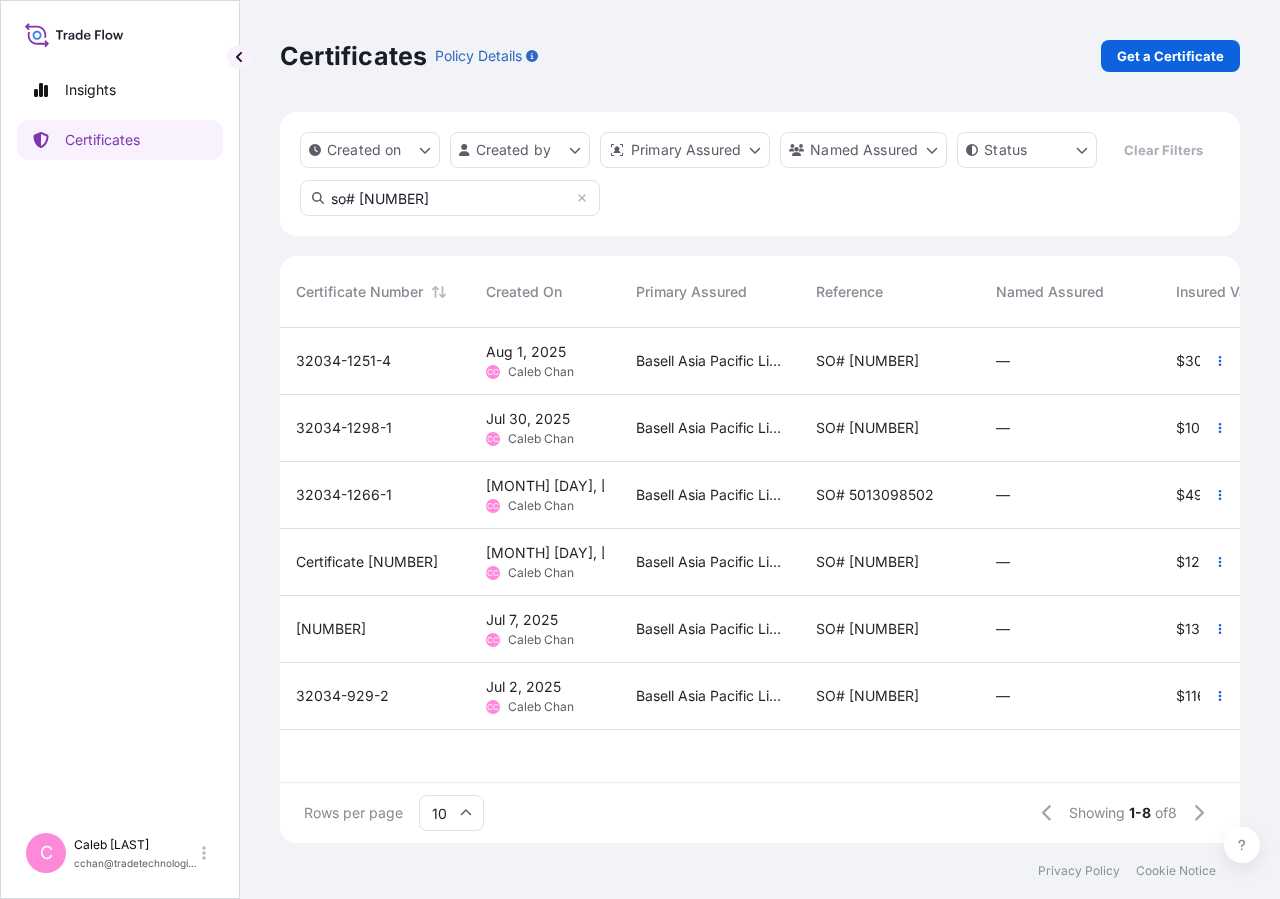 type on "so# [NUMBER]" 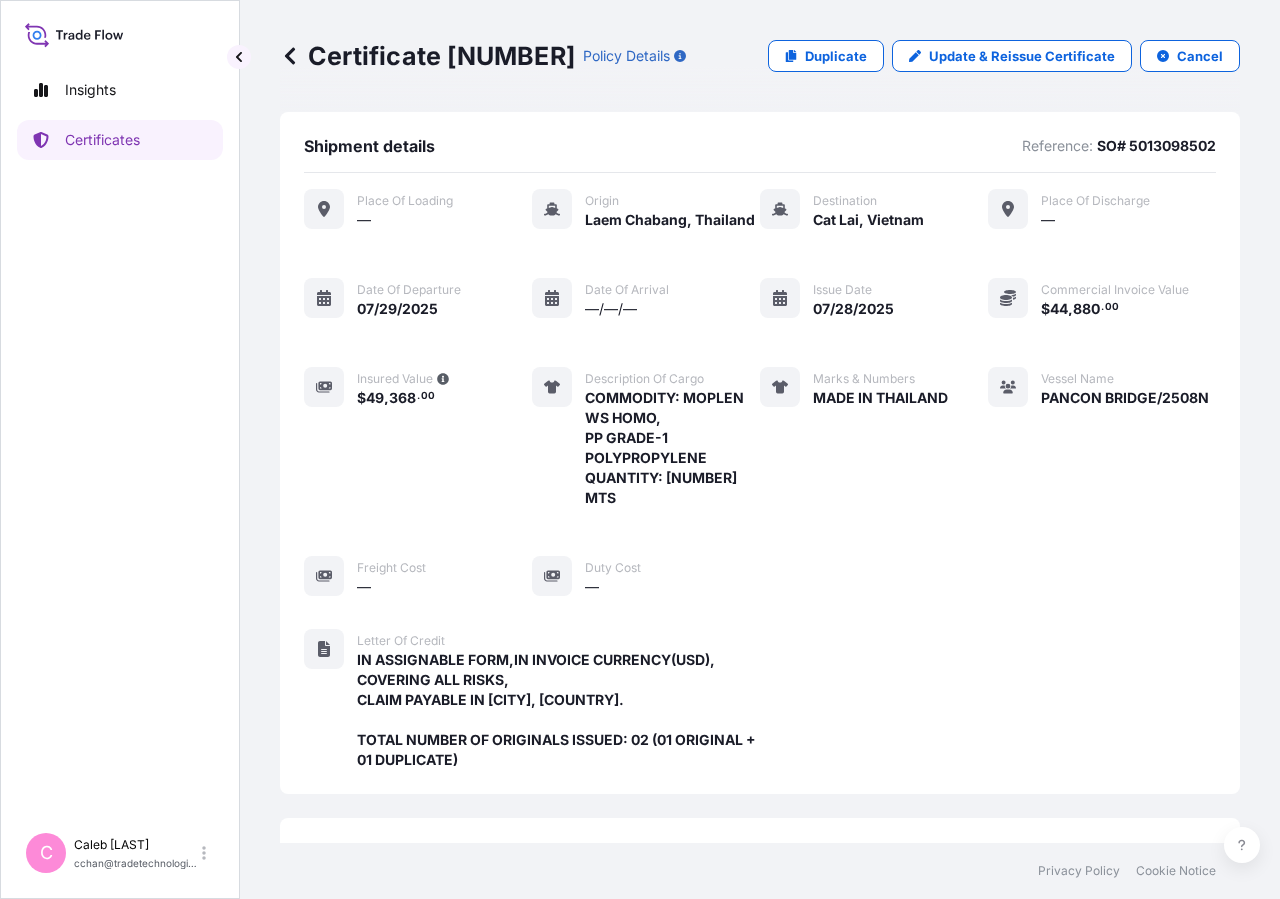 scroll, scrollTop: 598, scrollLeft: 0, axis: vertical 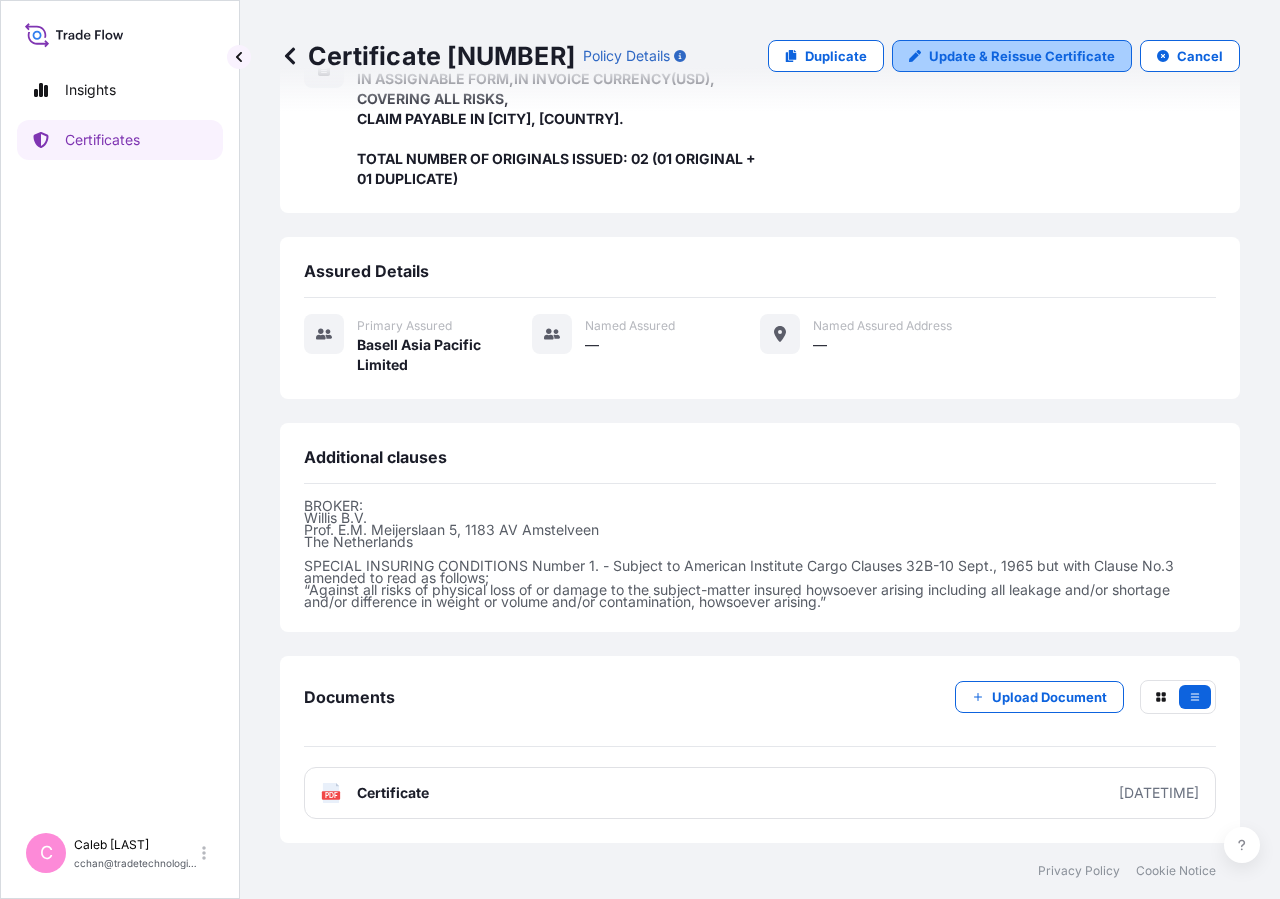 click on "Update & Reissue Certificate" at bounding box center [1022, 56] 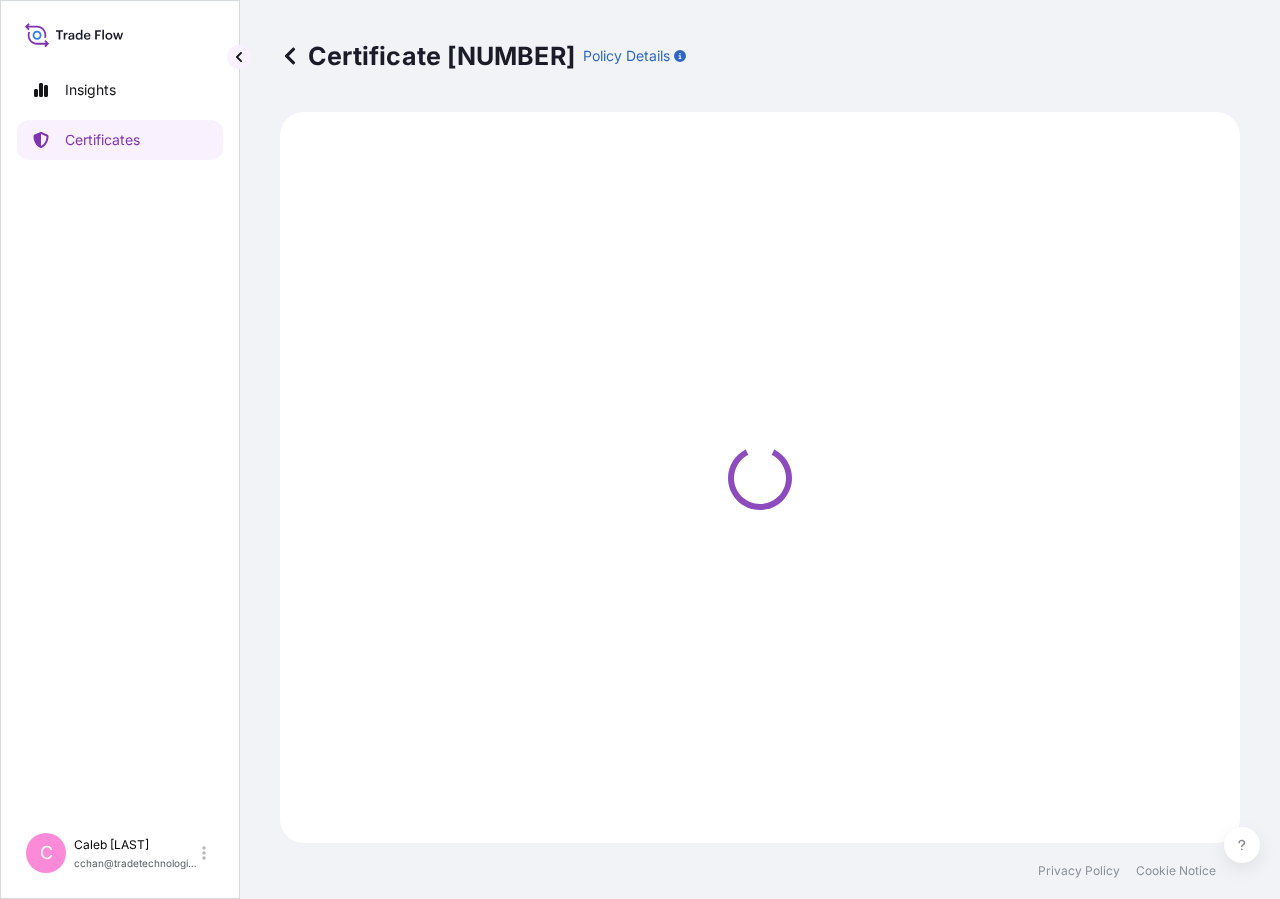 select on "Sea" 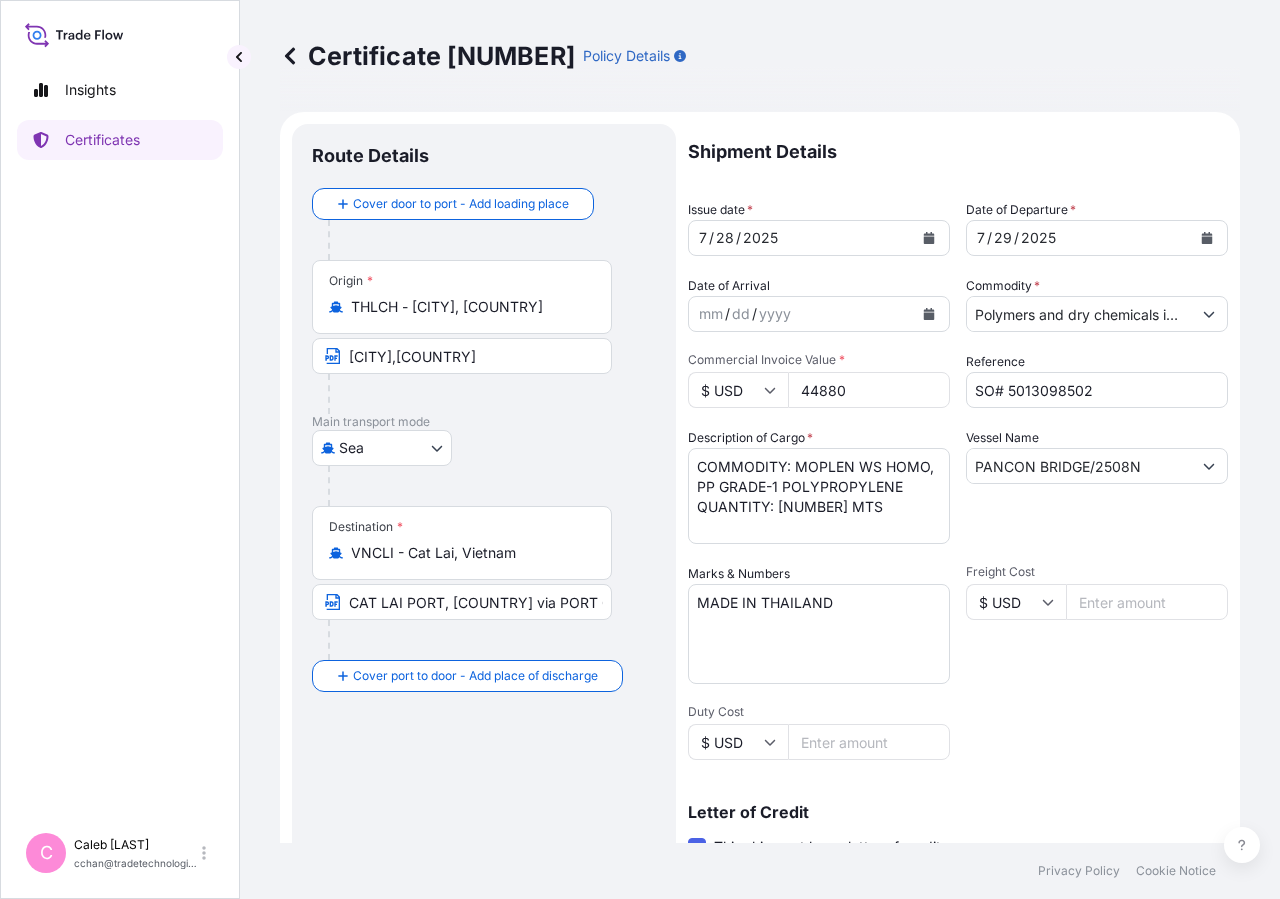 select on "32034" 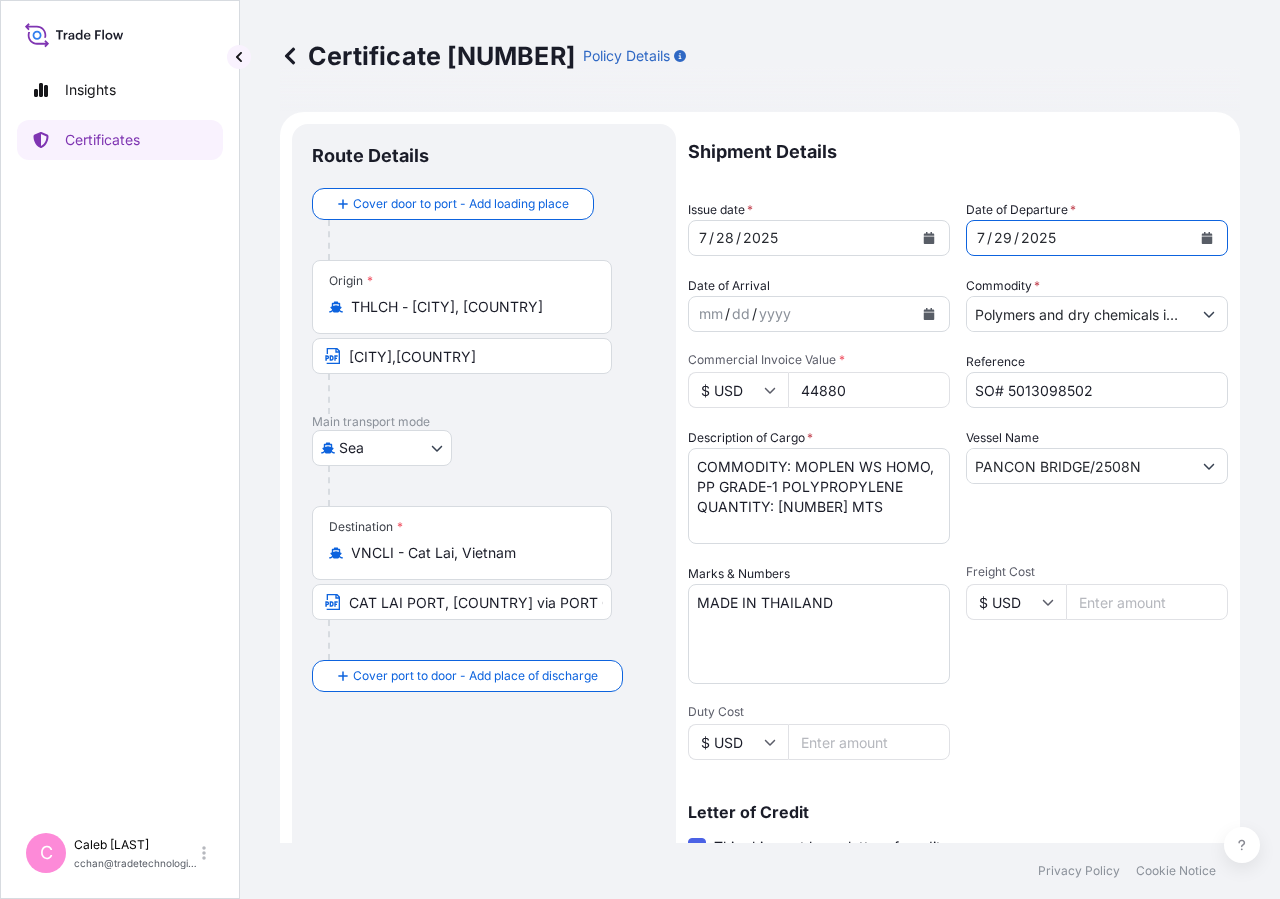 click at bounding box center (1207, 238) 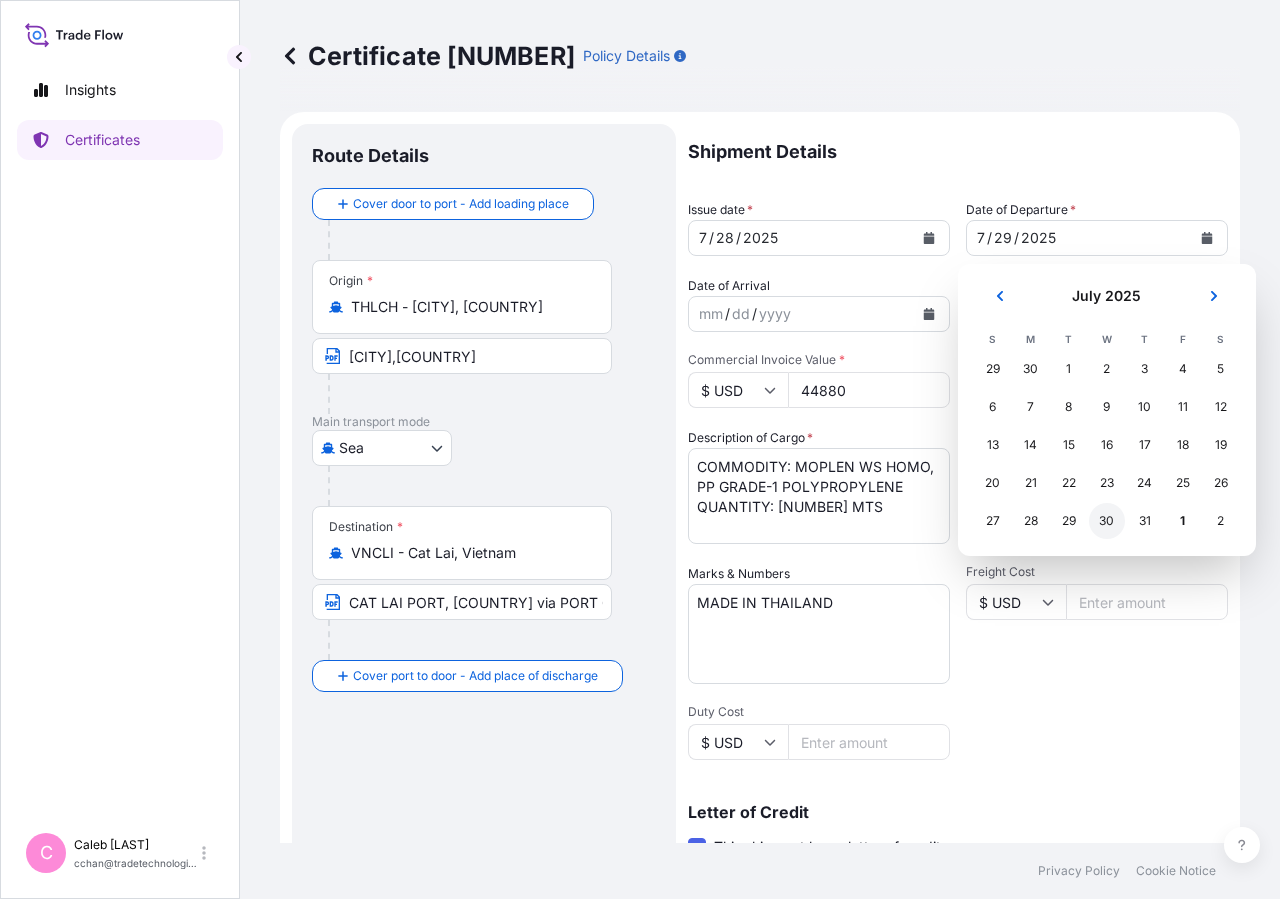 click on "30" at bounding box center [1107, 521] 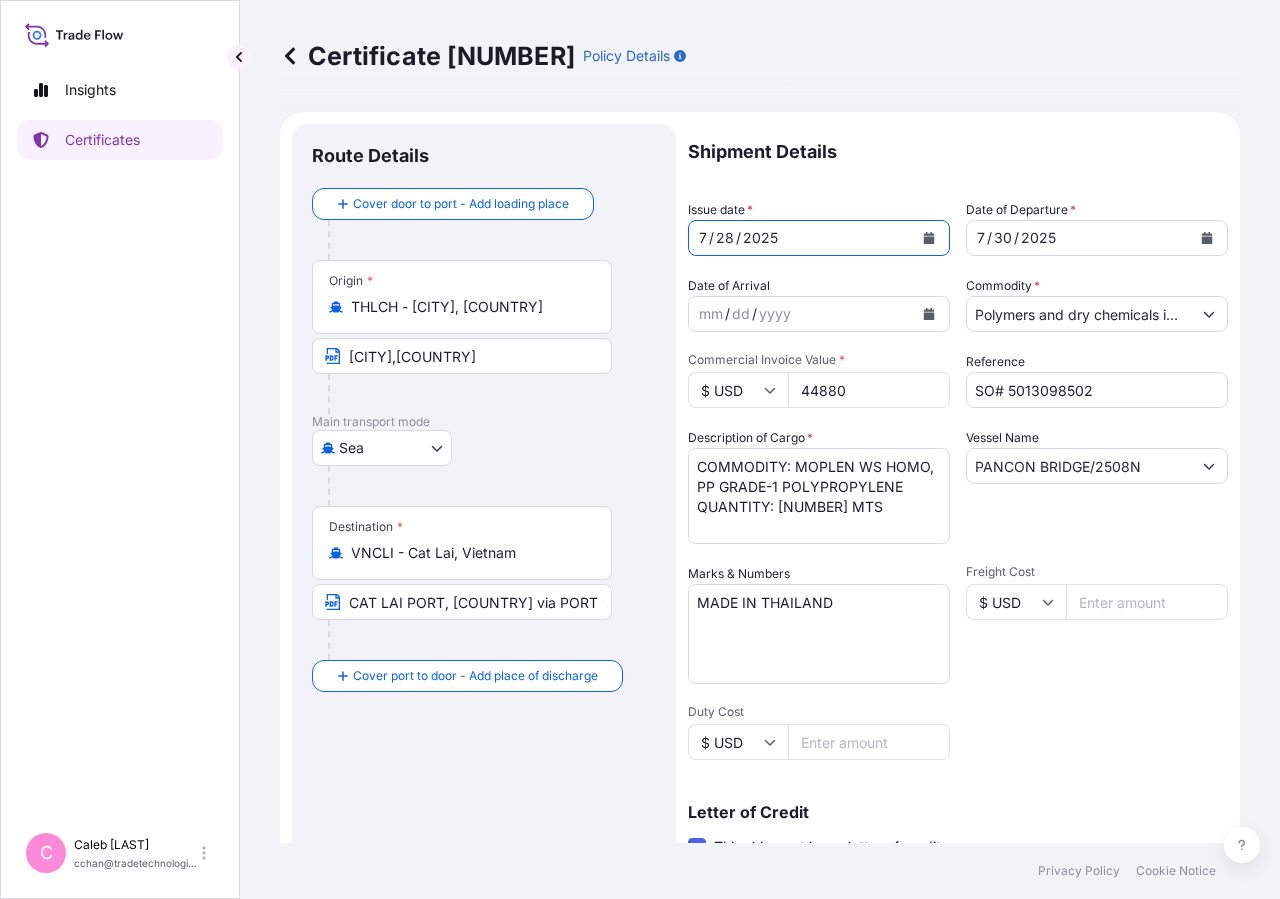 click at bounding box center [929, 238] 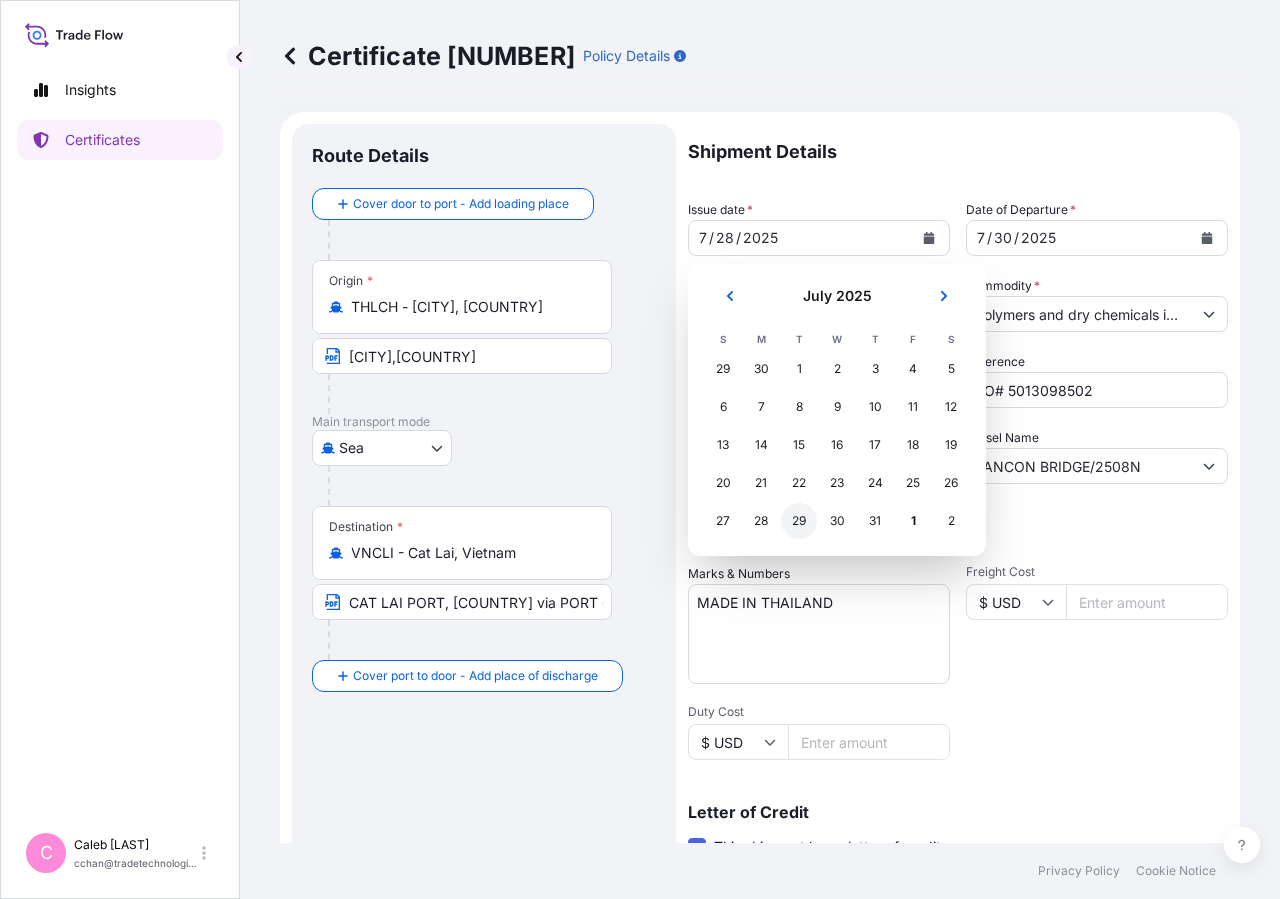 click on "29" at bounding box center (799, 521) 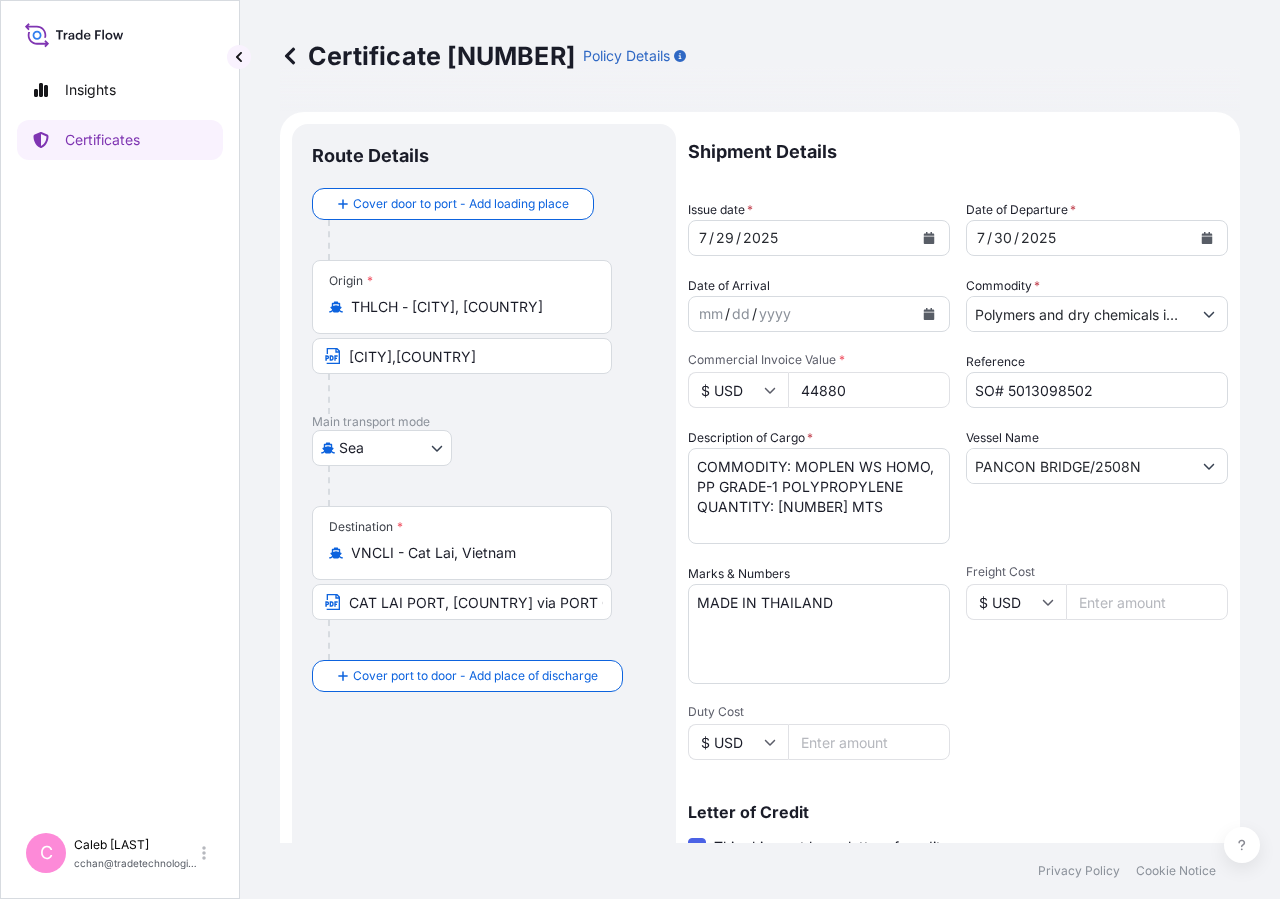 click on "Shipment Details Issue date * [MONTH] / [DAY] / [YEAR] Date of Departure * [MONTH] / [DAY] / [YEAR] Date of Arrival mm / dd / yyyy Commodity * Polymers and dry chemicals in bulk Packing Category Commercial Invoice Value    * $ USD [NUMBER] Reference SO# [NUMBER] Description of Cargo * COMMODITY: MOPLEN WS HOMO,
PP GRADE-1 POLYPROPYLENE
QUANTITY: [NUMBER] MTS Vessel Name [VESSEL]/[NUMBER] Marks & Numbers MADE IN THAILAND Freight Cost   $ USD Duty Cost   $ USD Letter of Credit * IN ASSIGNABLE FORM,IN INVOICE CURRENCY(USD),
COVERING ALL RISKS,
CLAIM PAYABLE IN [CITY], [COUNTRY].
TOTAL NUMBER OF ORIGINALS ISSUED: 02 (01 ORIGINAL + 01 DUPLICATE)
Letter of credit may not exceed 12000 characters Assured Details Primary Assured * [COMPANY] [COMPANY] [COMPANY] Named Assured Named Assured Address" at bounding box center (958, 676) 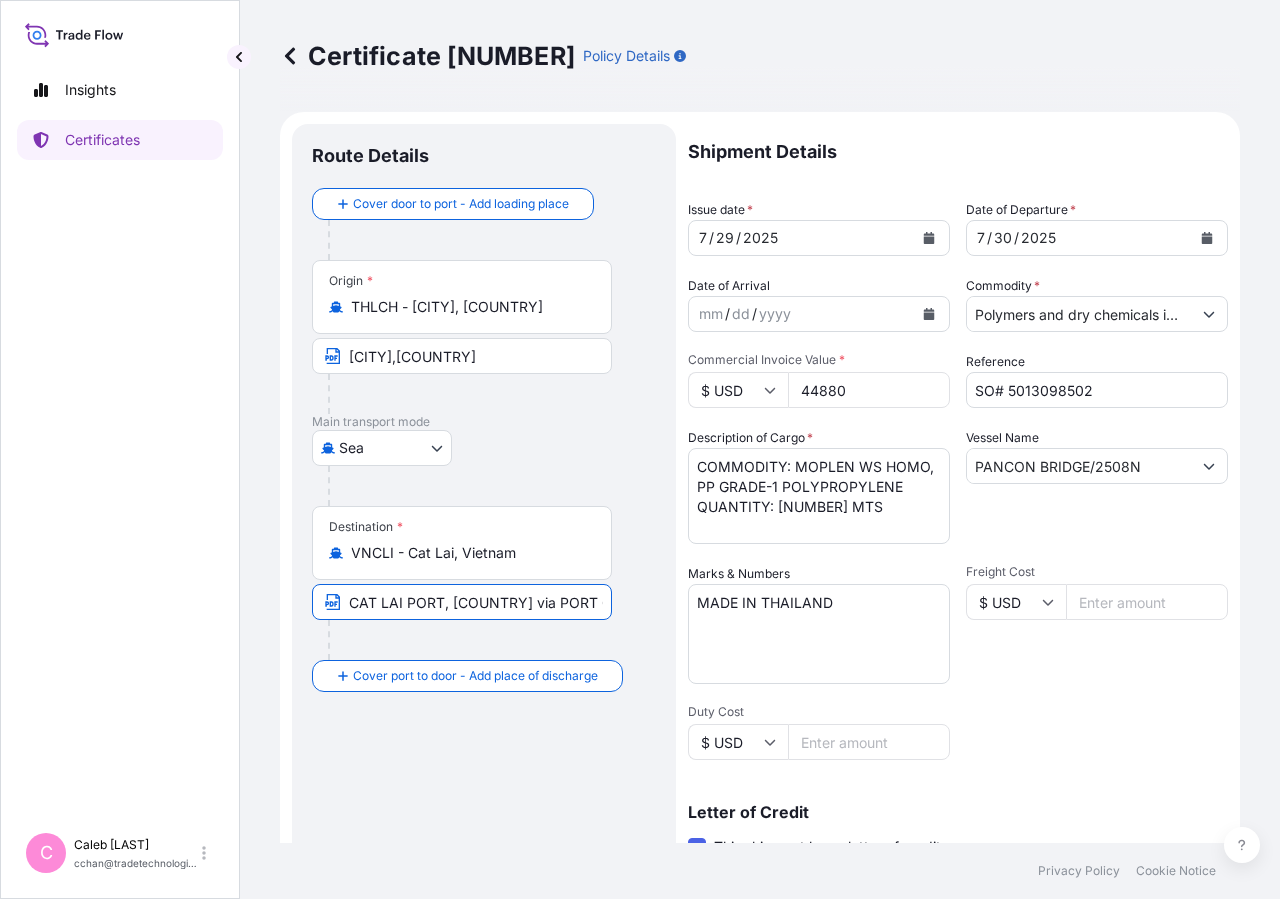 scroll, scrollTop: 0, scrollLeft: 291, axis: horizontal 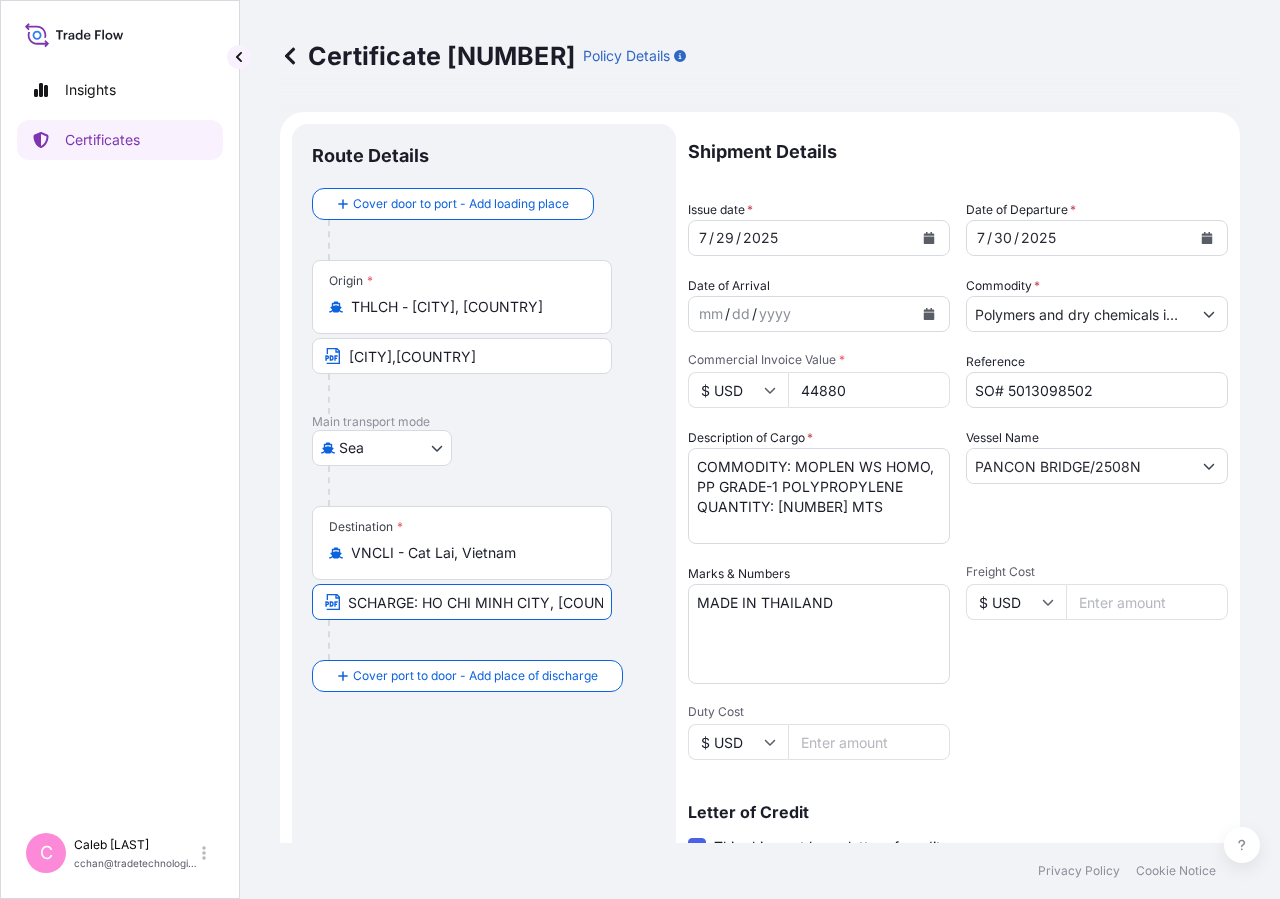 drag, startPoint x: 609, startPoint y: 607, endPoint x: 715, endPoint y: 609, distance: 106.01887 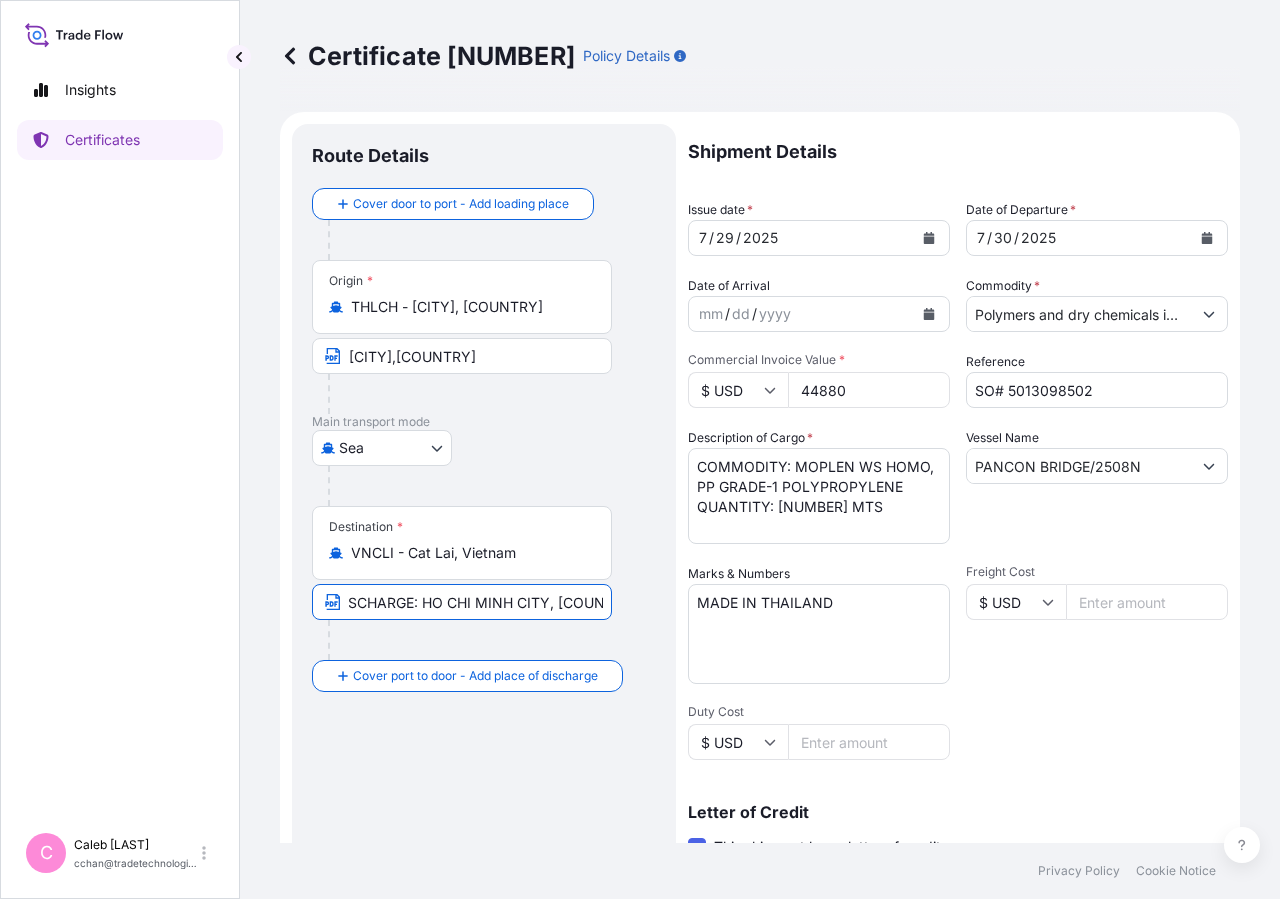 click on "CAT LAI PORT, [COUNTRY] via PORT OF DISCHARGE: HO CHI MINH CITY, [COUNTRY]" at bounding box center [462, 602] 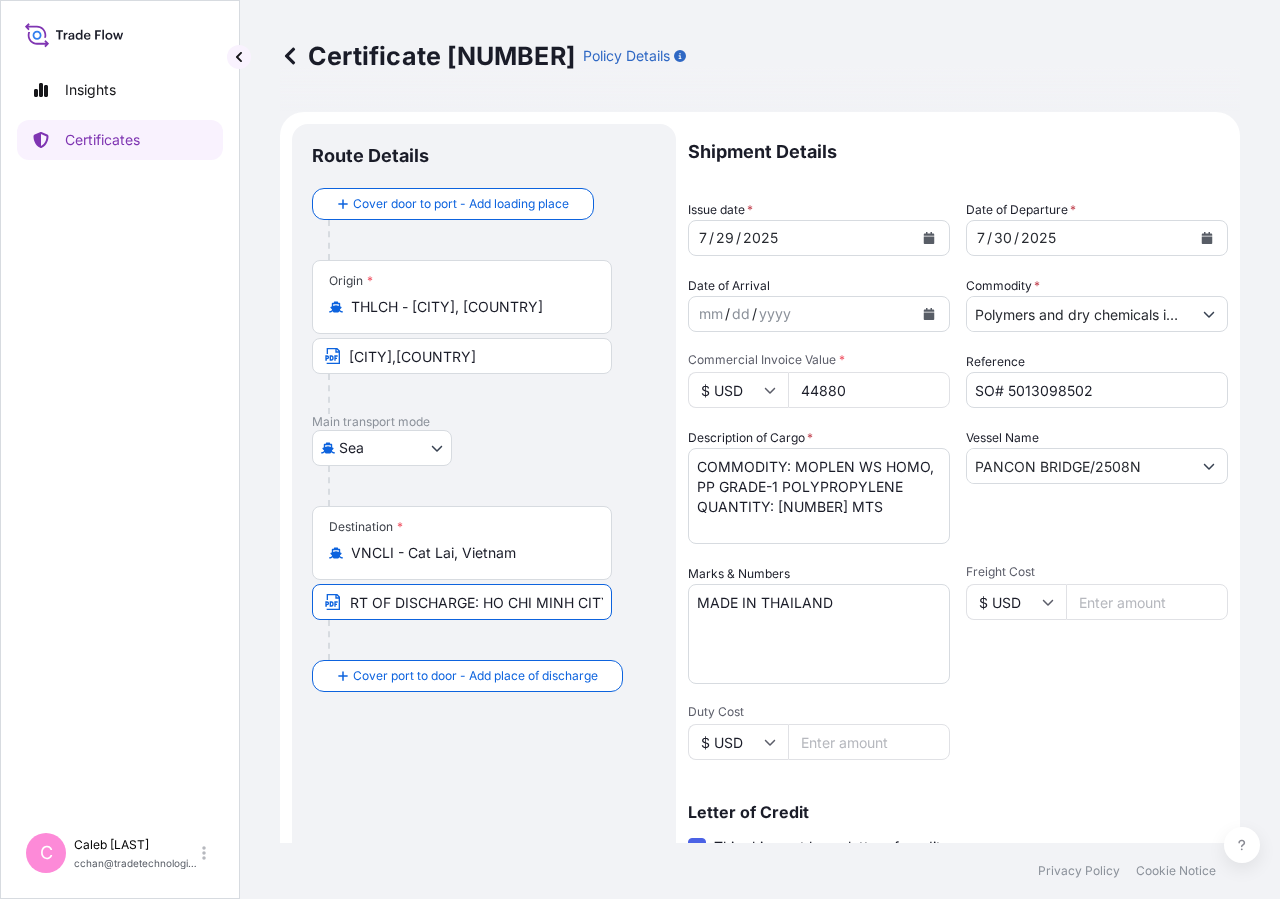 scroll, scrollTop: 0, scrollLeft: 180, axis: horizontal 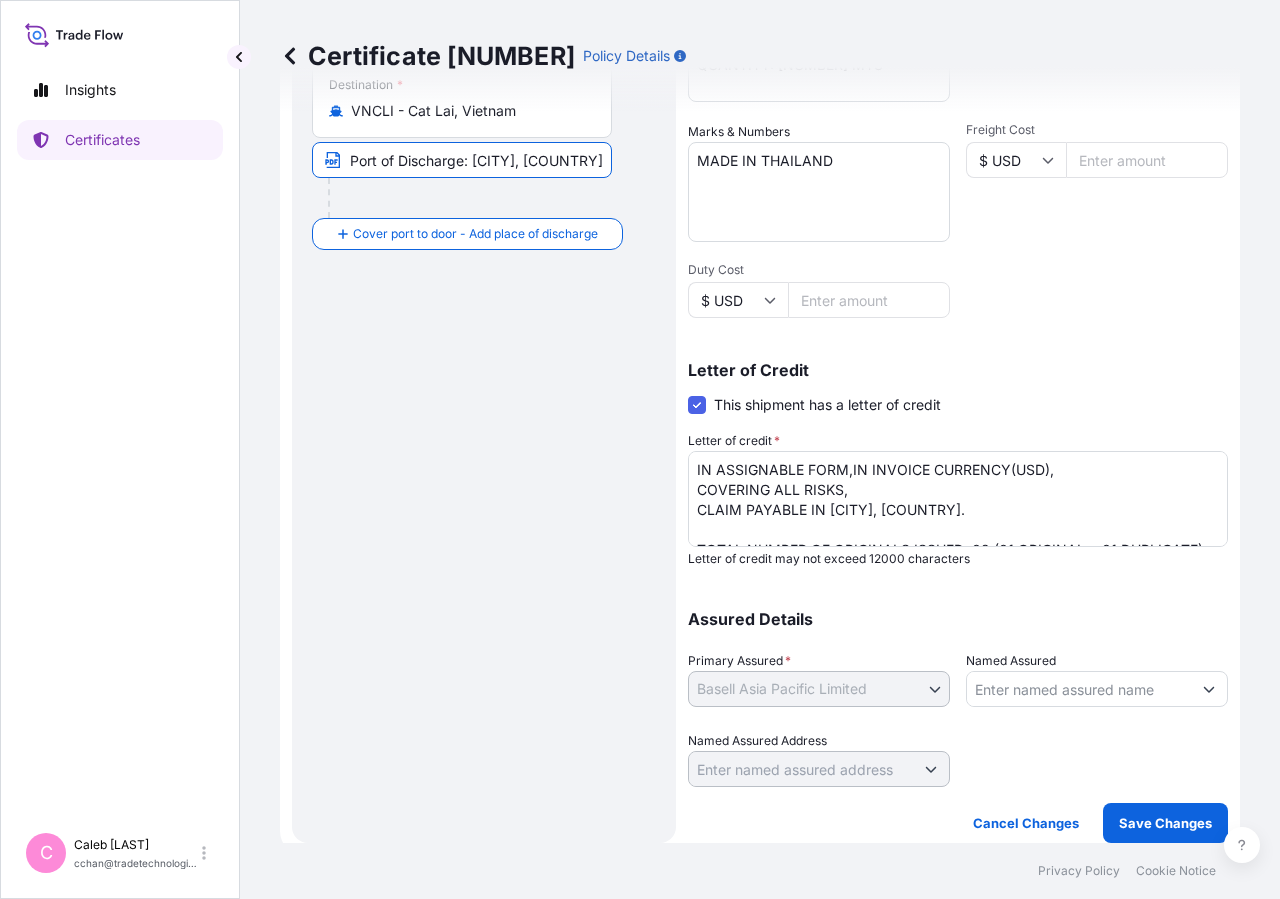 type on "[PORT], [COUNTRY] via Port of Discharge: [CITY], [COUNTRY]" 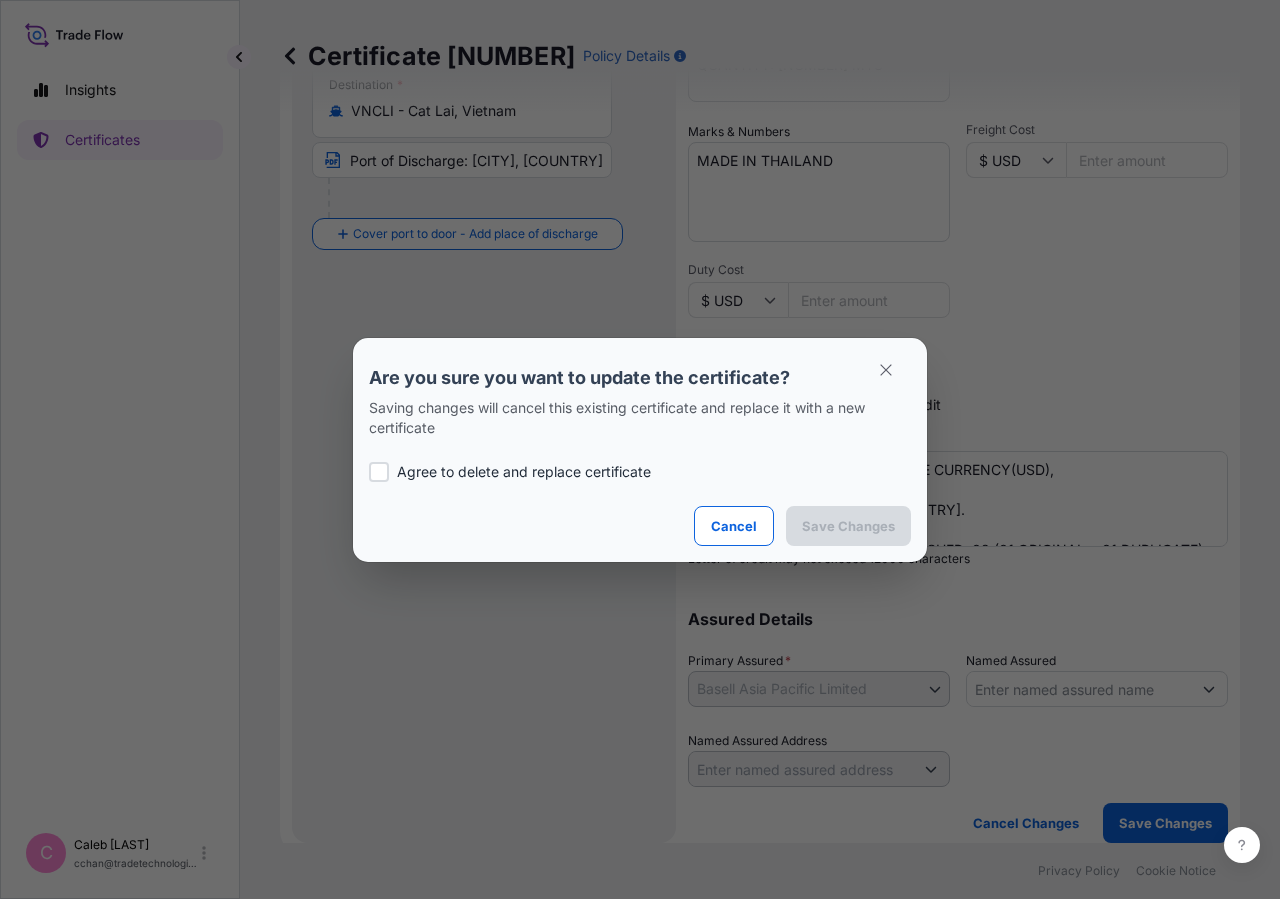 click on "Agree to delete and replace certificate" at bounding box center (524, 472) 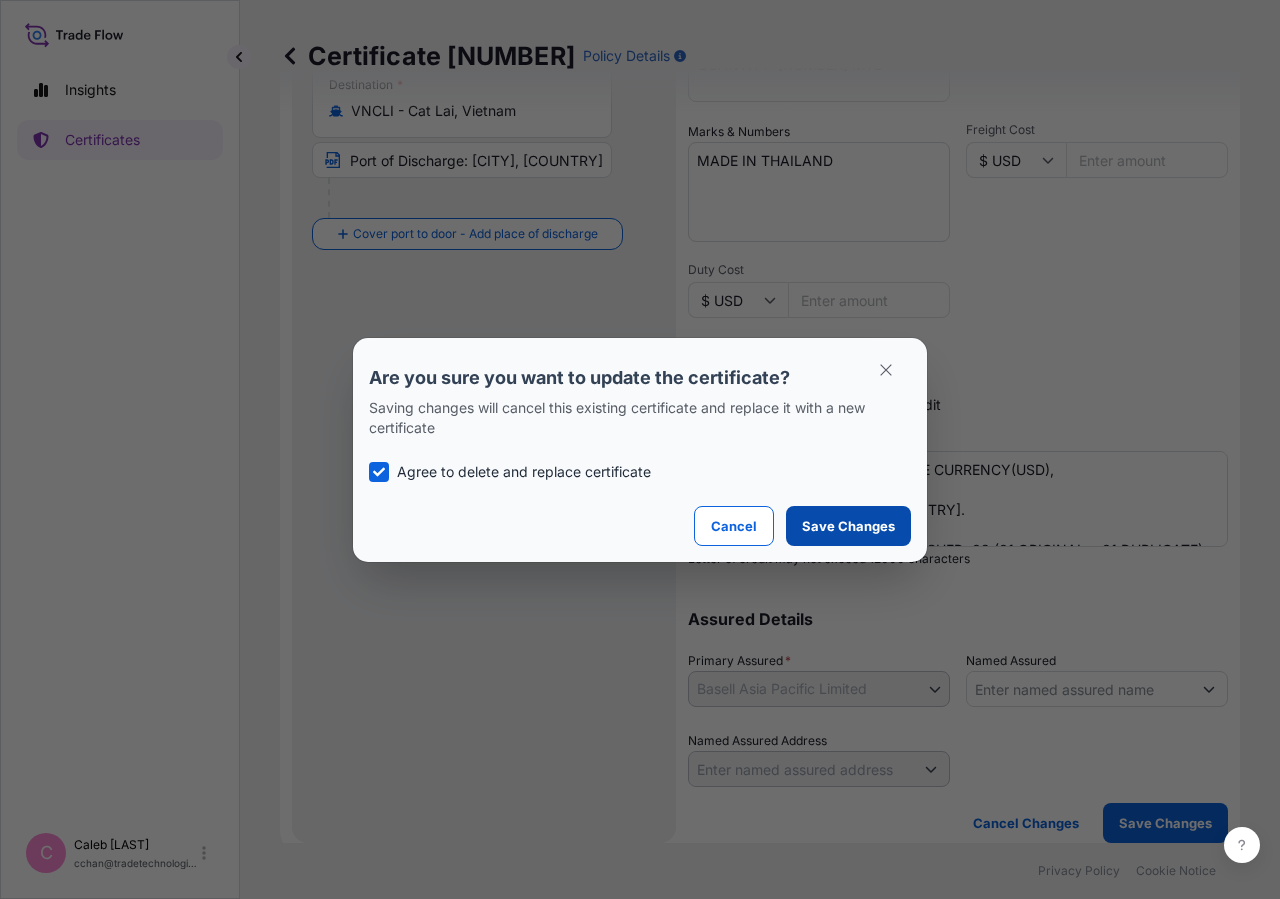 click on "Save Changes" at bounding box center [848, 526] 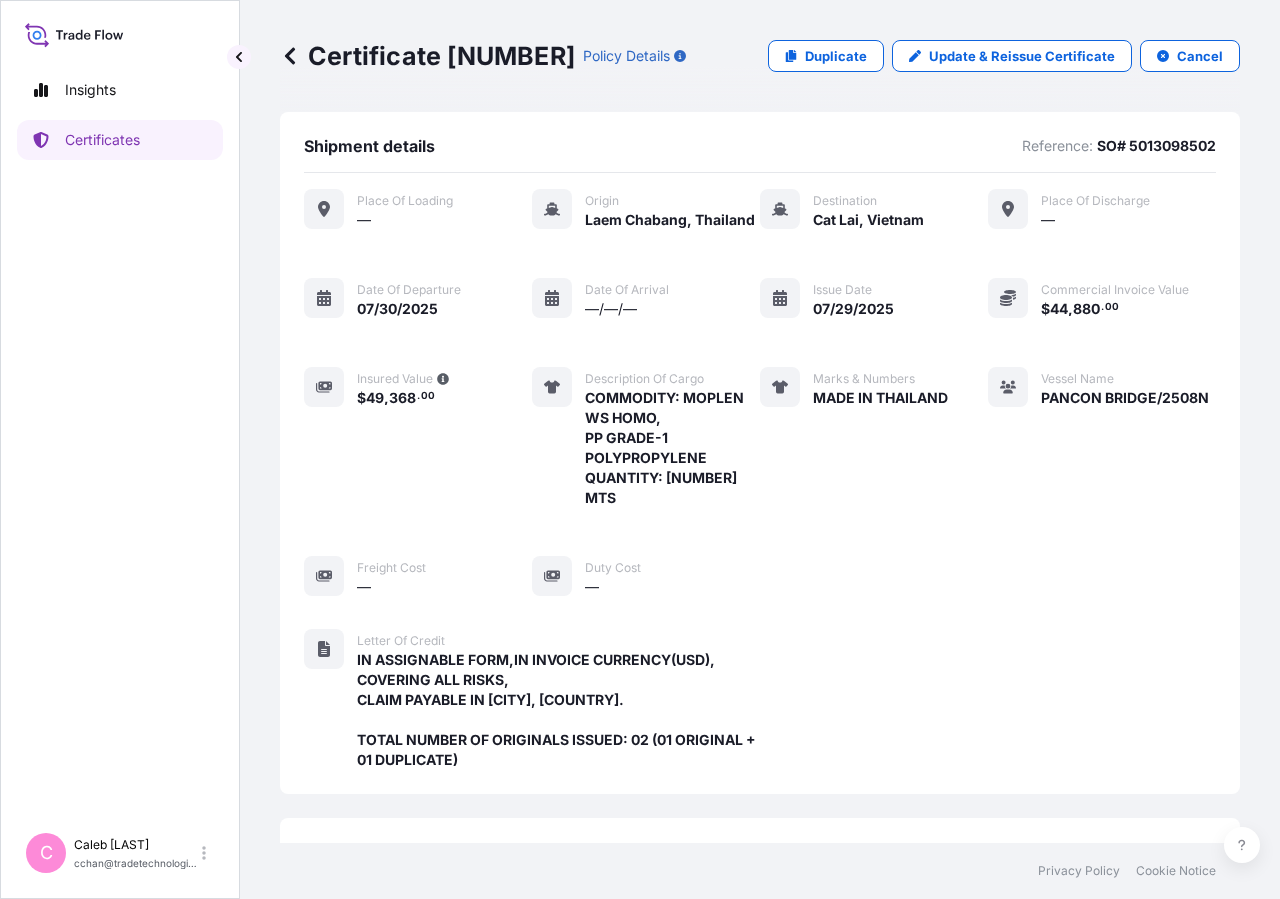 scroll, scrollTop: 598, scrollLeft: 0, axis: vertical 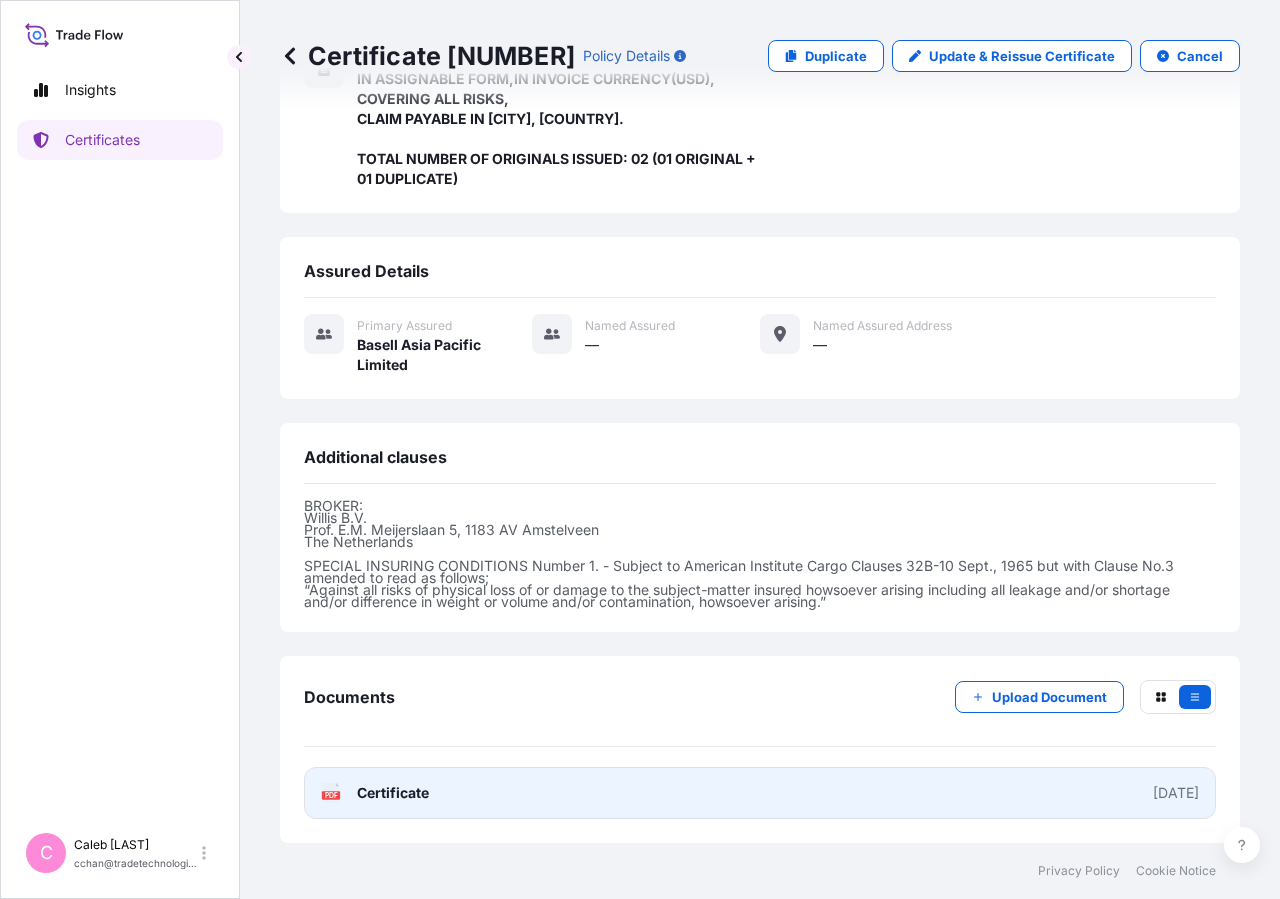 click on "Certificate" at bounding box center [393, 793] 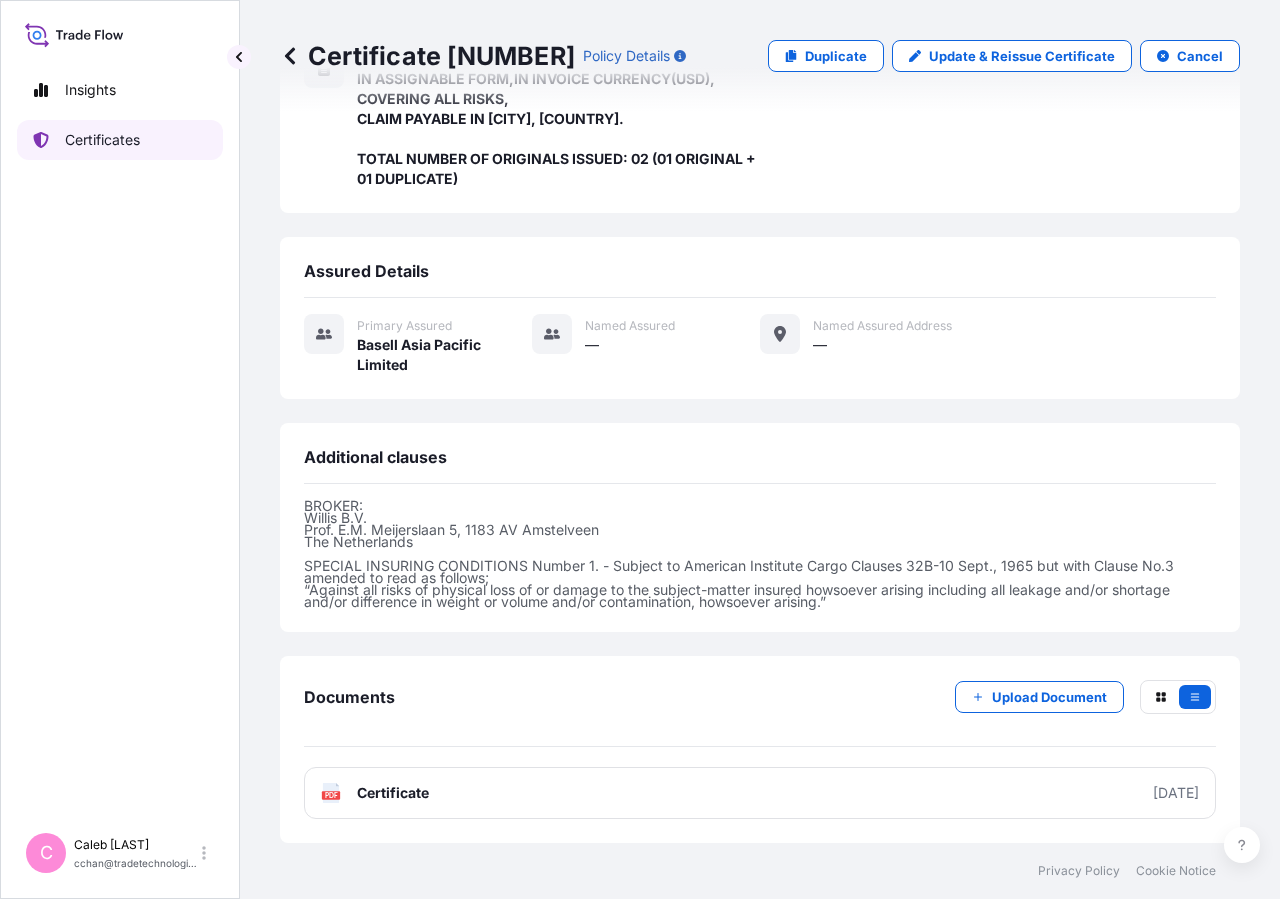 click on "Certificates" at bounding box center [102, 140] 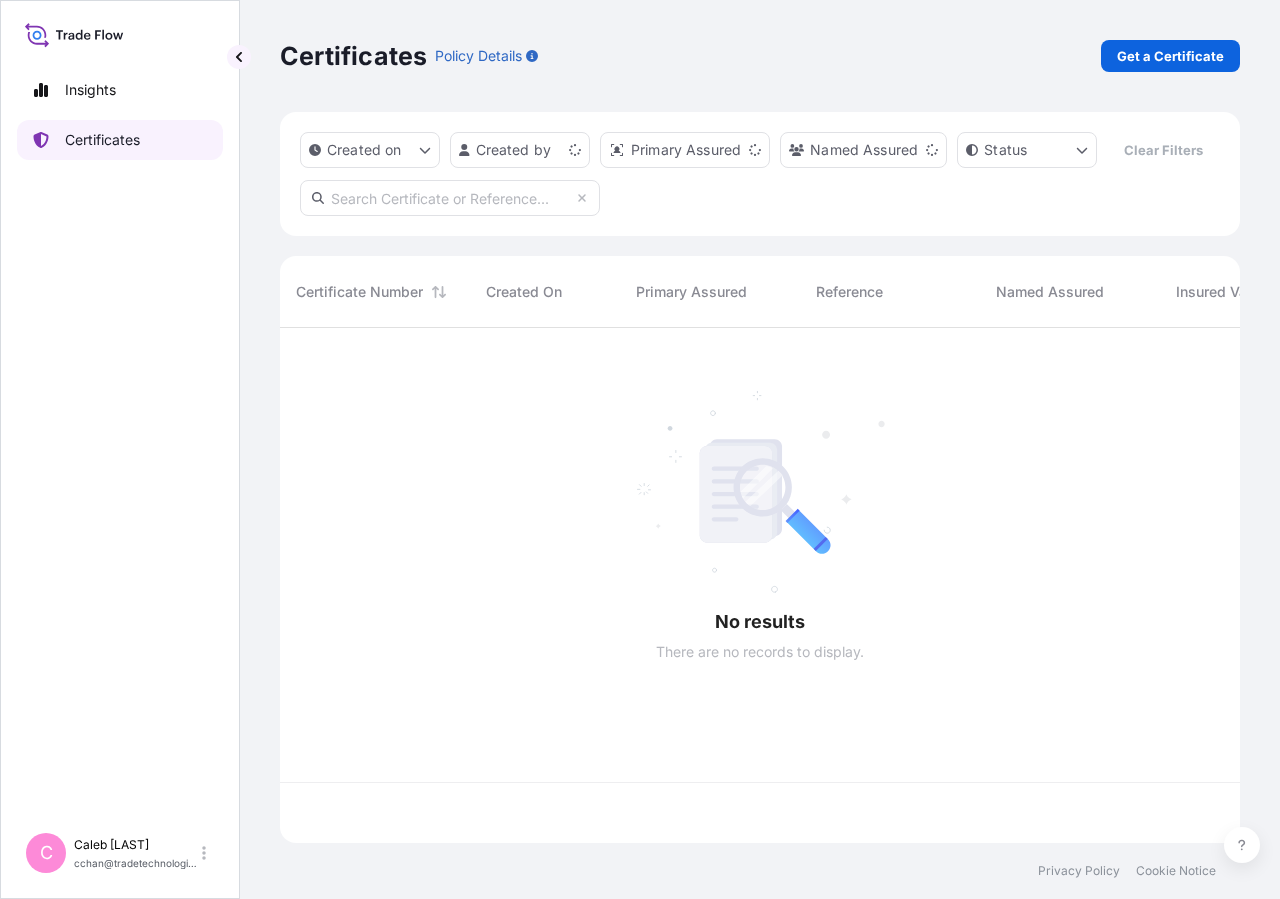 scroll, scrollTop: 0, scrollLeft: 0, axis: both 